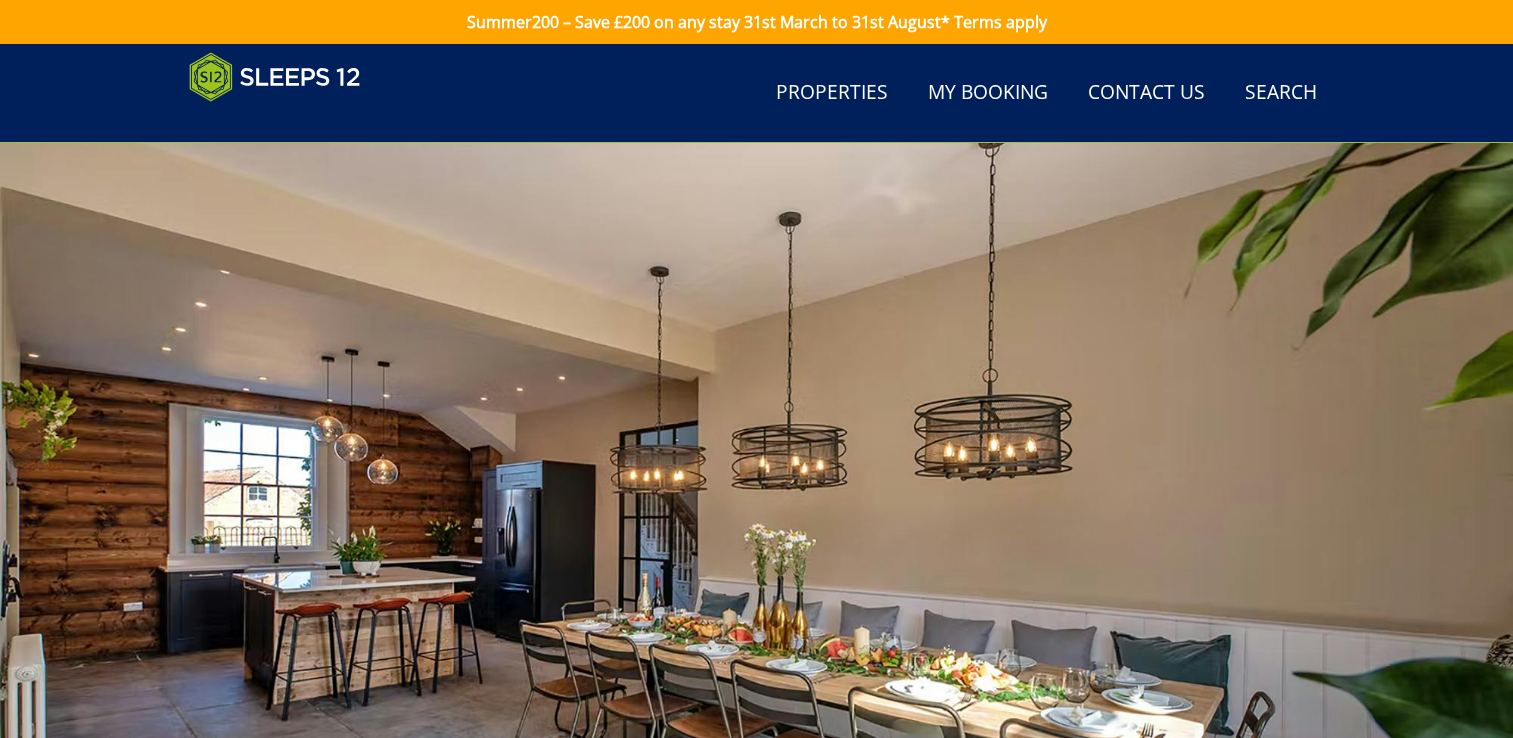 scroll, scrollTop: 843, scrollLeft: 0, axis: vertical 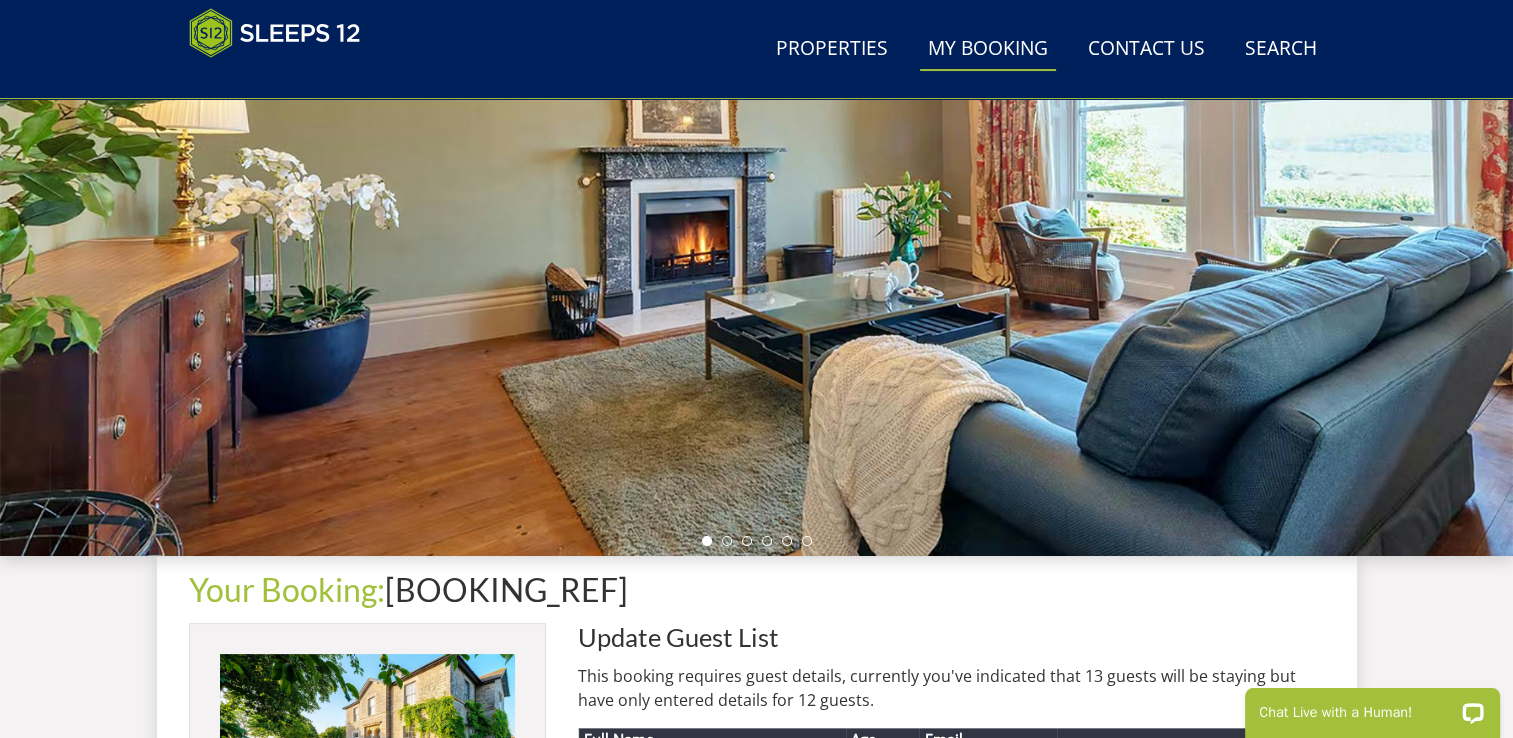 click on "My Booking" at bounding box center [988, 49] 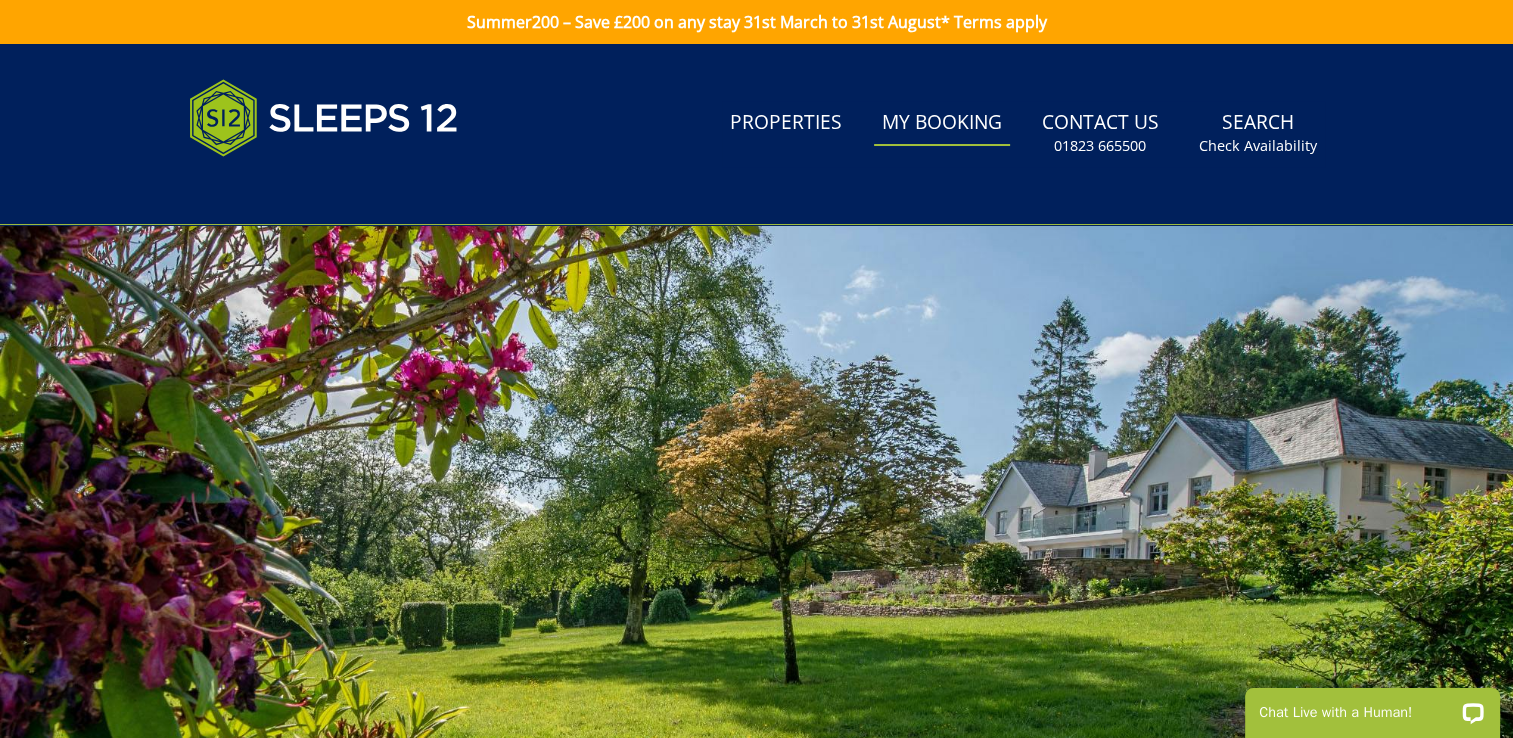 scroll, scrollTop: 0, scrollLeft: 0, axis: both 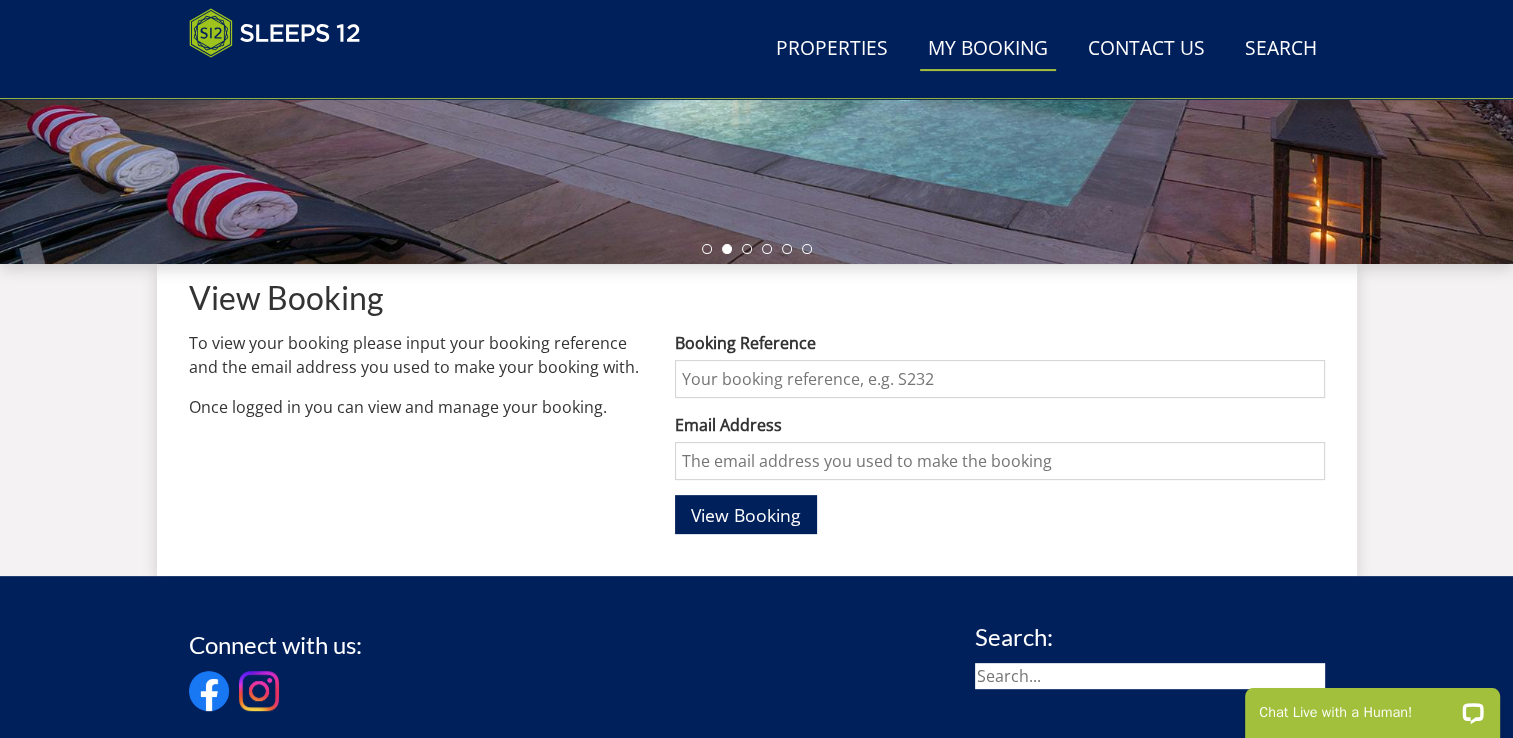 click on "Booking Reference" at bounding box center (999, 379) 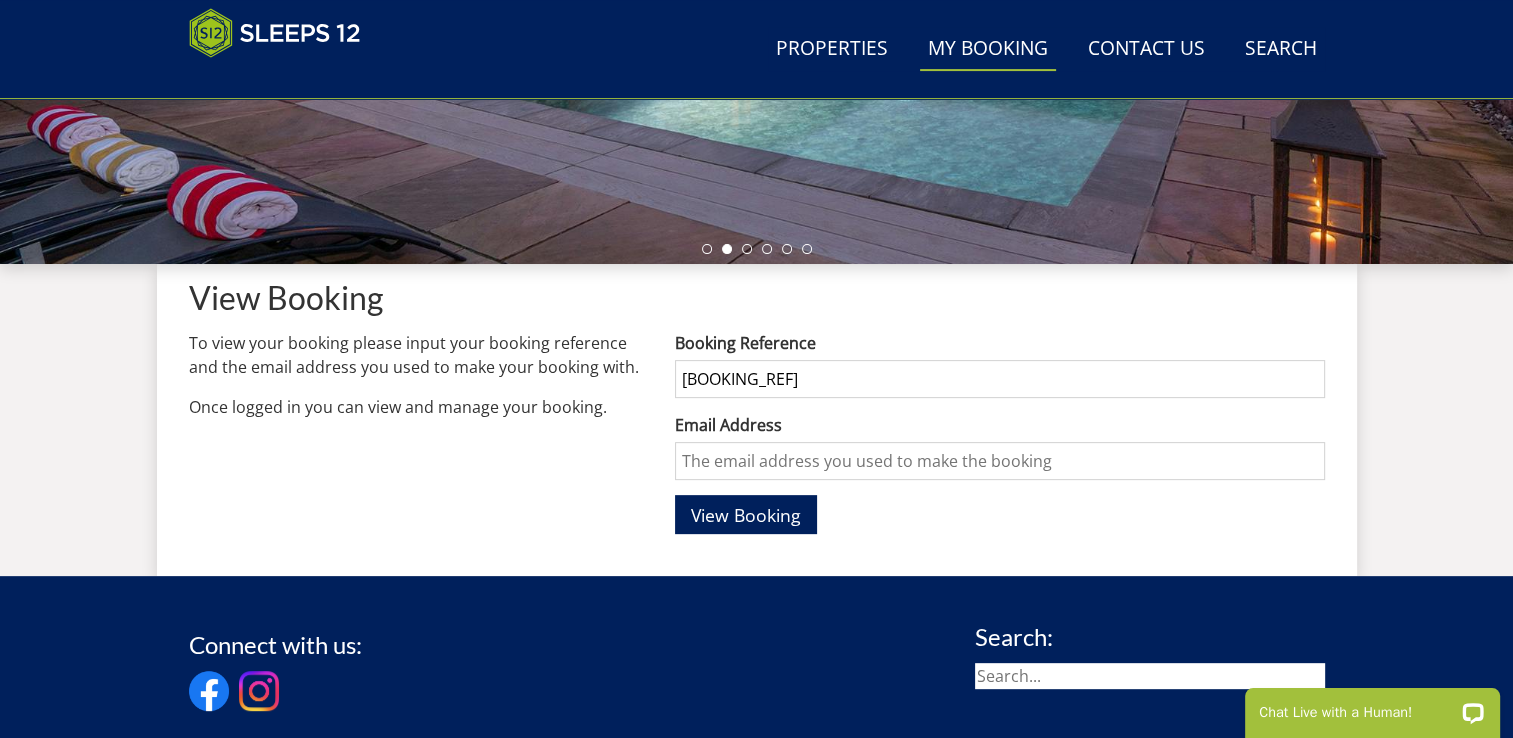 type on "[EMAIL]" 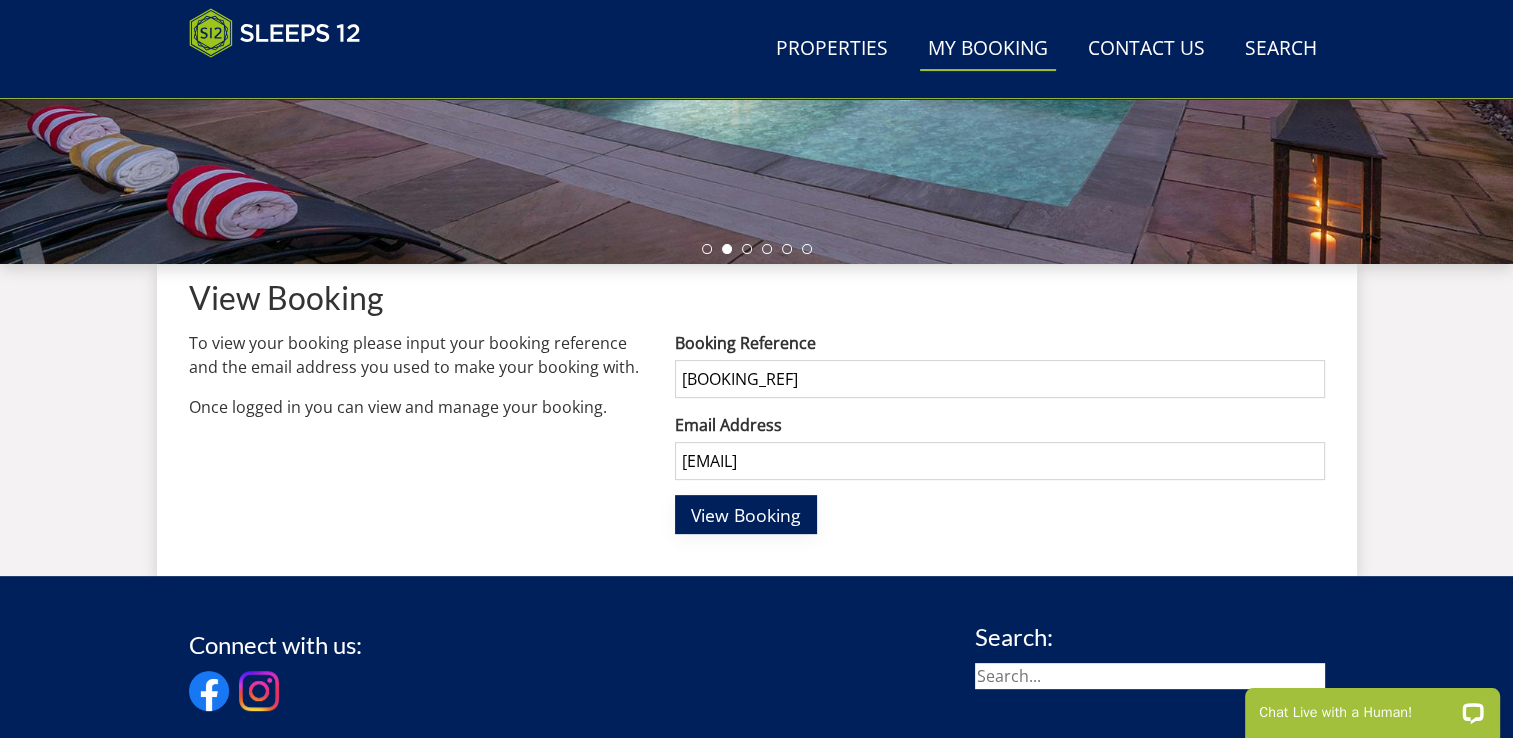 click on "View Booking" at bounding box center [746, 515] 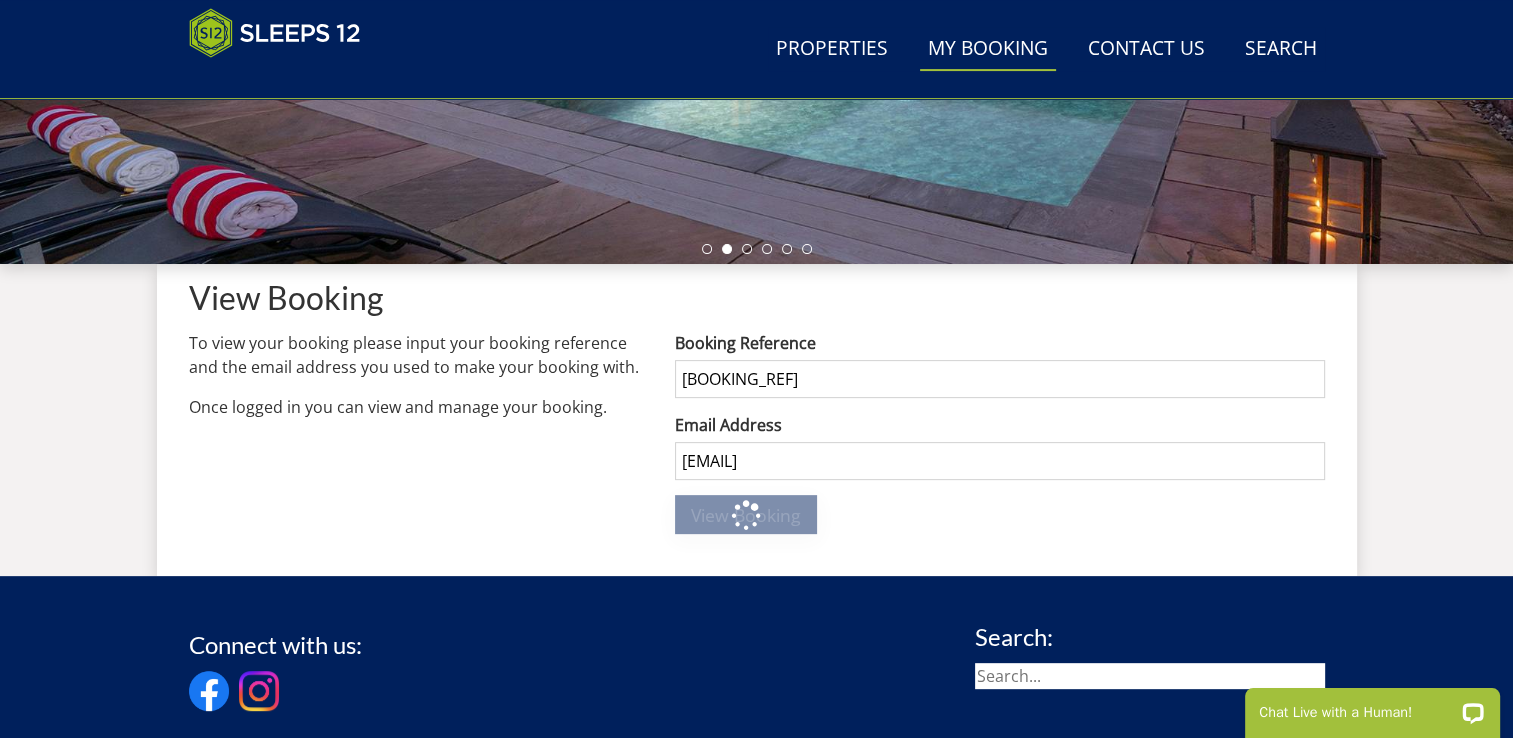 scroll, scrollTop: 0, scrollLeft: 0, axis: both 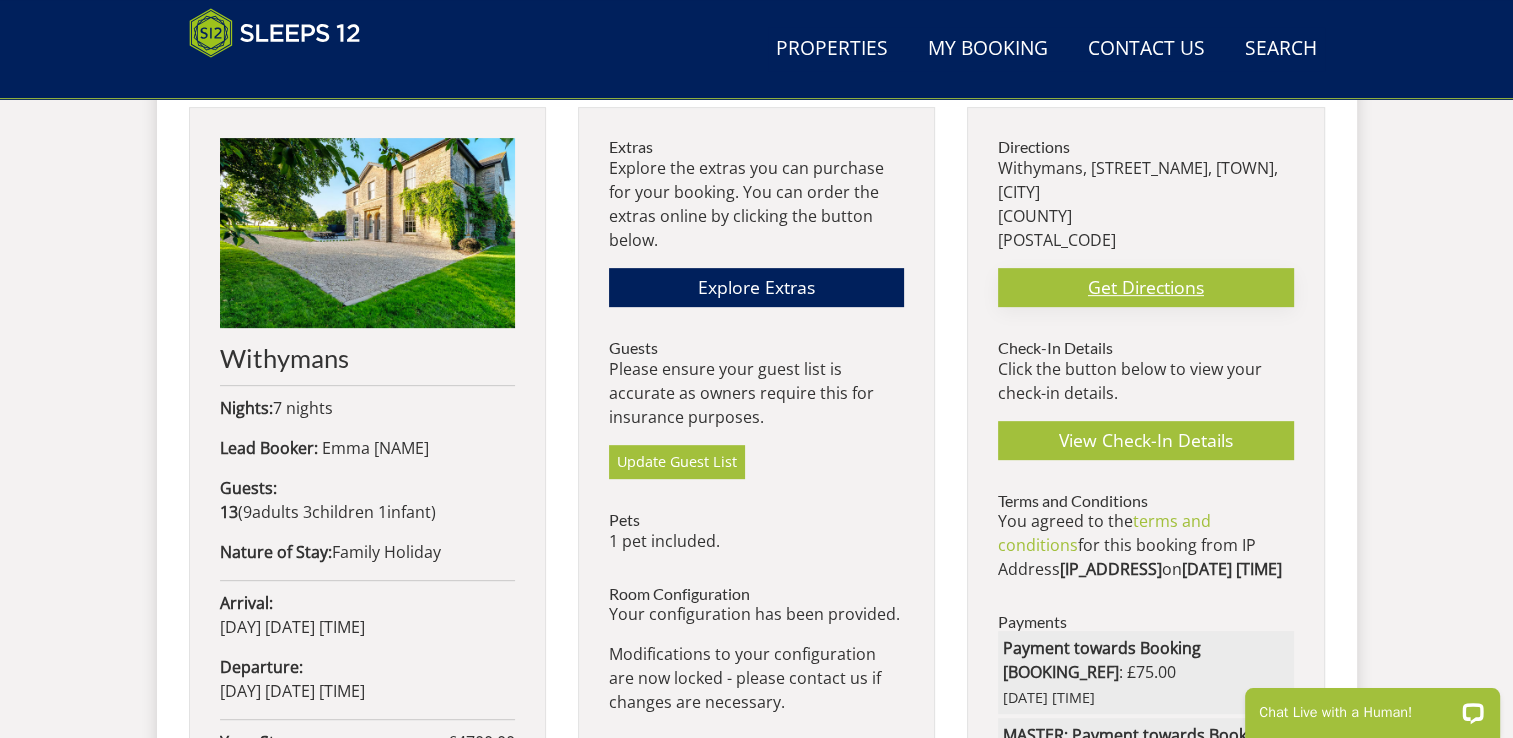 click on "Get Directions" at bounding box center [1145, 287] 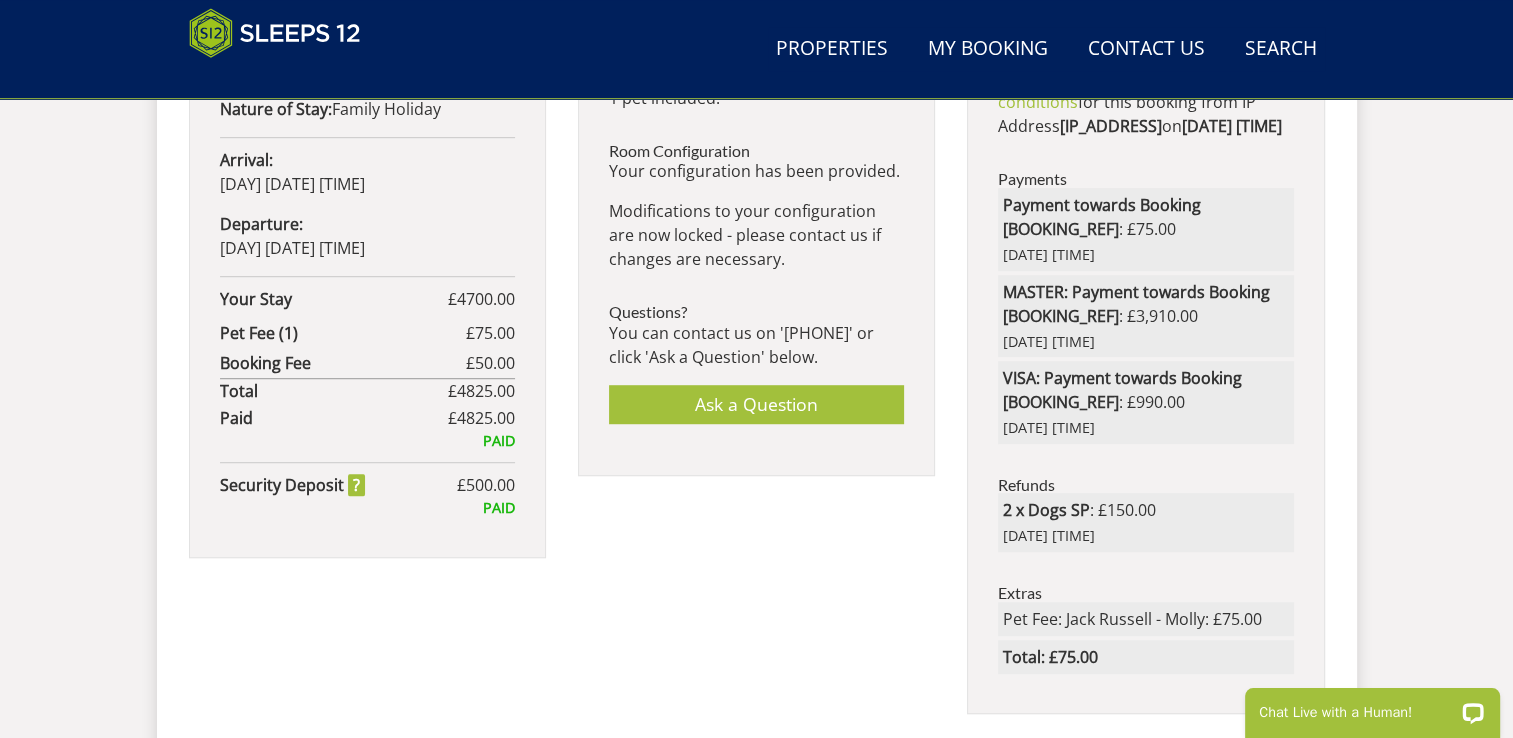 scroll, scrollTop: 1255, scrollLeft: 0, axis: vertical 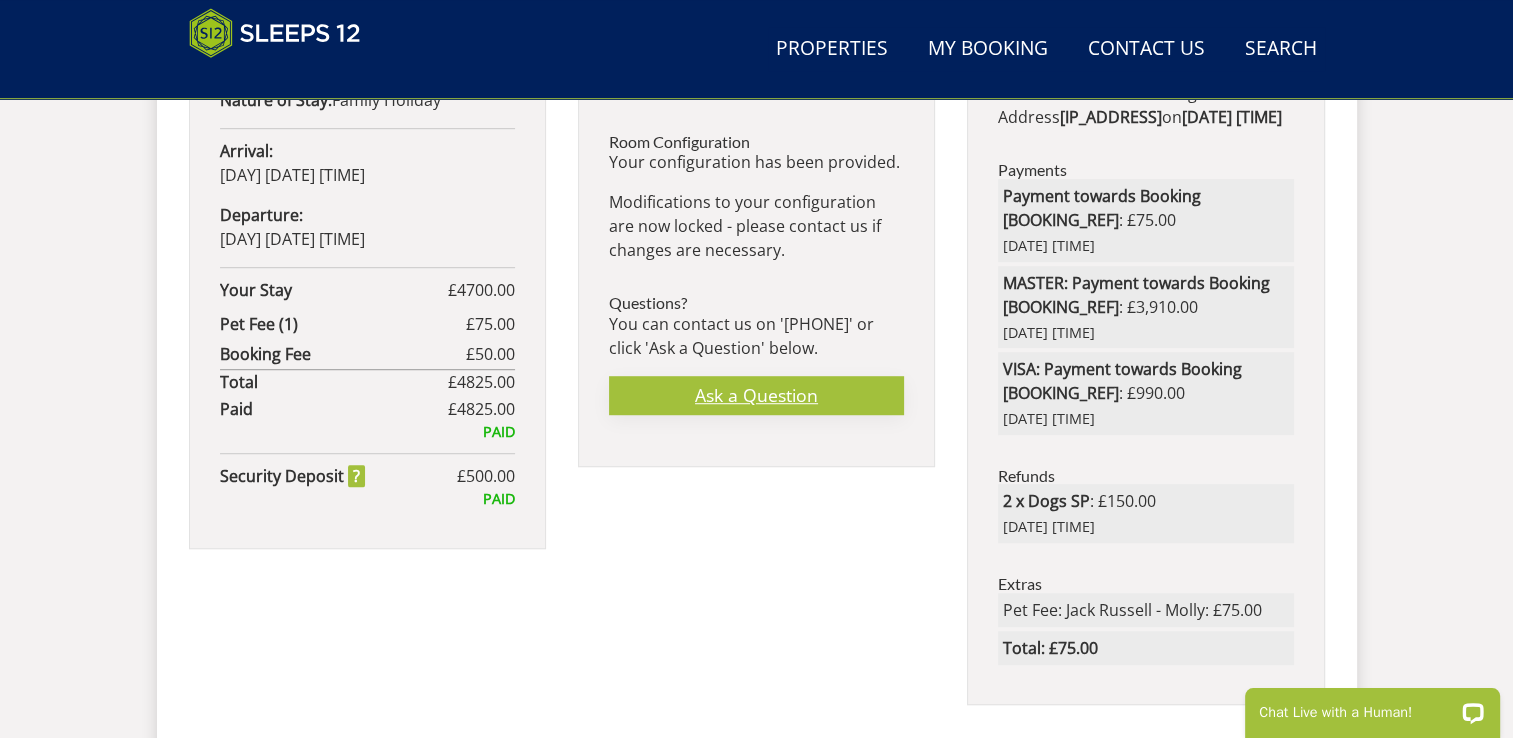 click on "Ask a Question" at bounding box center (756, 395) 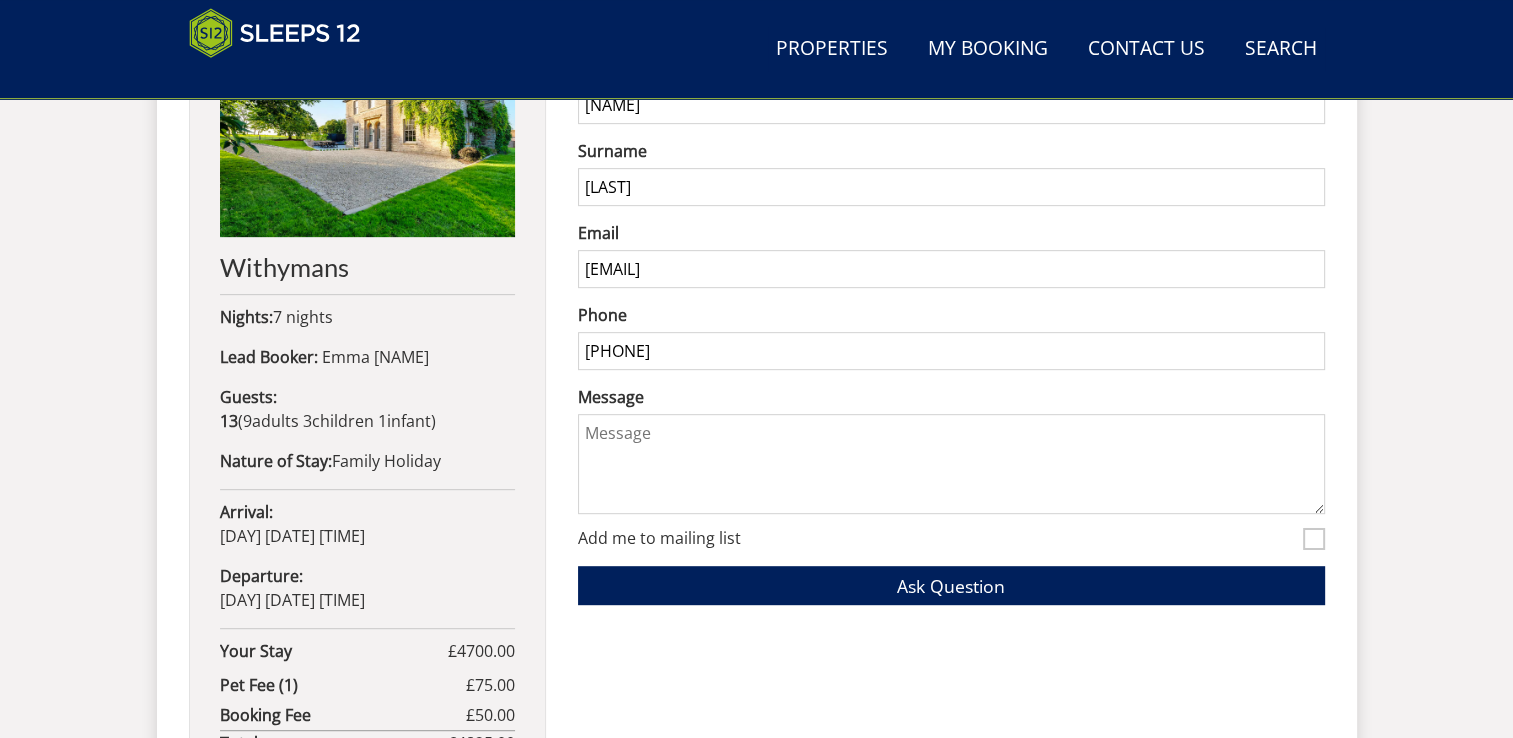 scroll, scrollTop: 896, scrollLeft: 0, axis: vertical 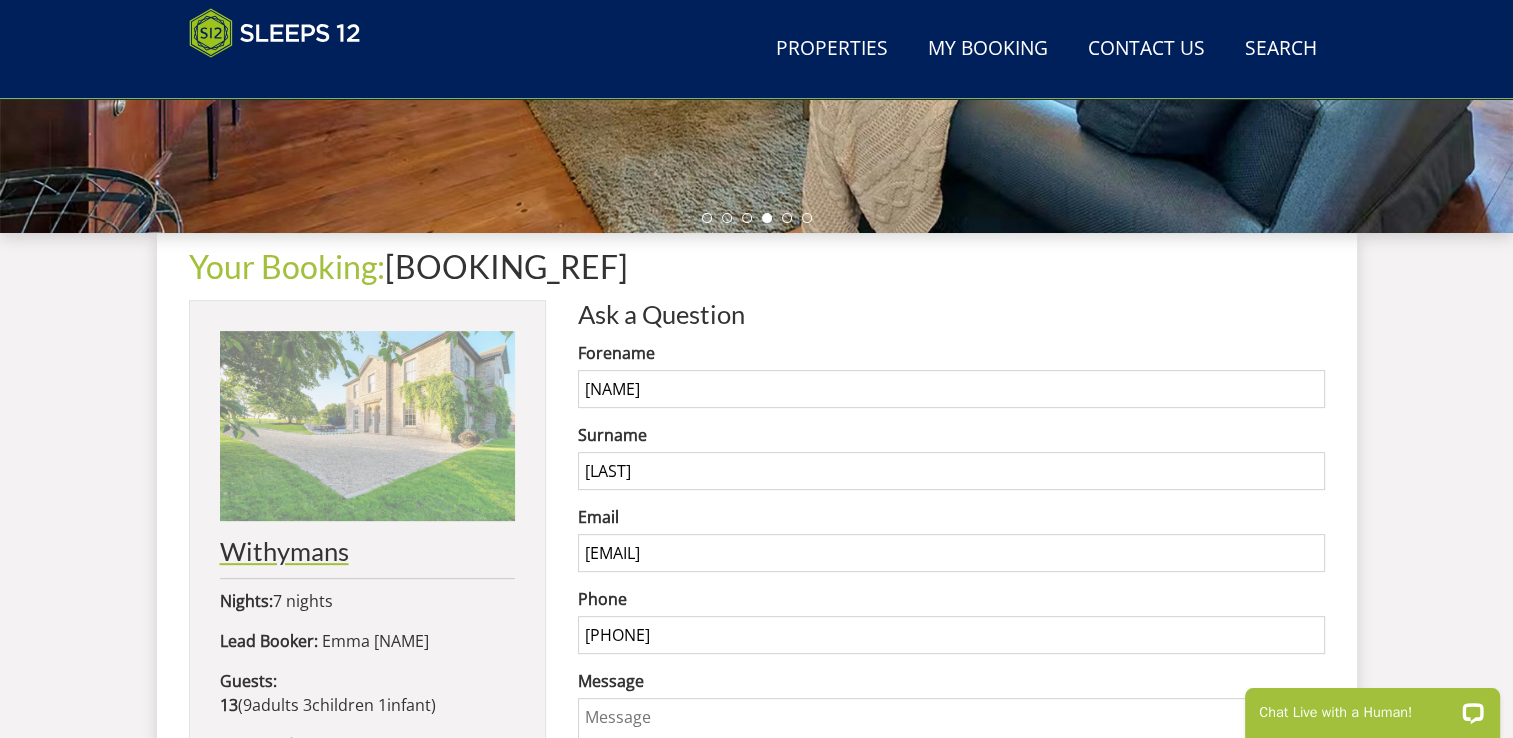 click on "Withymans" at bounding box center [367, 551] 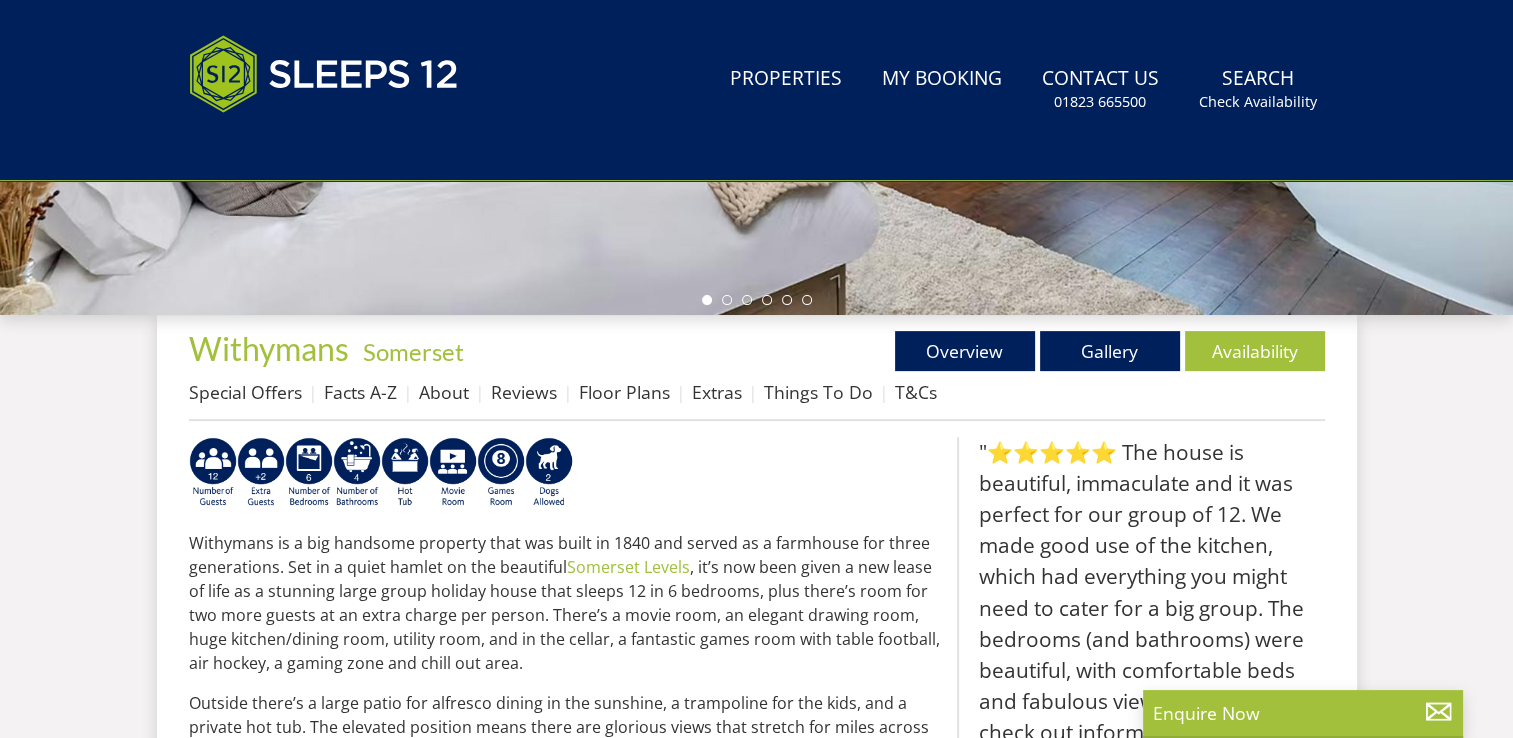 scroll, scrollTop: 0, scrollLeft: 0, axis: both 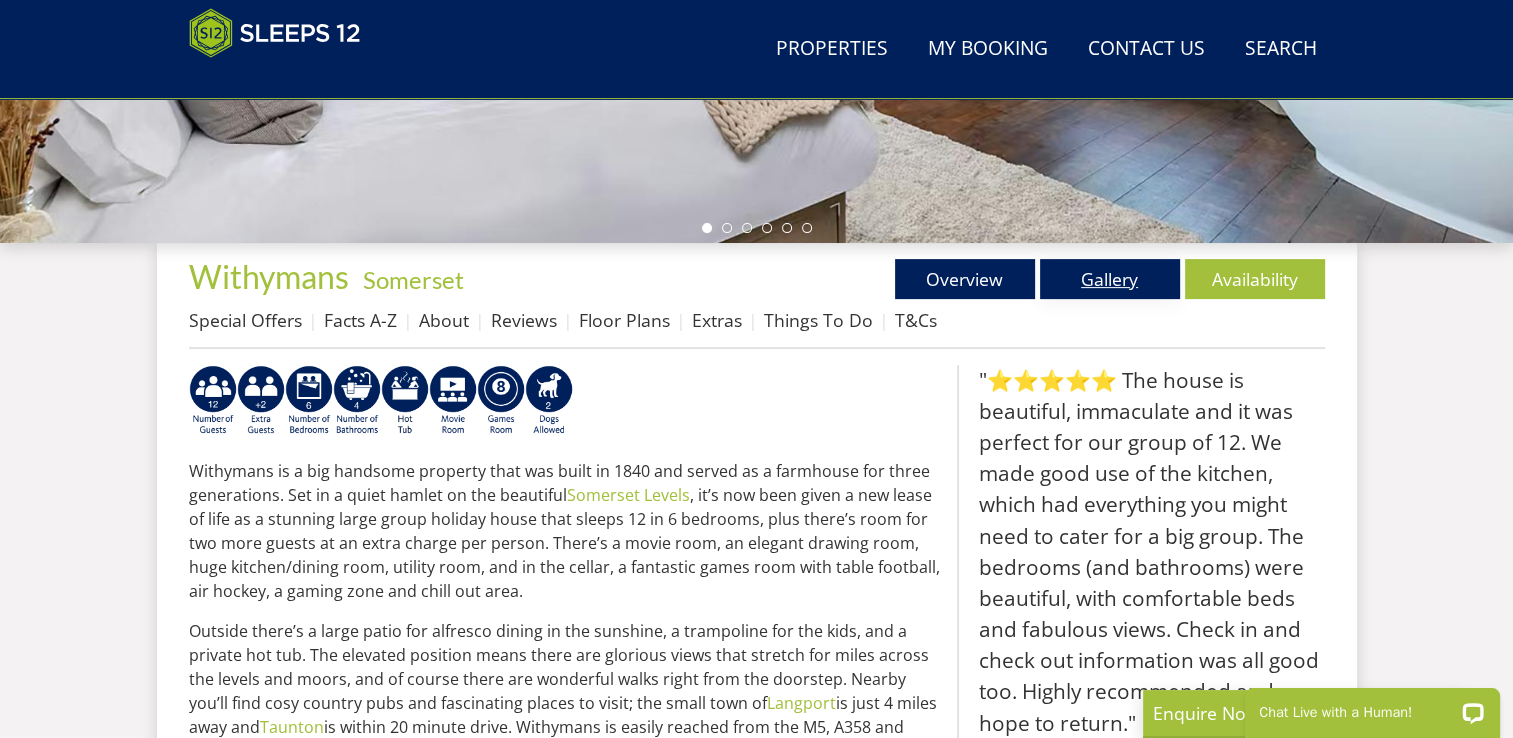 click on "Gallery" at bounding box center [1110, 279] 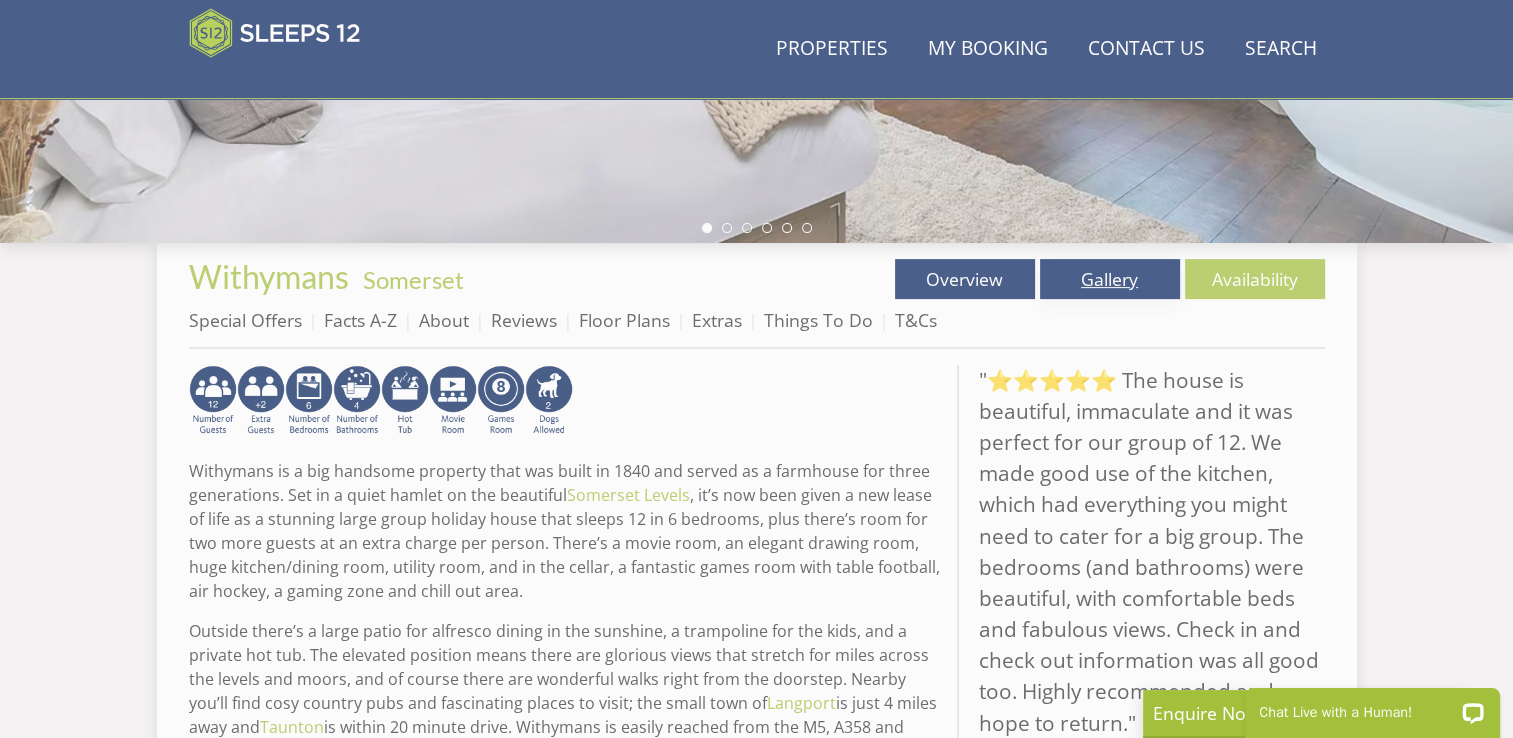 scroll, scrollTop: 0, scrollLeft: 0, axis: both 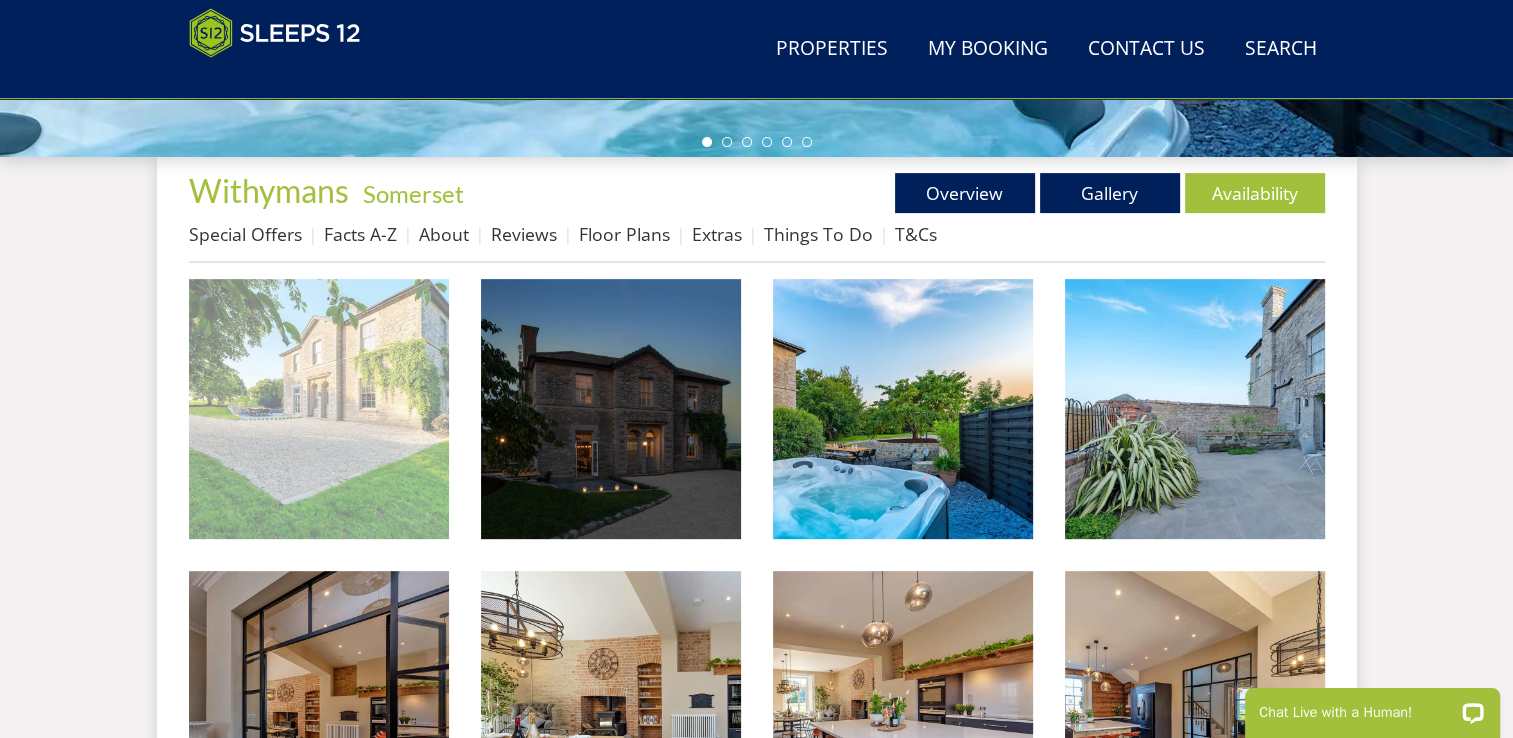 click at bounding box center (319, 409) 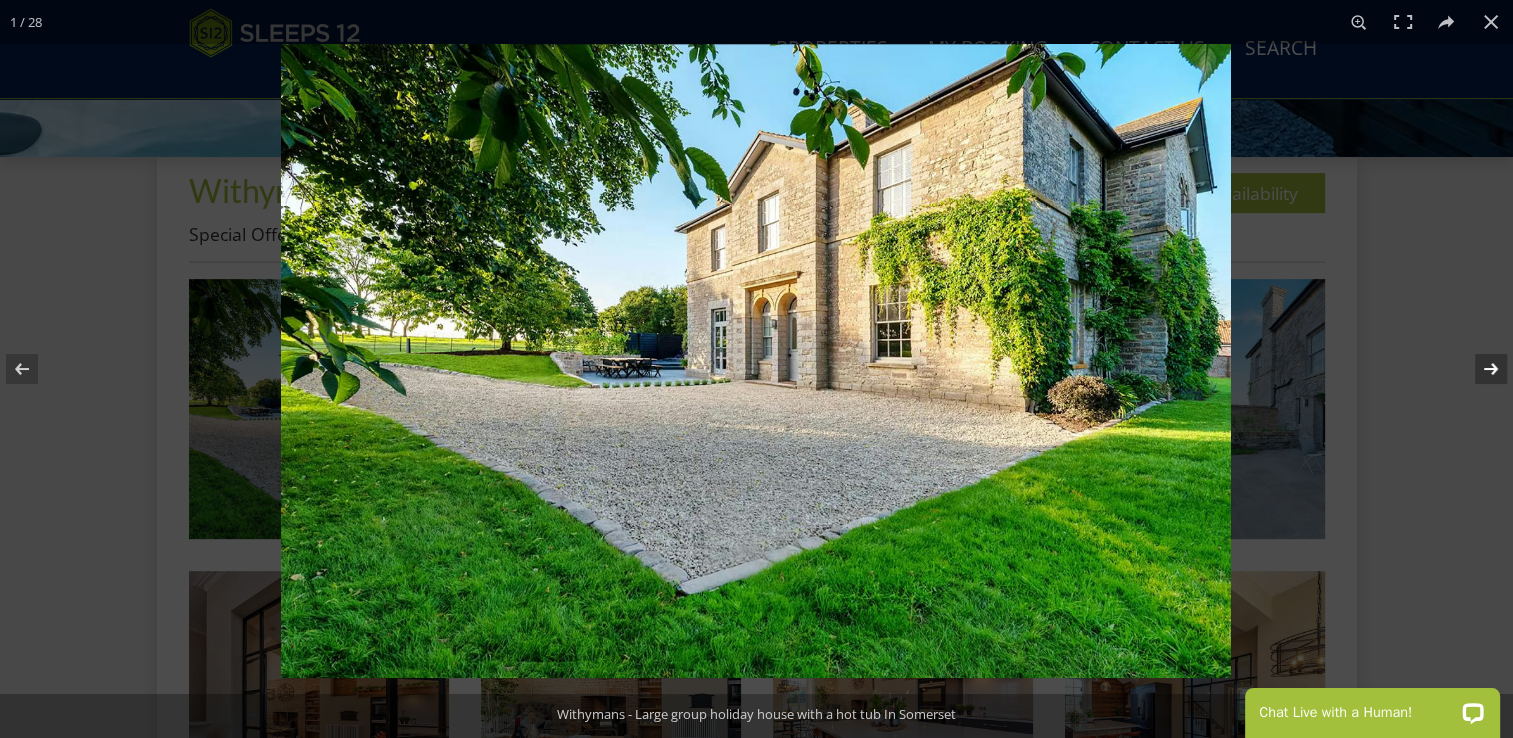click at bounding box center (1478, 369) 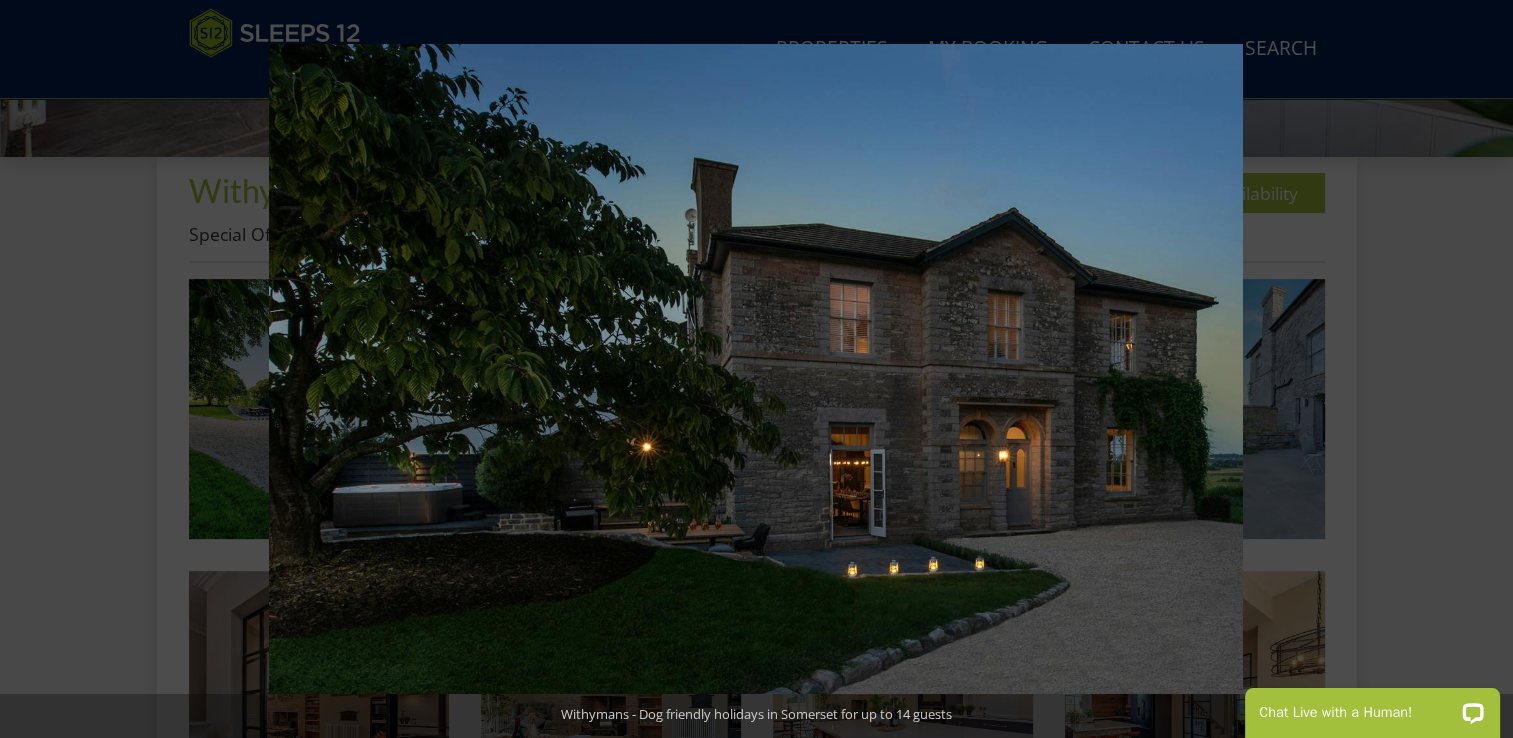 click at bounding box center [1478, 369] 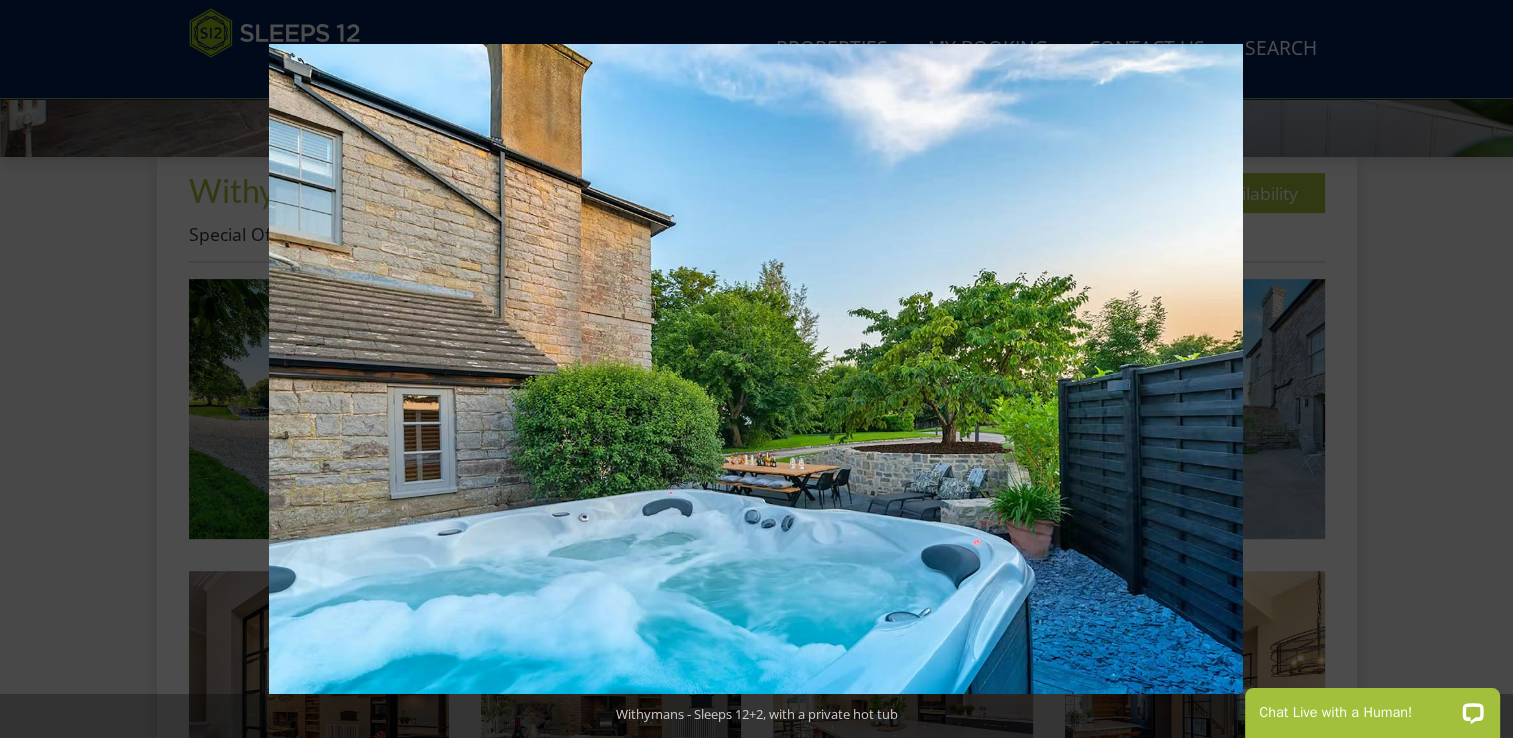 click at bounding box center (1478, 369) 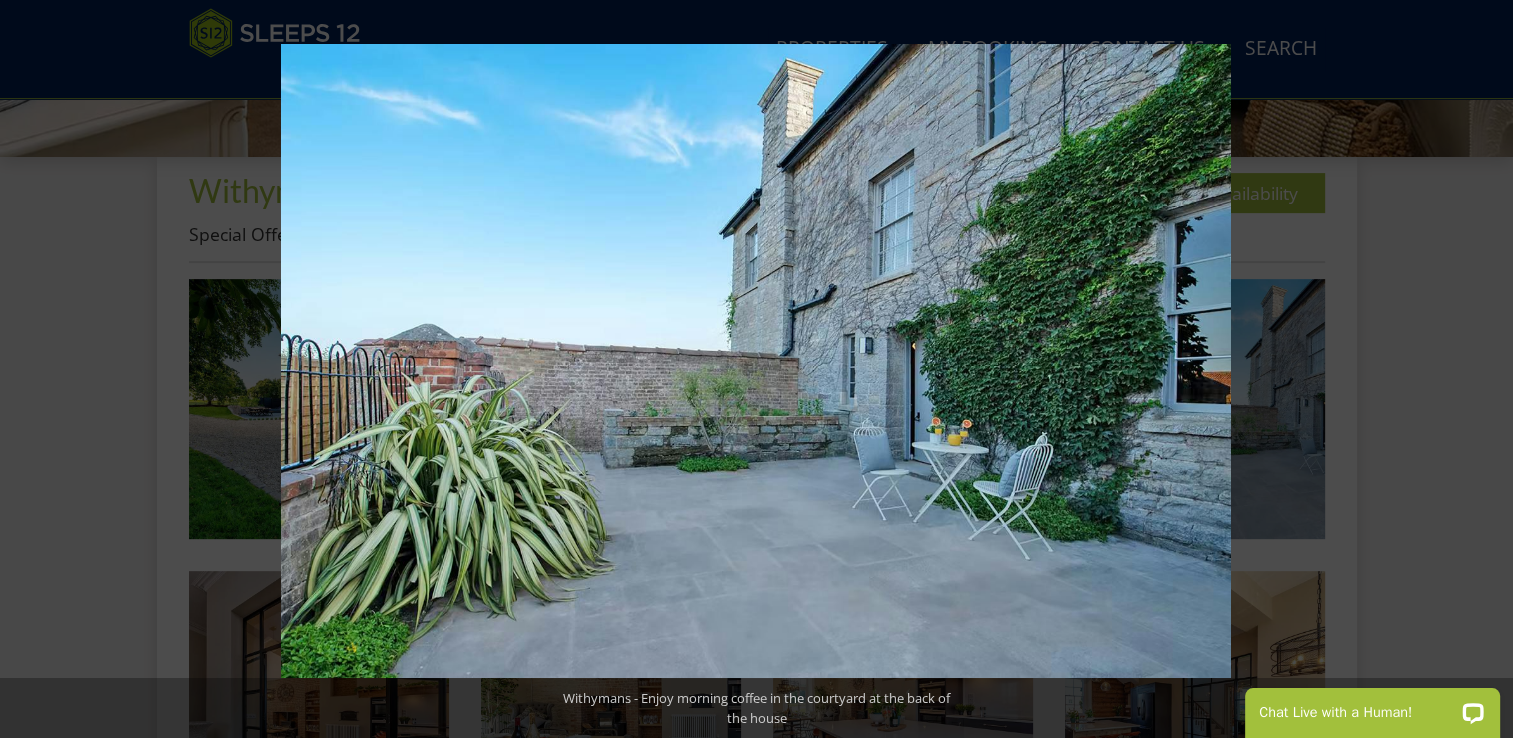 click at bounding box center (1478, 369) 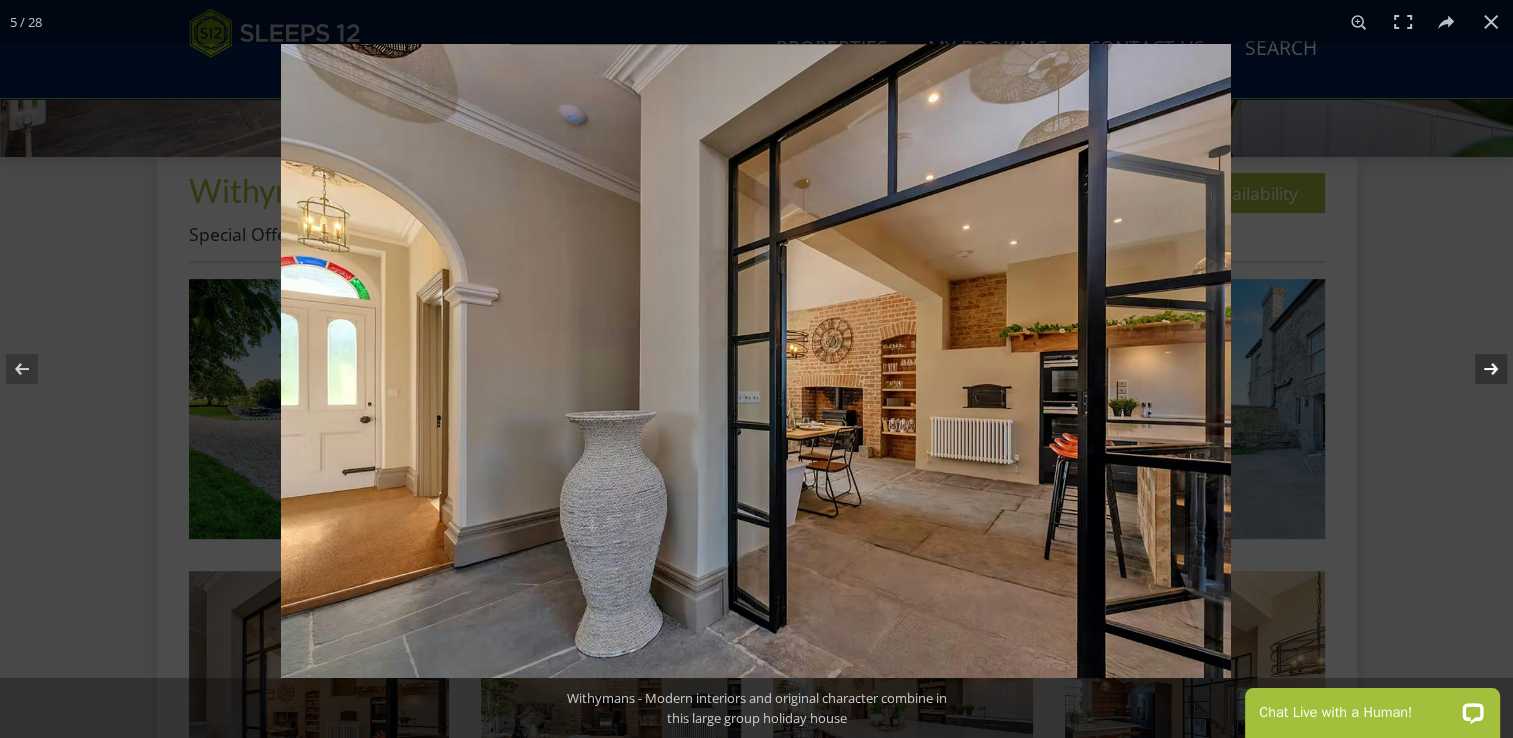 click at bounding box center [1478, 369] 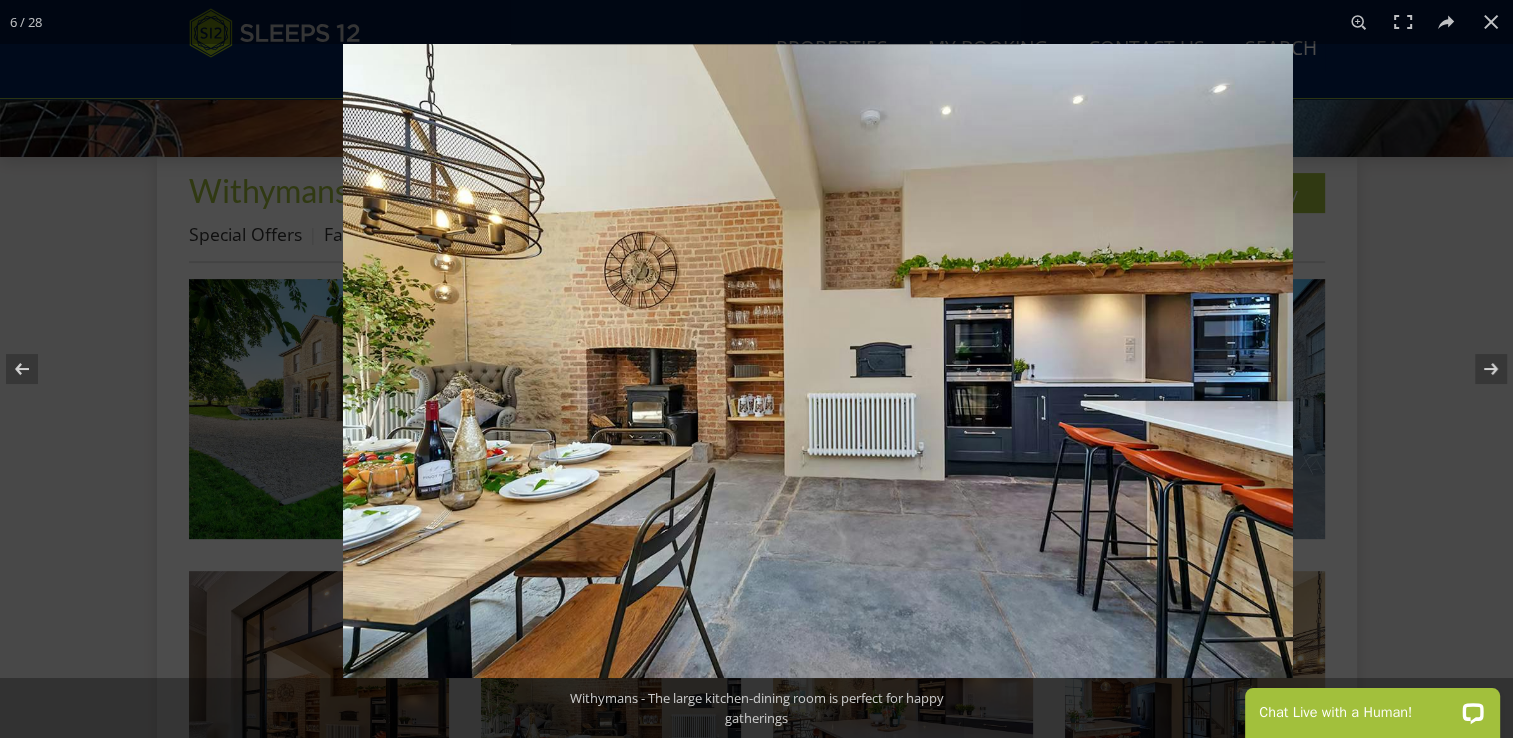 drag, startPoint x: 855, startPoint y: 362, endPoint x: 961, endPoint y: 306, distance: 119.88328 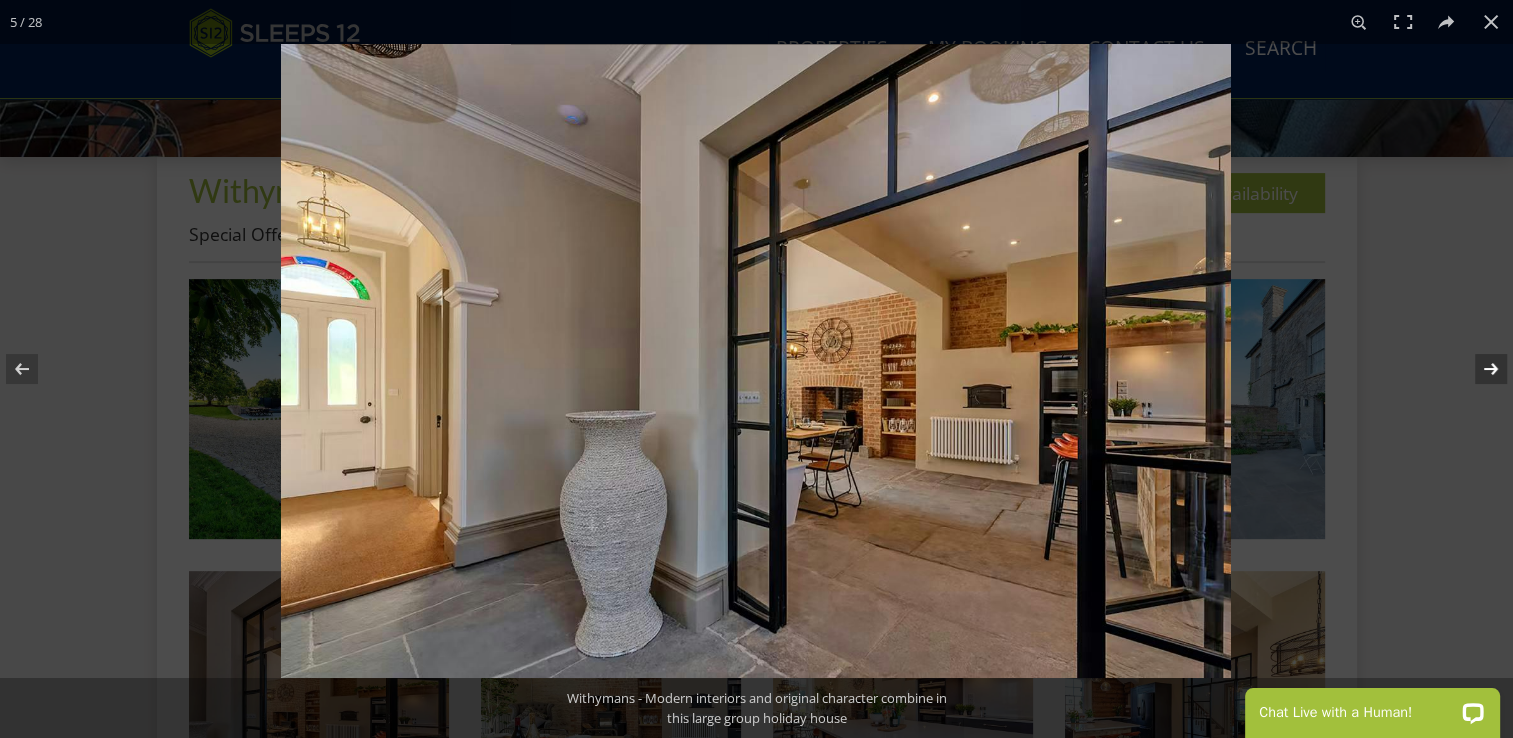 click at bounding box center [1478, 369] 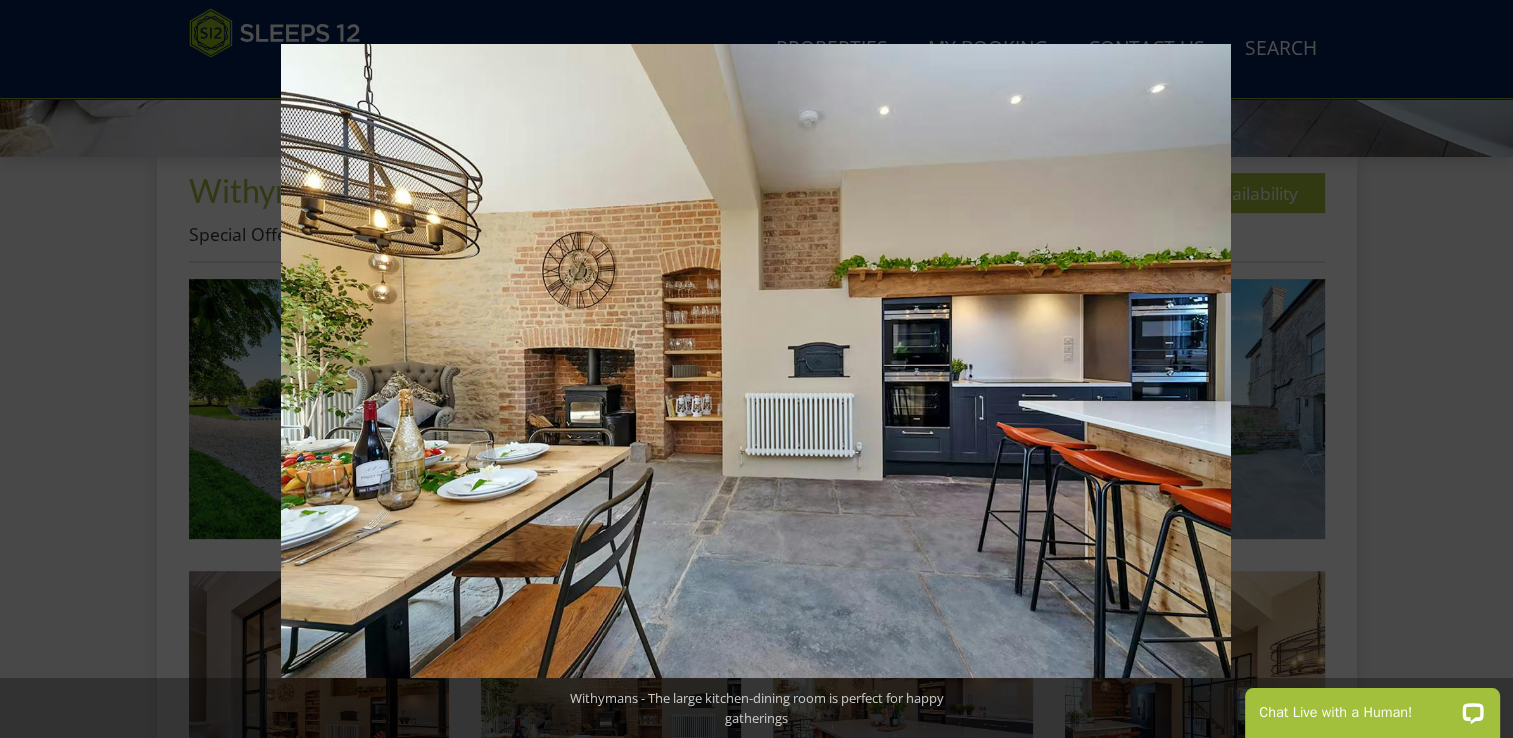 drag, startPoint x: 1493, startPoint y: 367, endPoint x: 1373, endPoint y: 138, distance: 258.53625 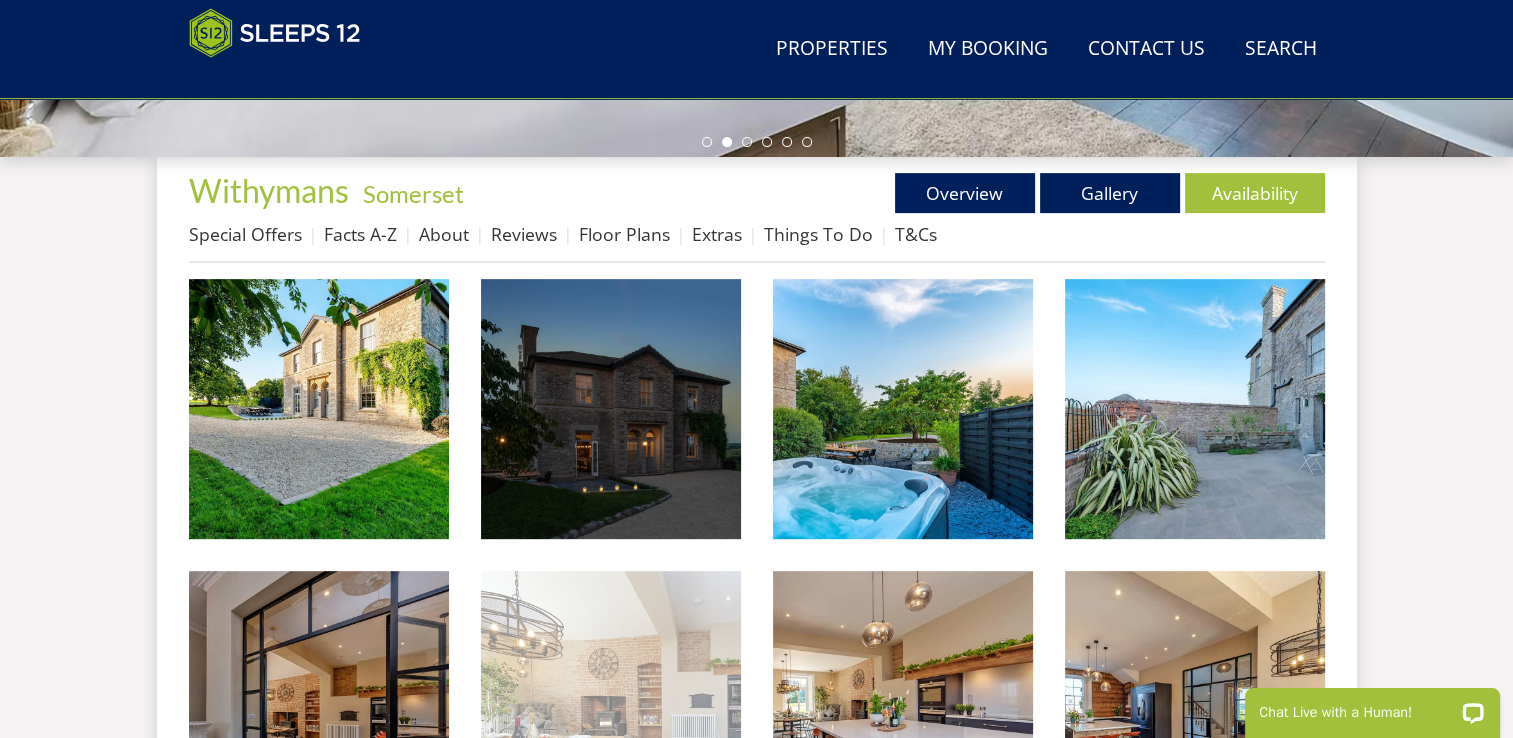 click at bounding box center (611, 701) 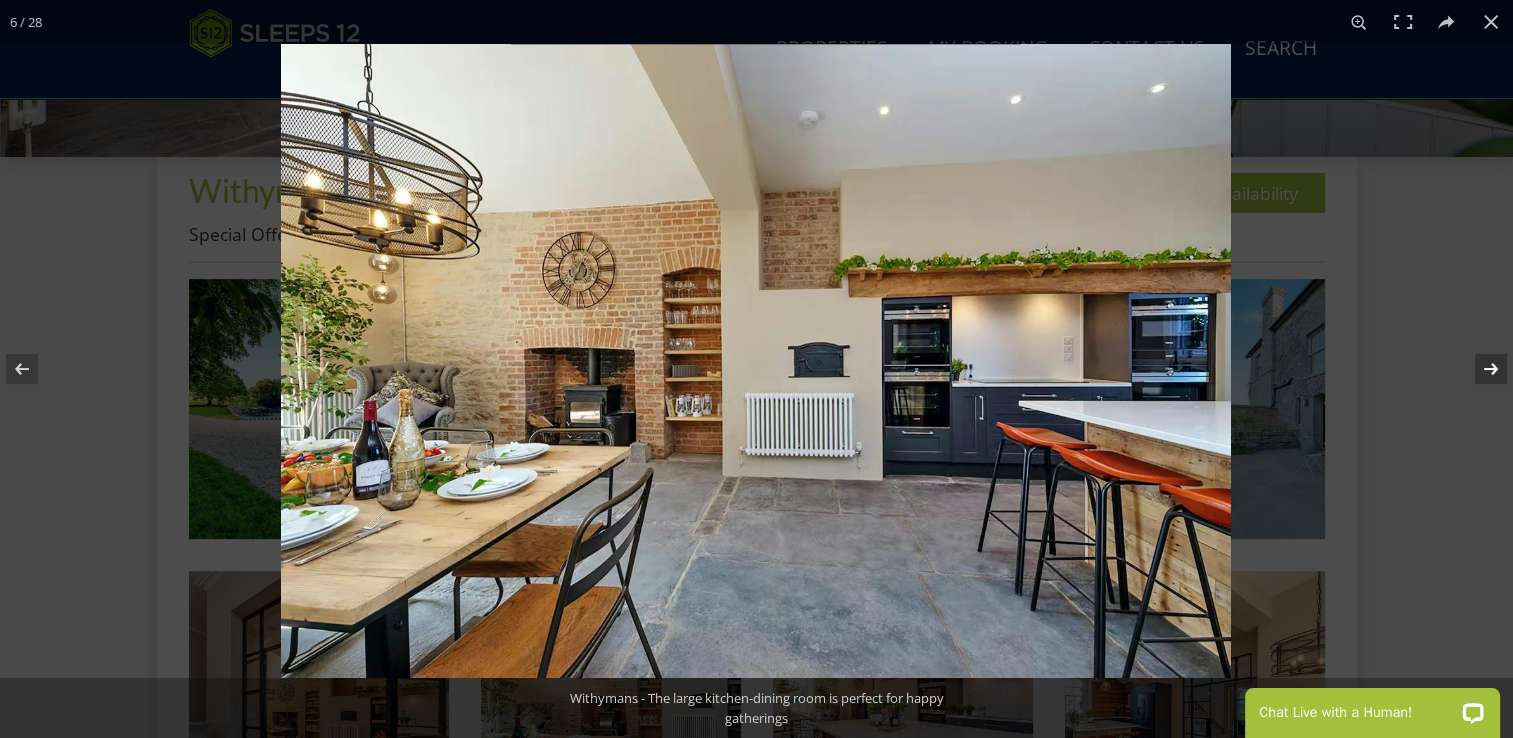 click at bounding box center (1478, 369) 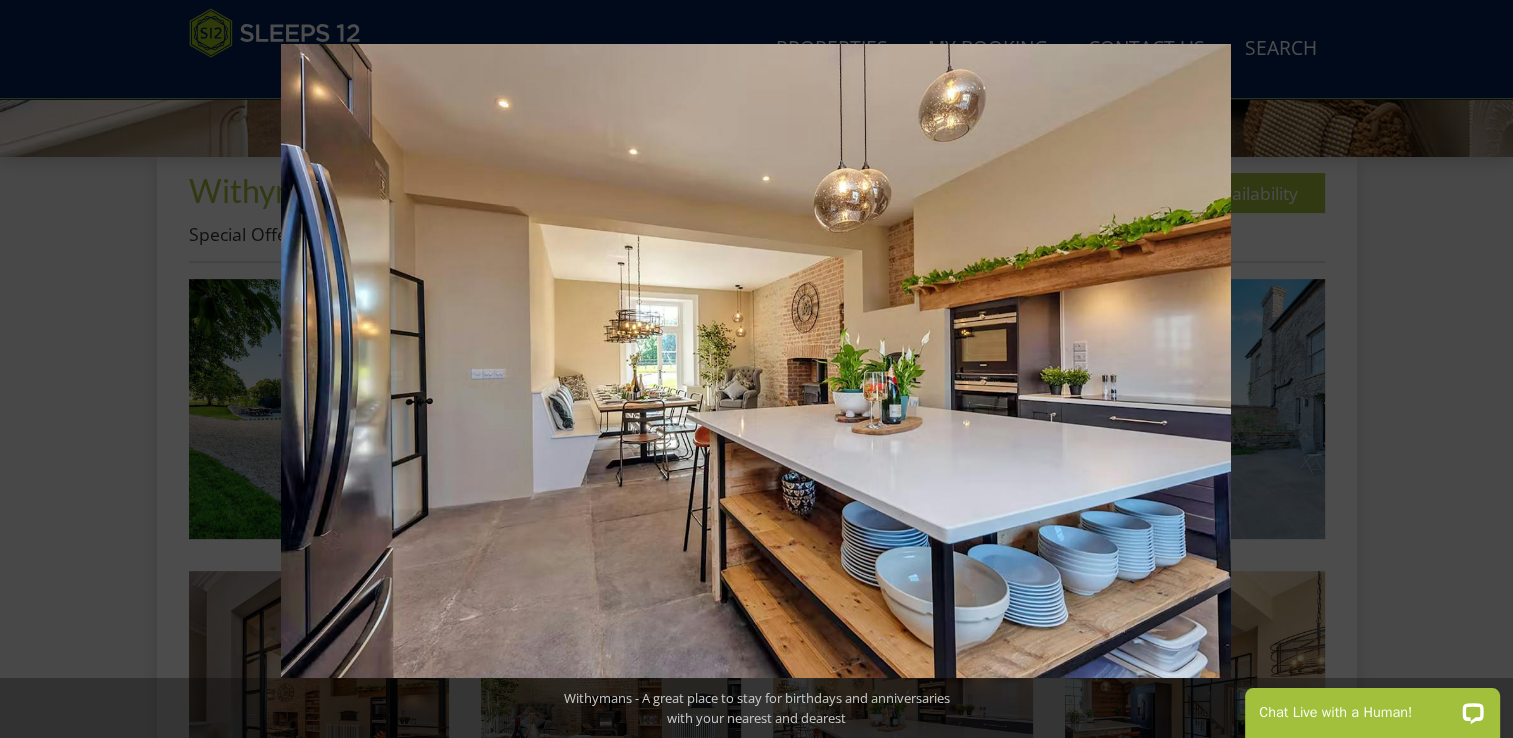 click at bounding box center (1478, 369) 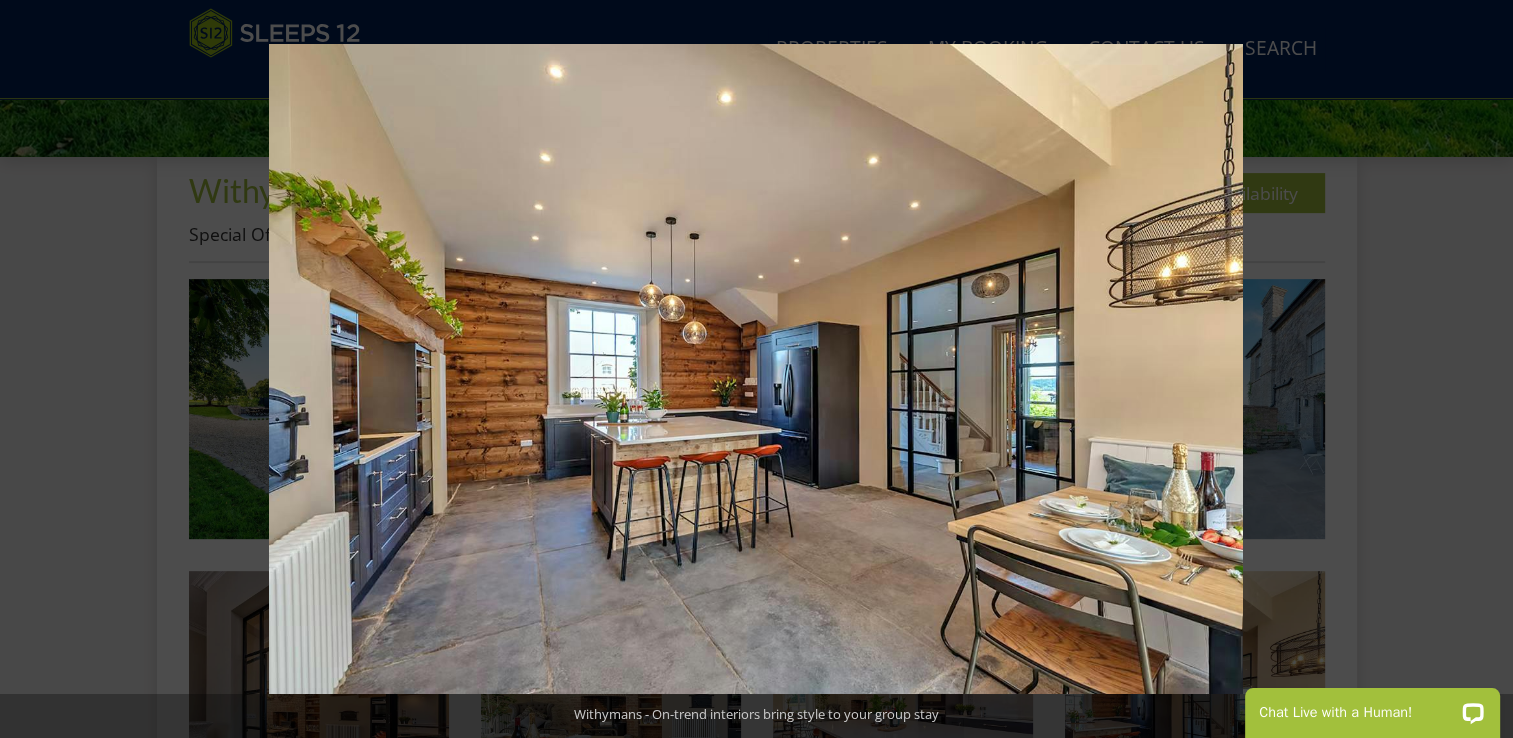 click at bounding box center [1478, 369] 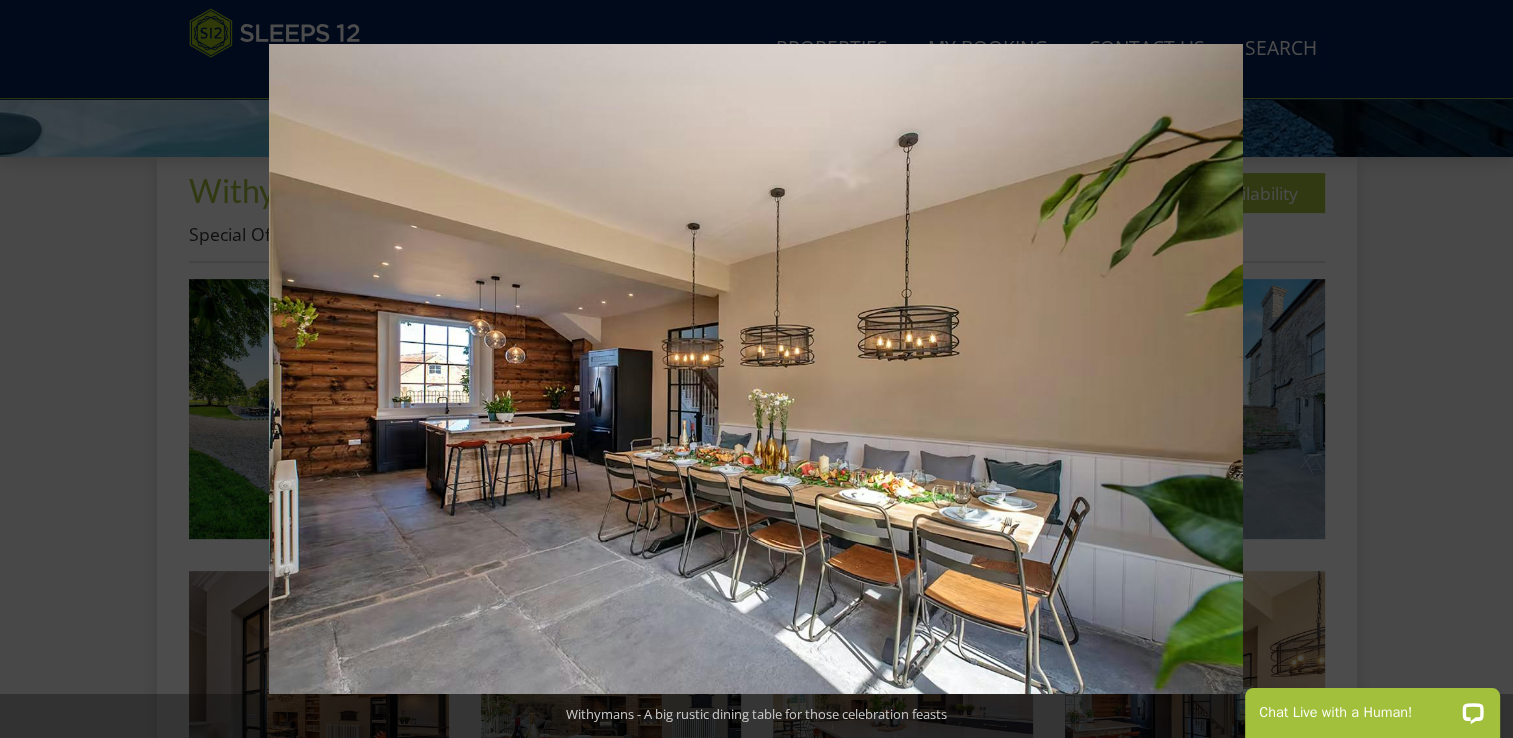 click at bounding box center (1478, 369) 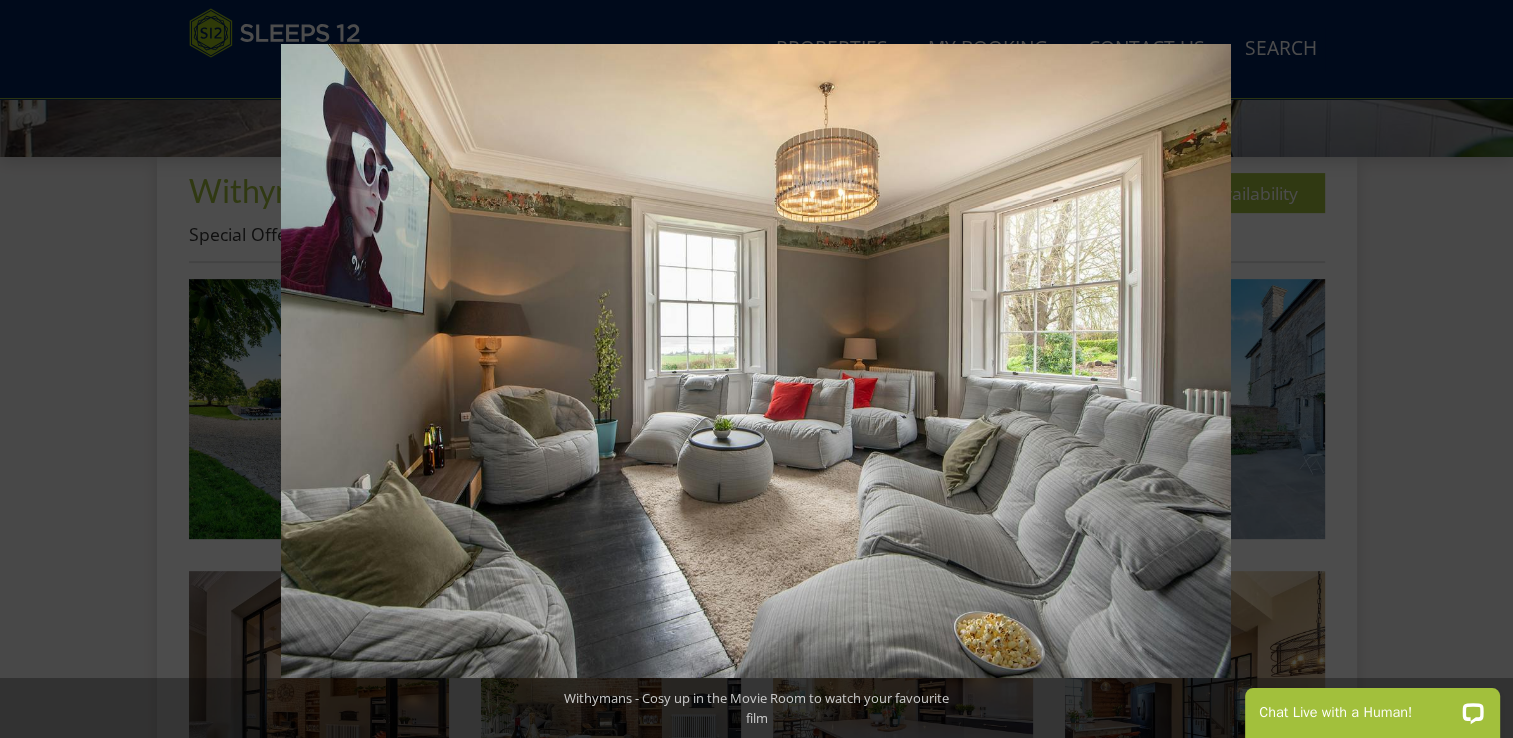 click at bounding box center (1478, 369) 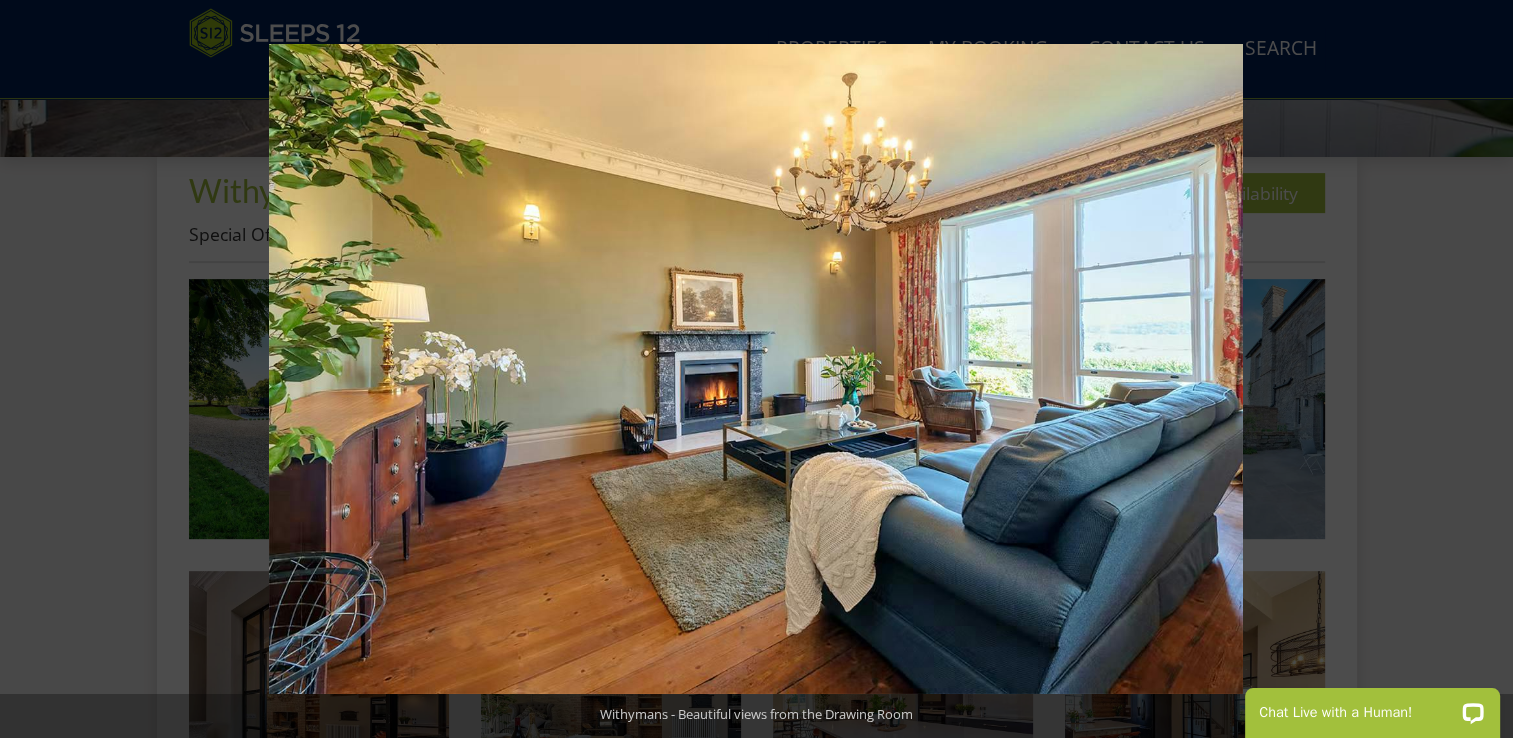 click at bounding box center [1478, 369] 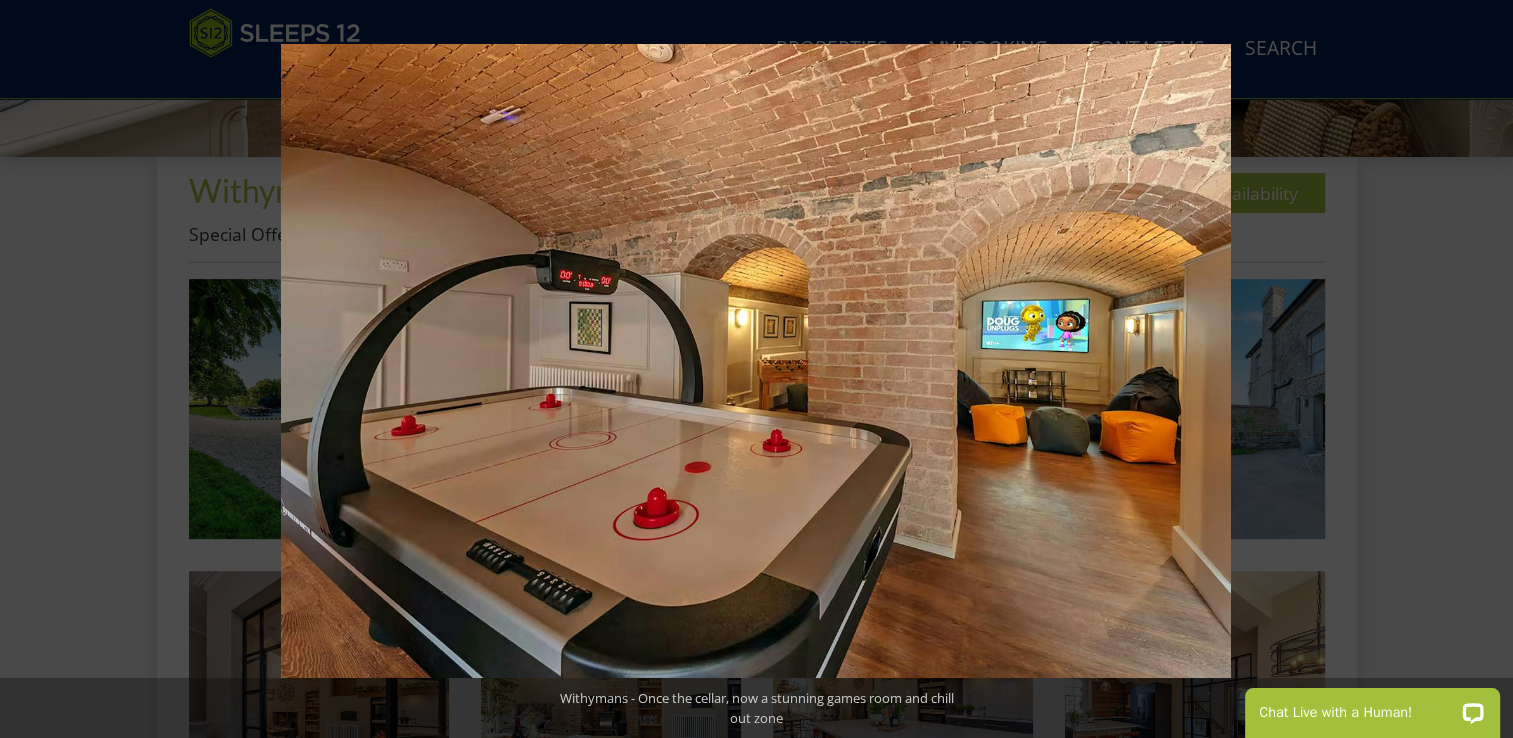 click at bounding box center (1478, 369) 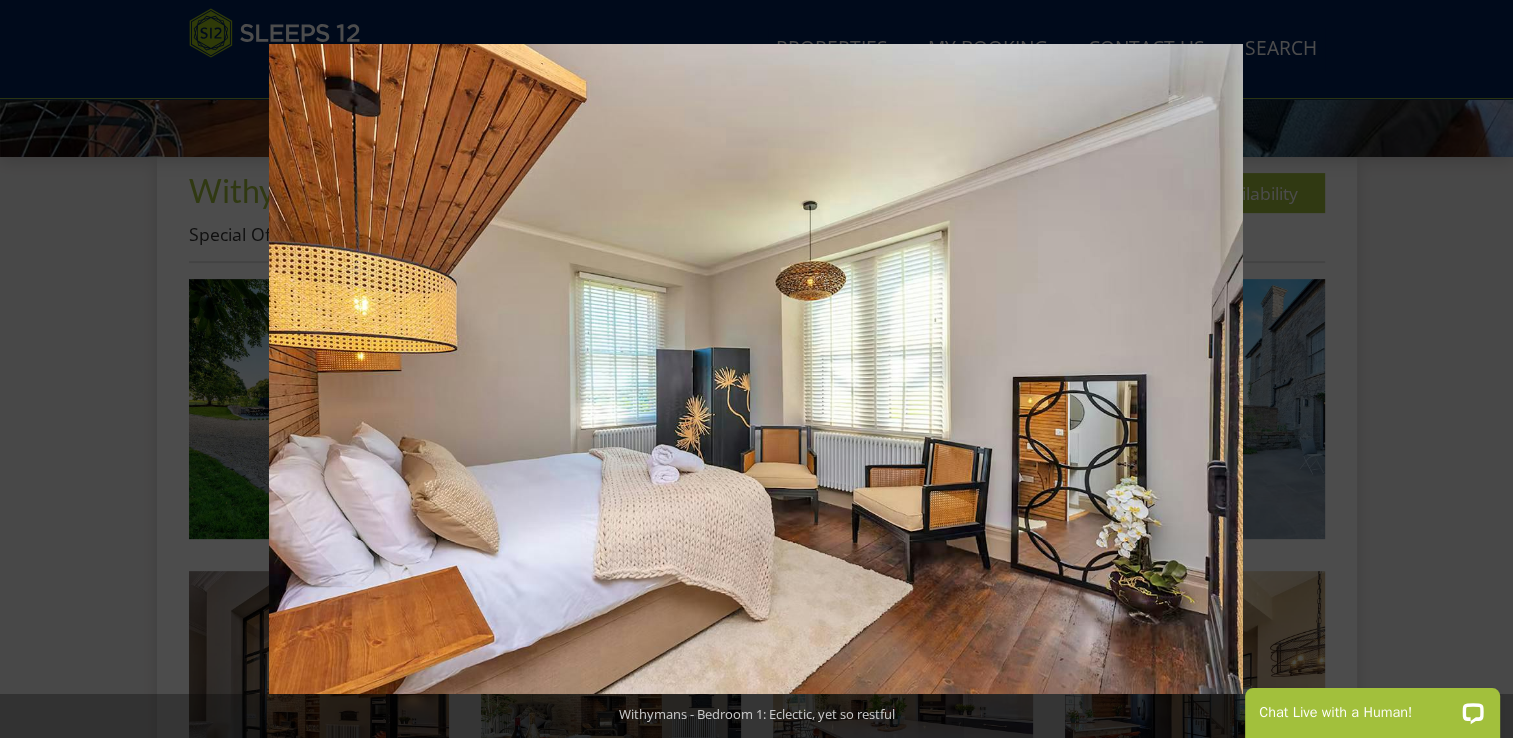 click at bounding box center (1478, 369) 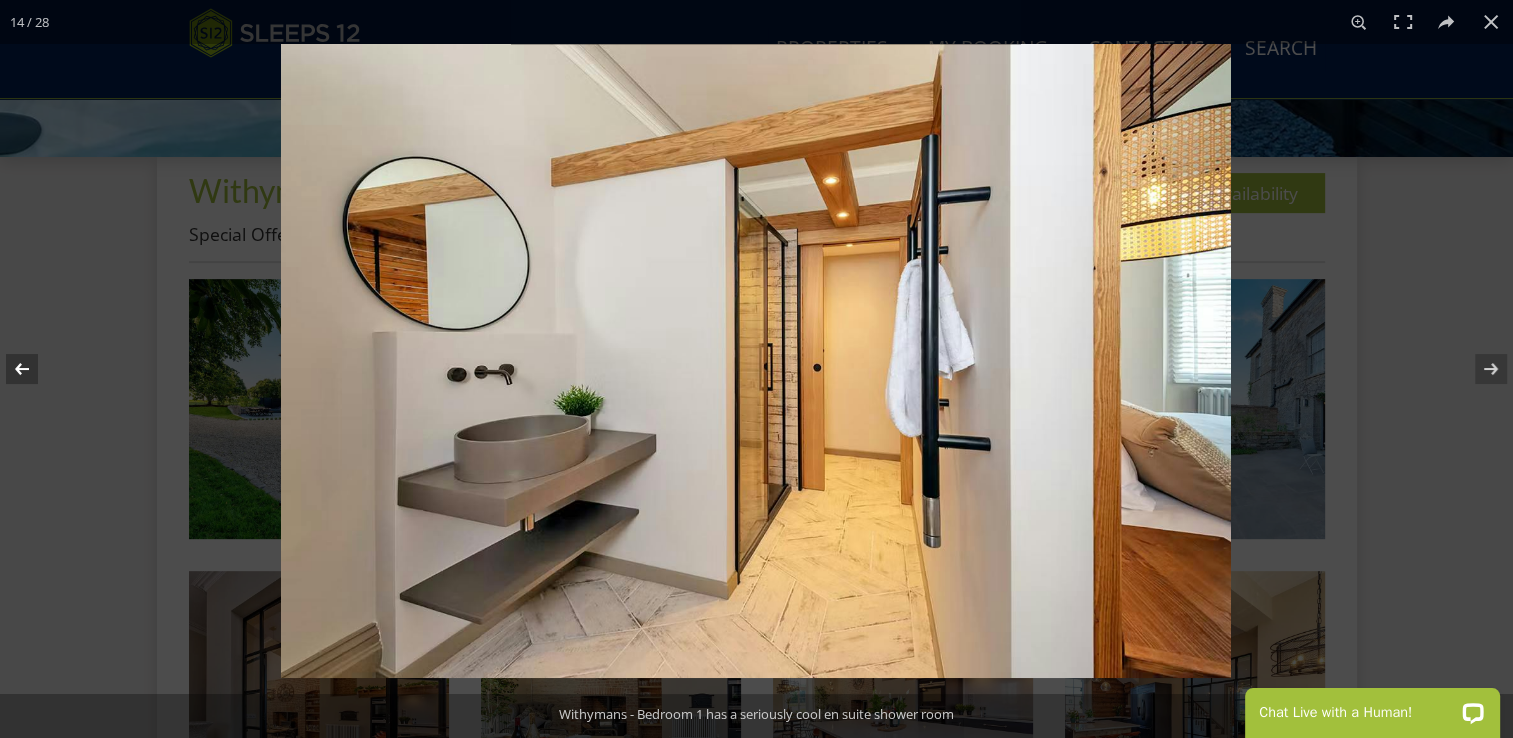click at bounding box center (35, 369) 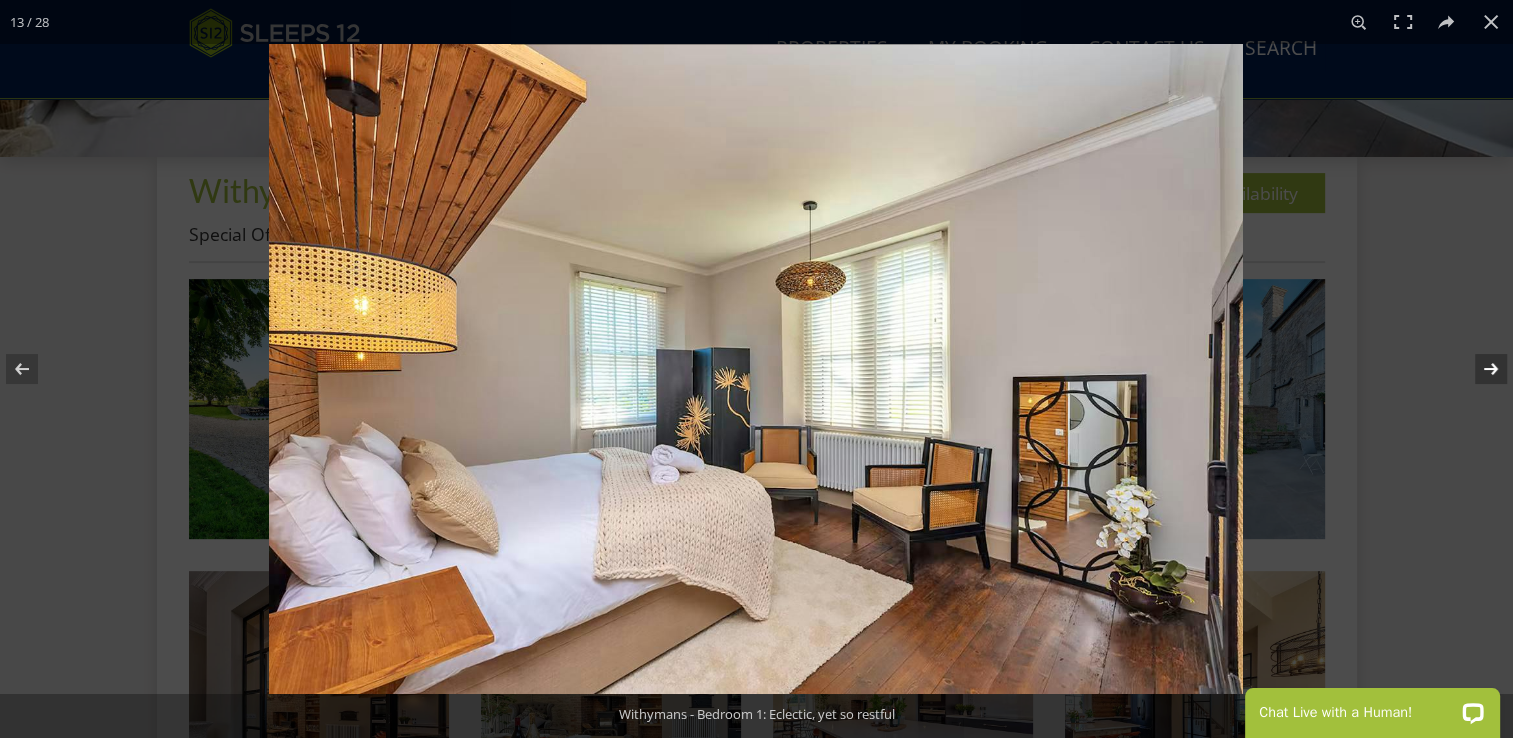 click at bounding box center (1478, 369) 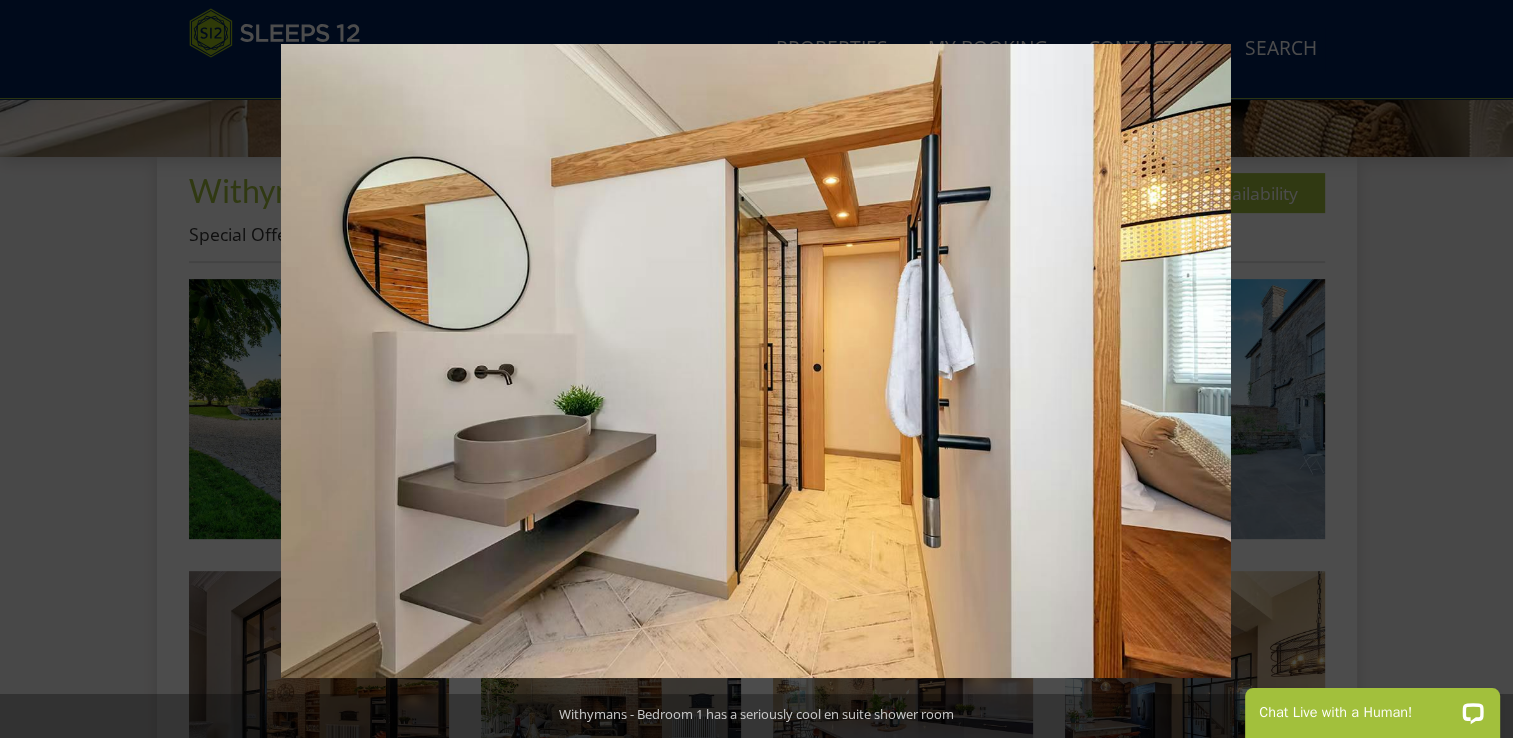click at bounding box center [1478, 369] 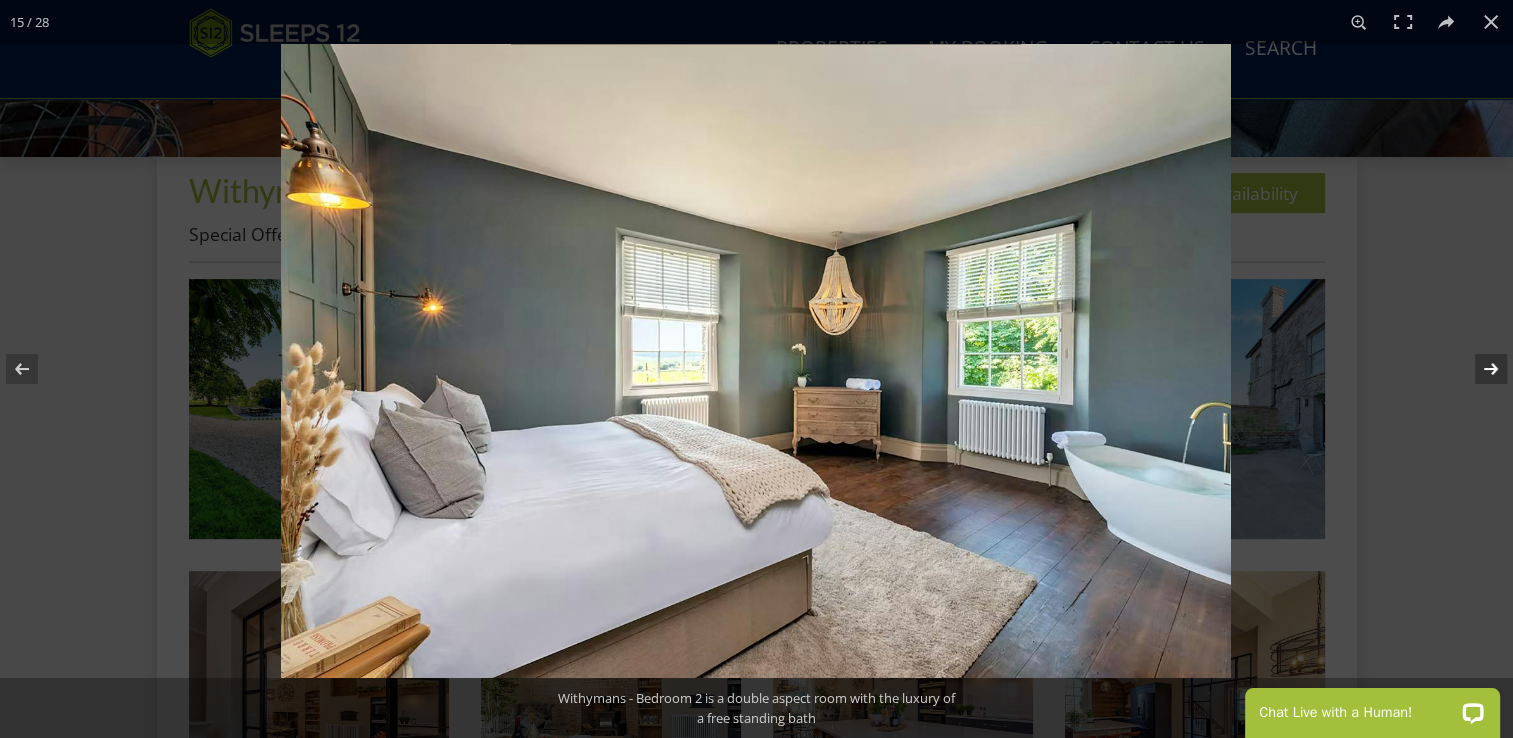 click at bounding box center (1478, 369) 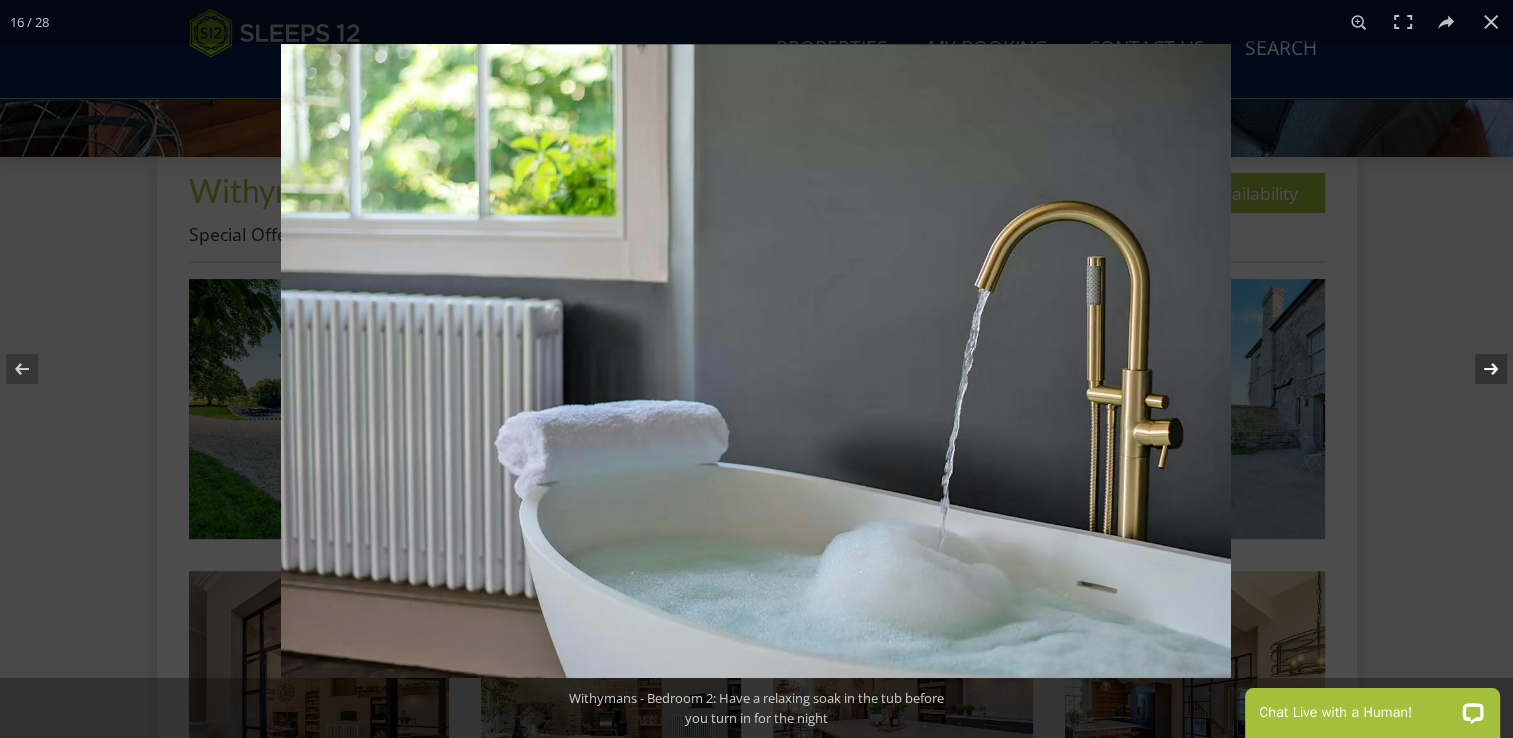 click at bounding box center [1478, 369] 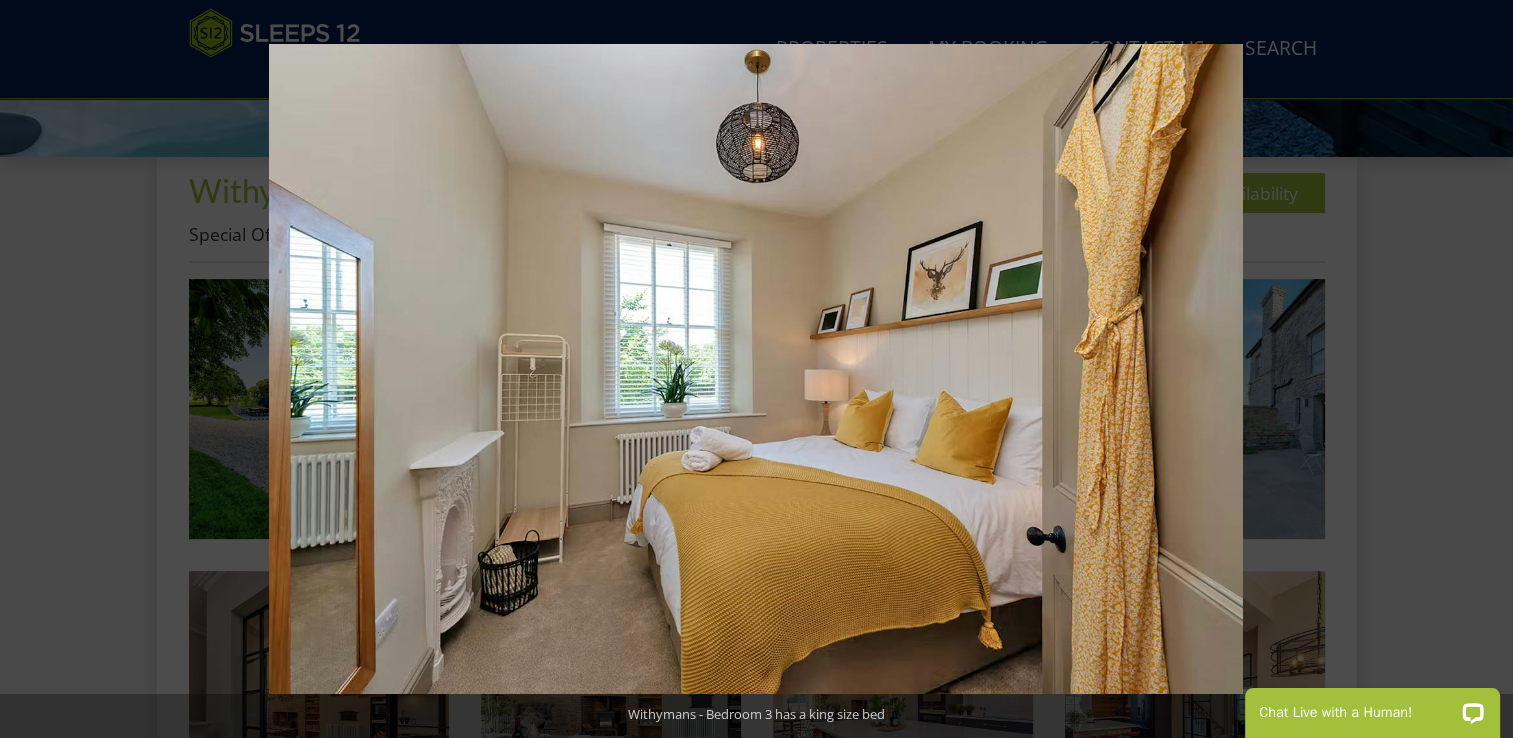 click at bounding box center (1478, 369) 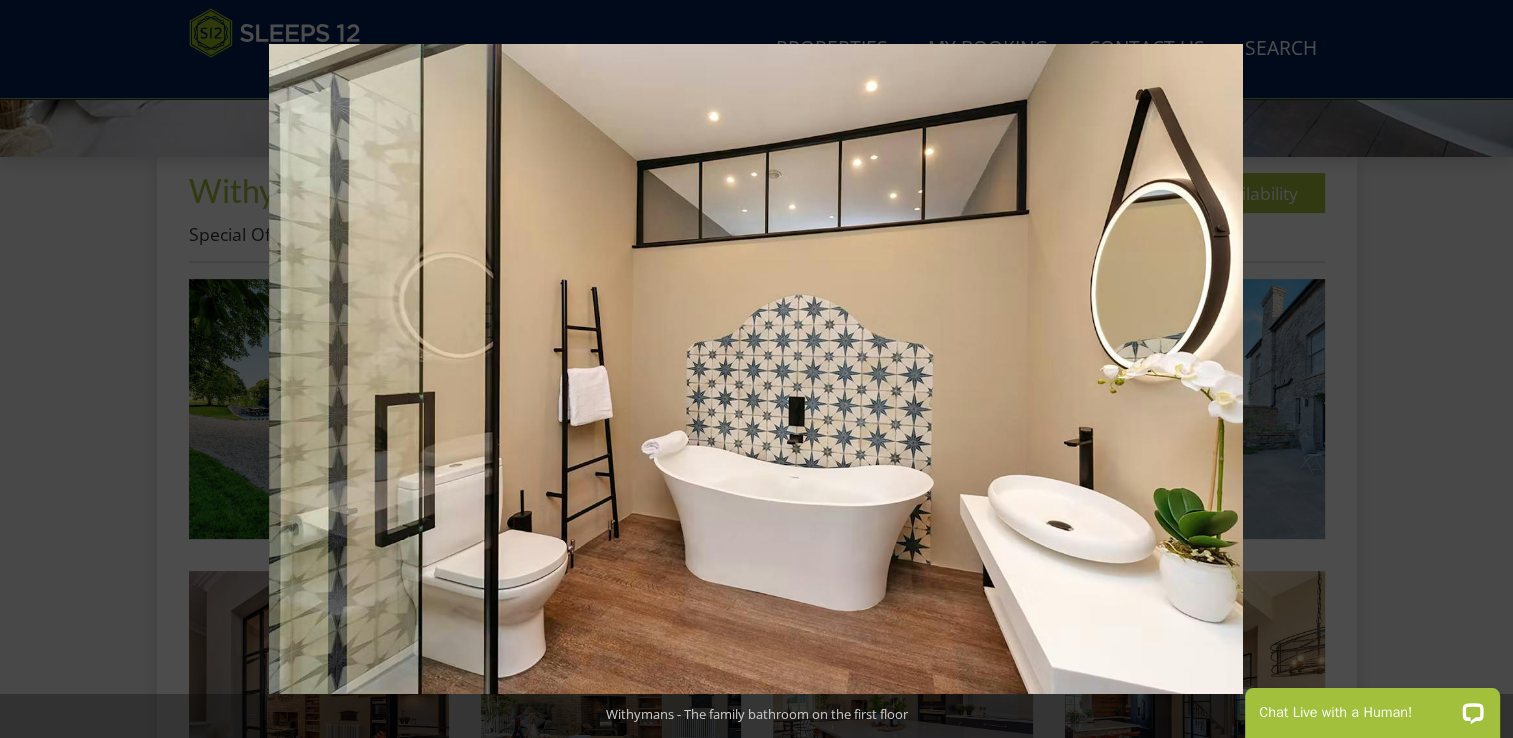 click at bounding box center [1478, 369] 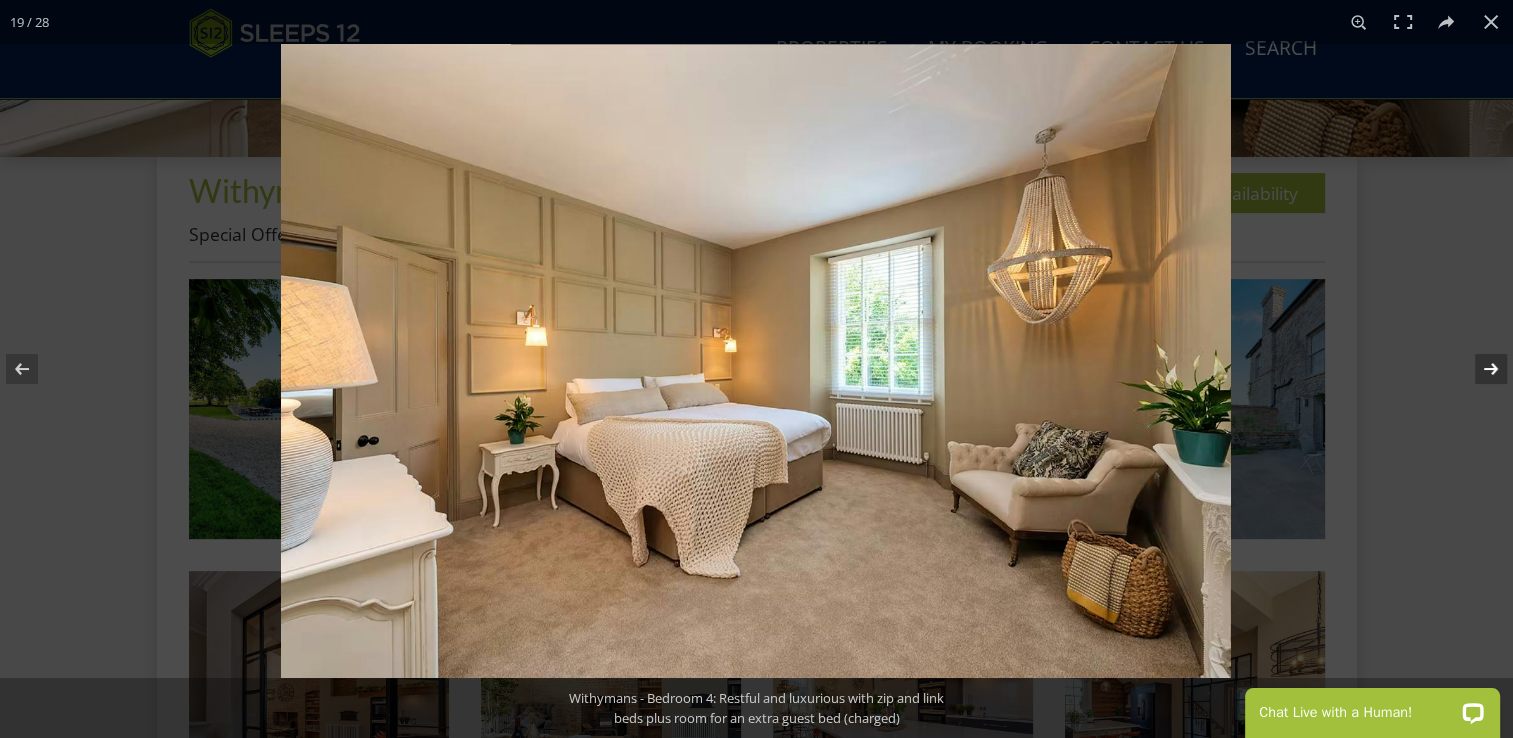 click at bounding box center [1478, 369] 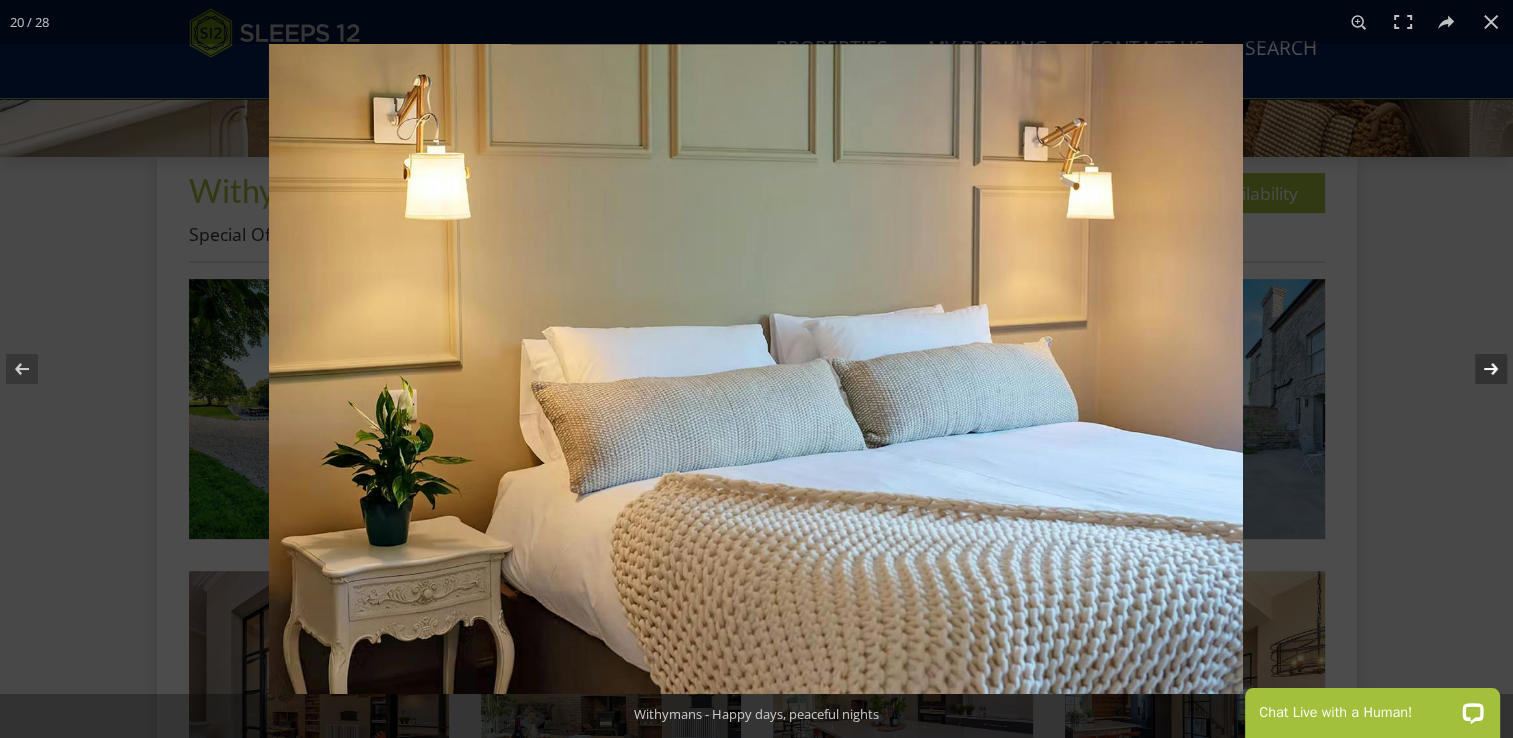 click at bounding box center (1478, 369) 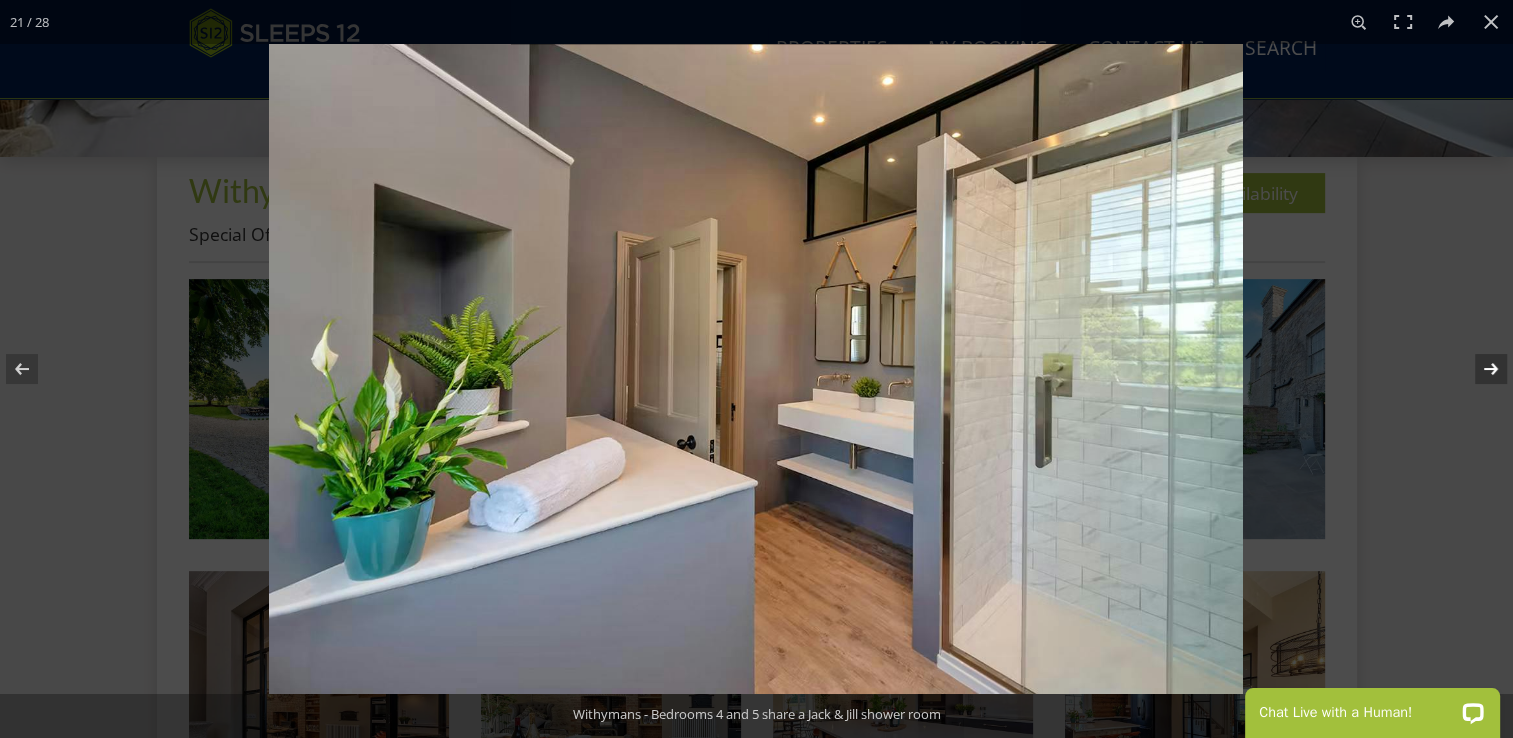 click at bounding box center [1478, 369] 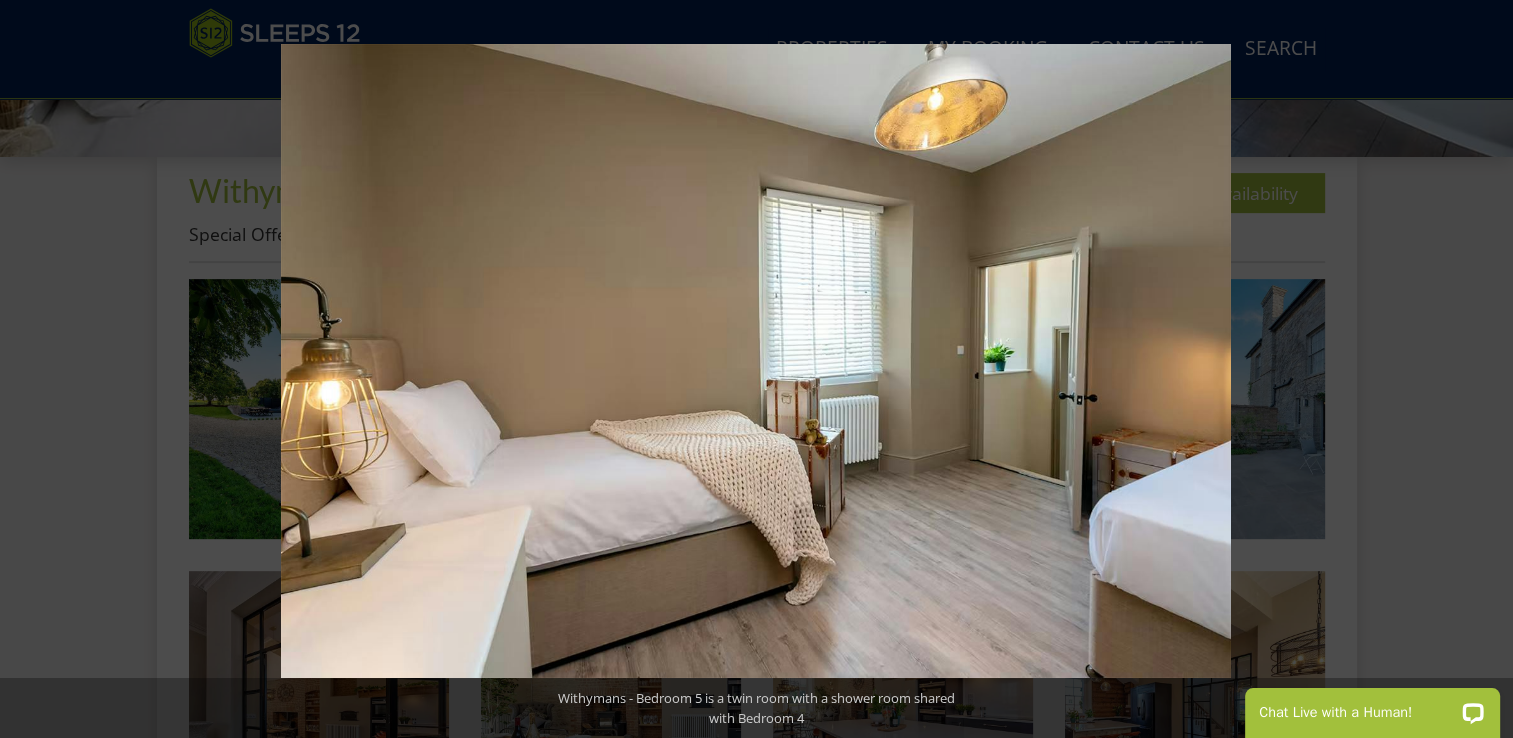 click at bounding box center (1478, 369) 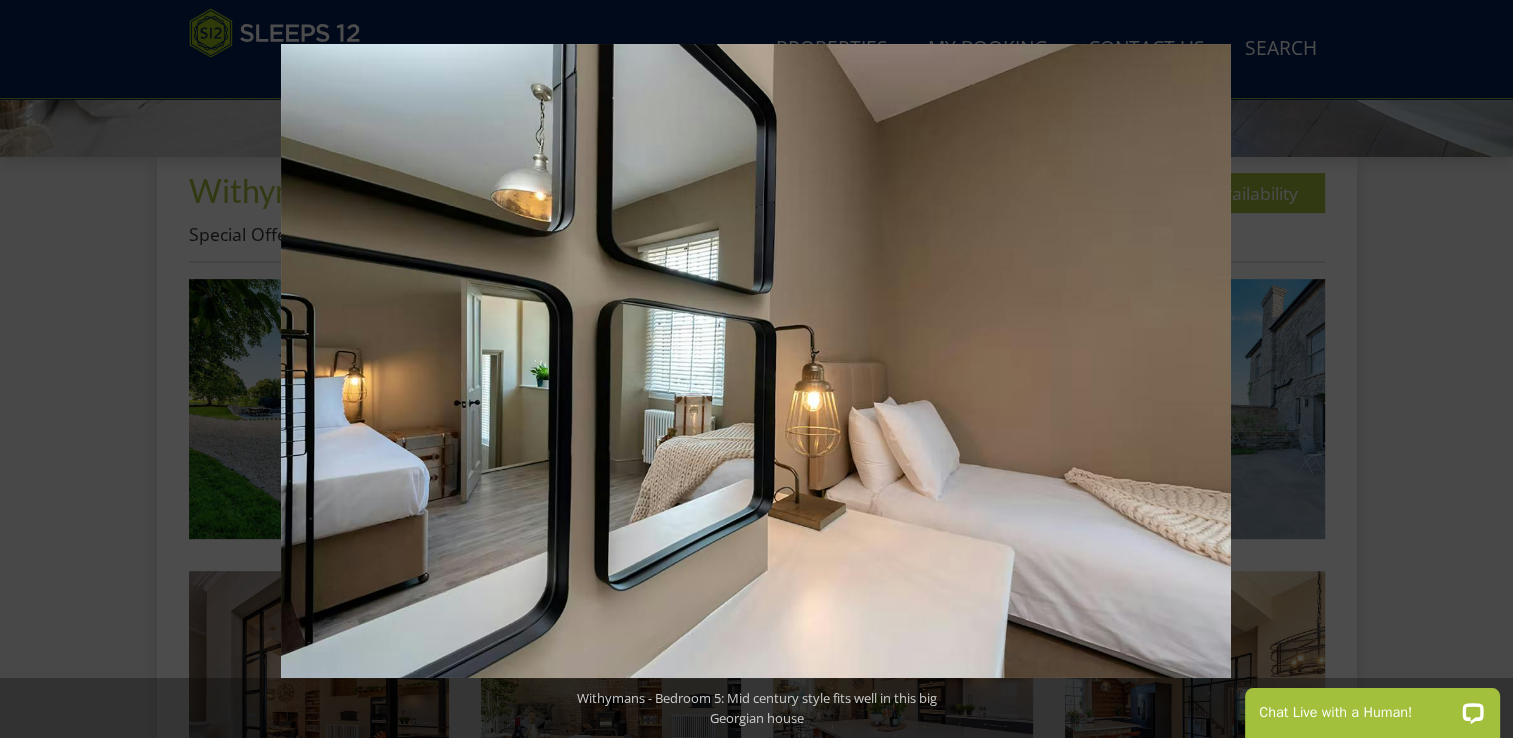 click at bounding box center [1478, 369] 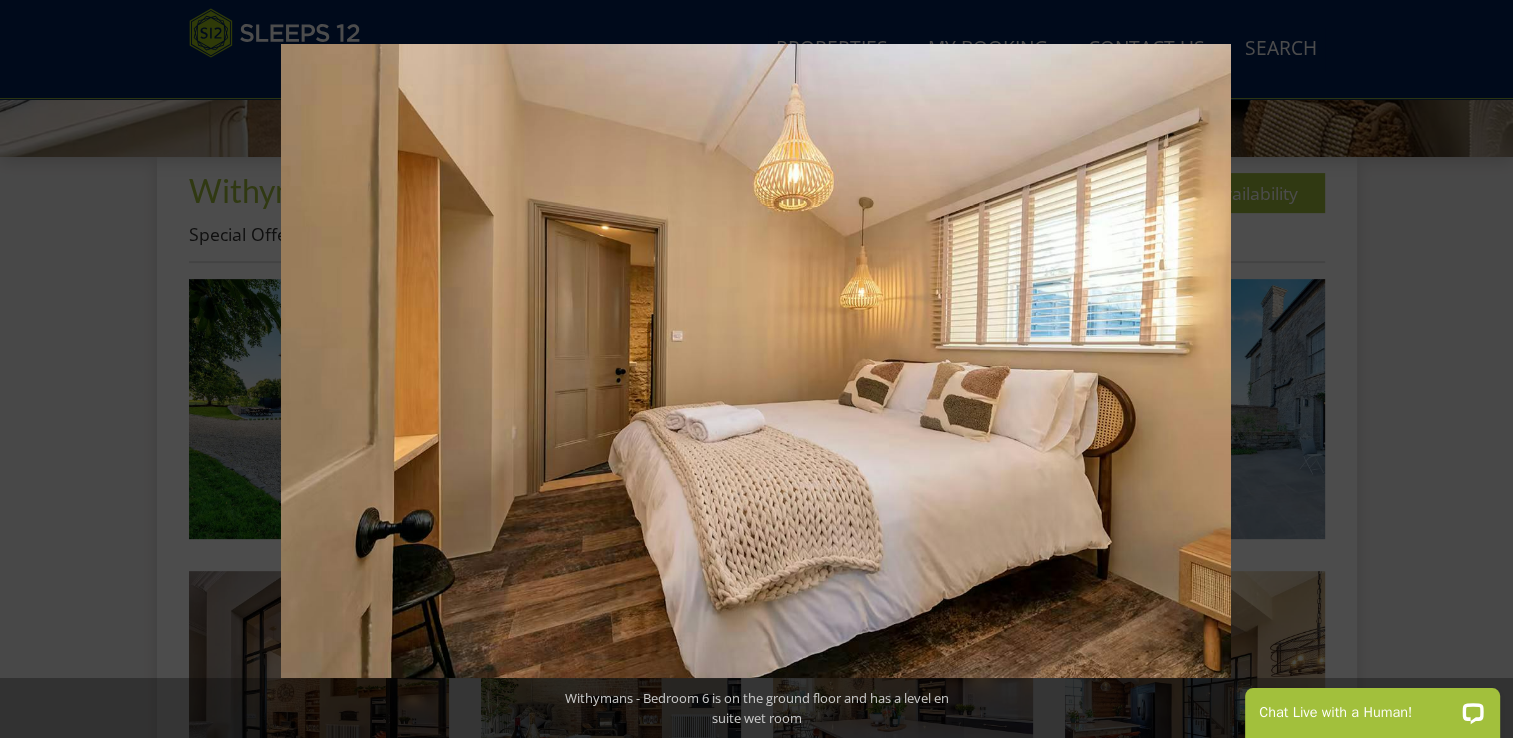 click at bounding box center [1478, 369] 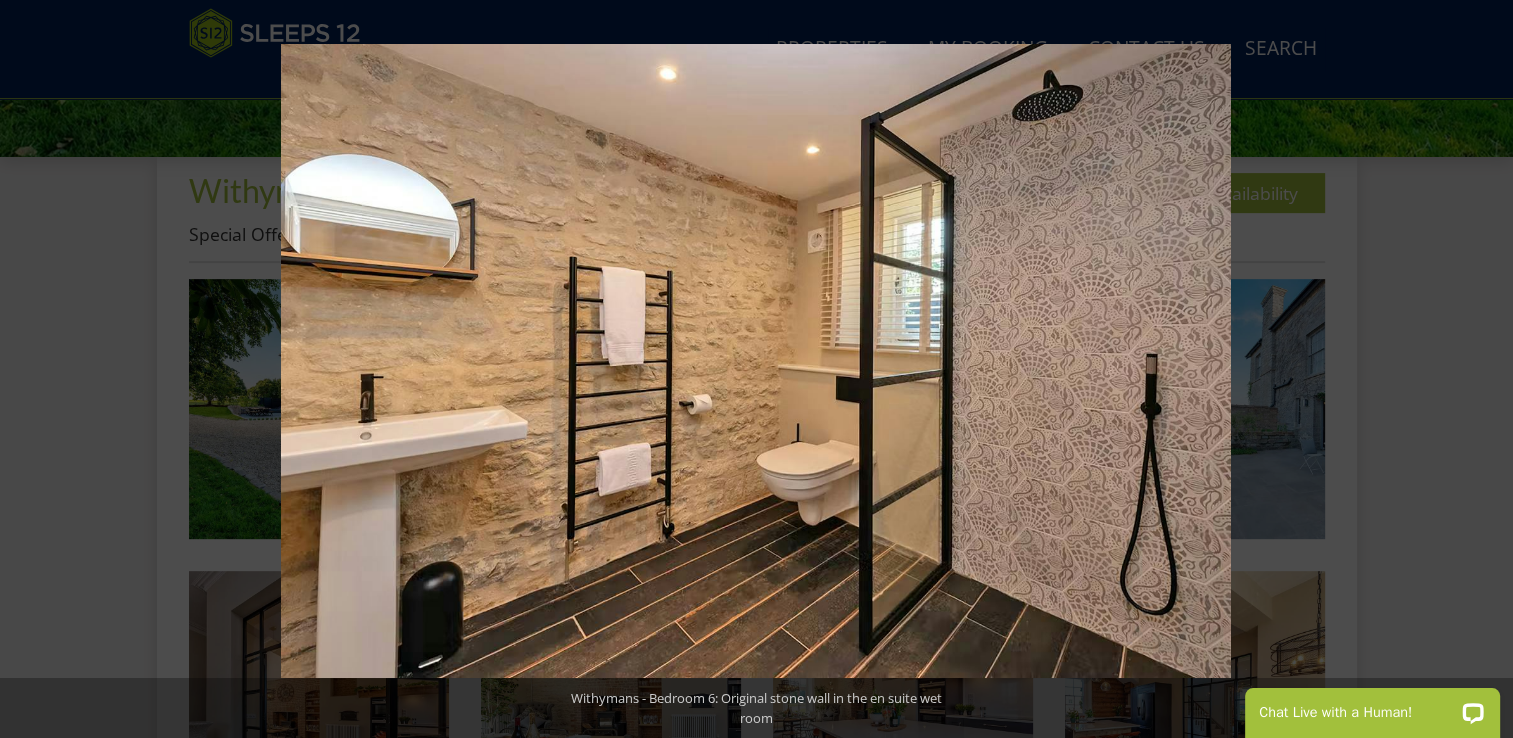 click at bounding box center [1478, 369] 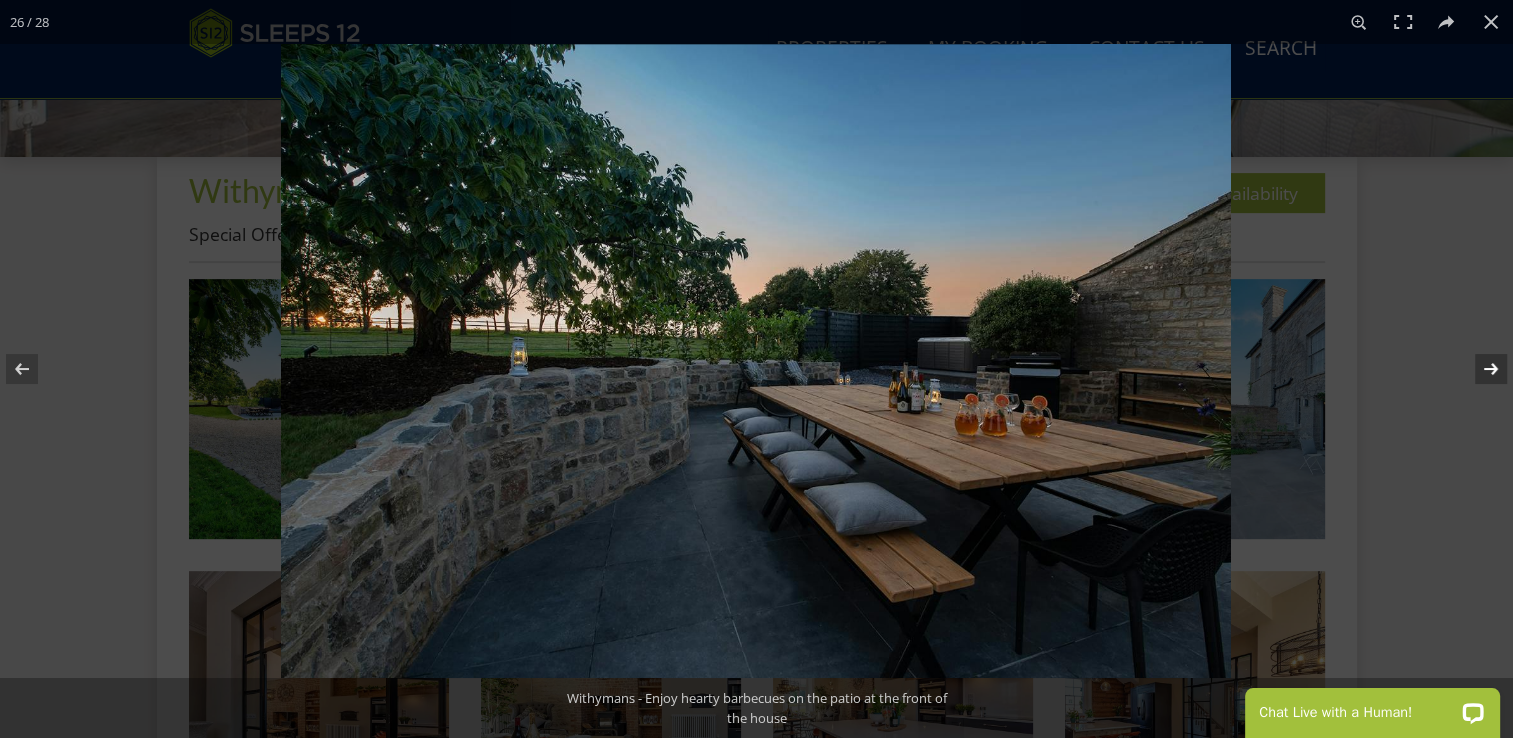 click at bounding box center [1478, 369] 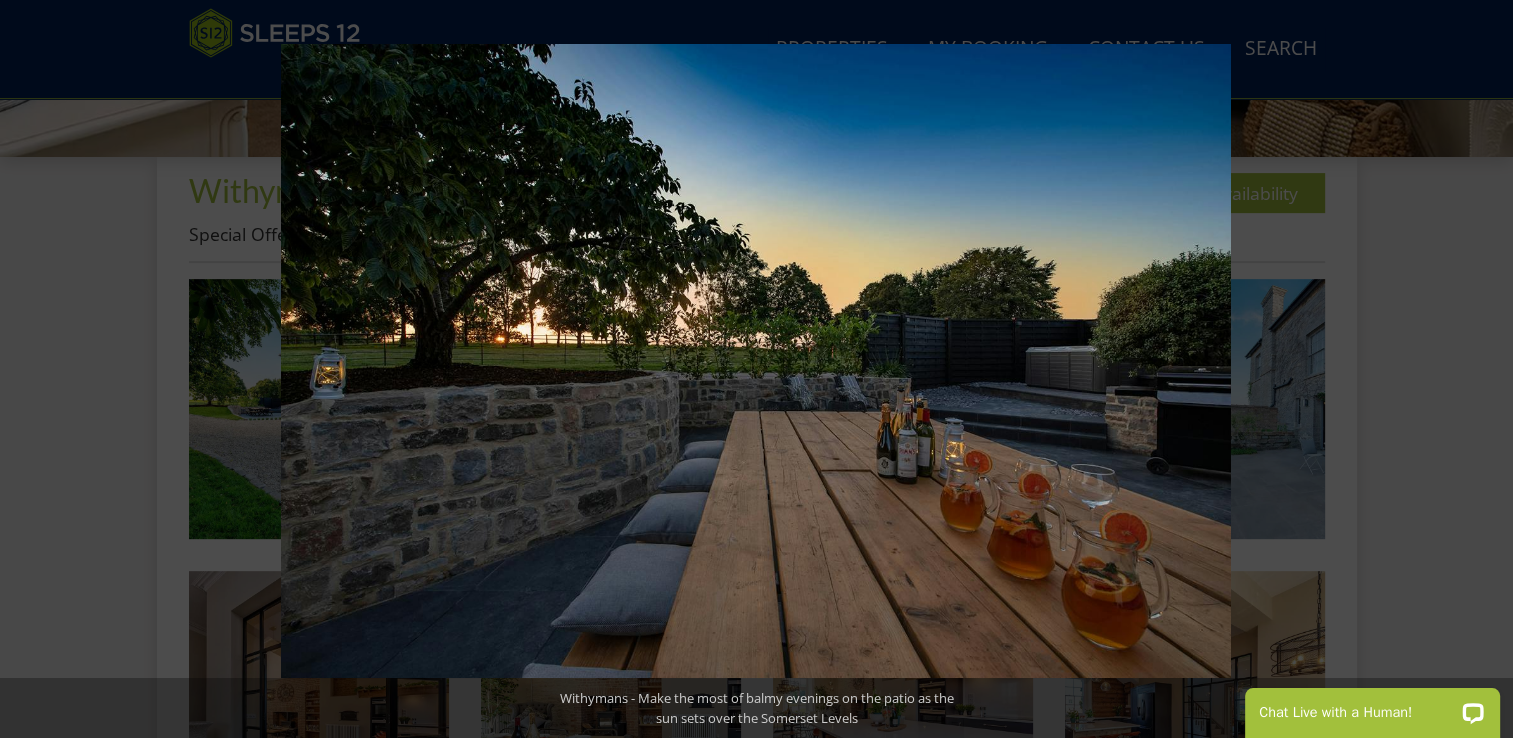 click at bounding box center [1478, 369] 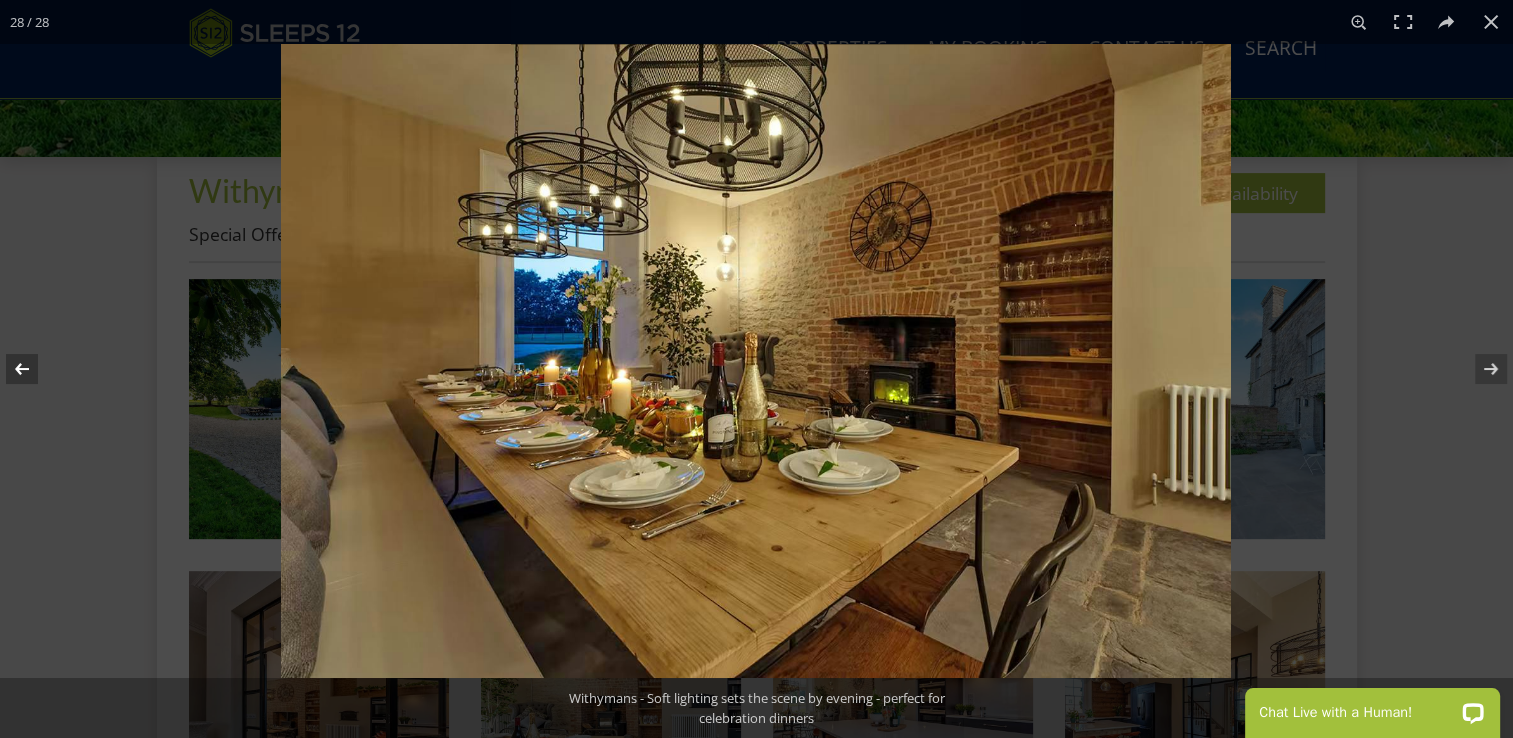 click at bounding box center (35, 369) 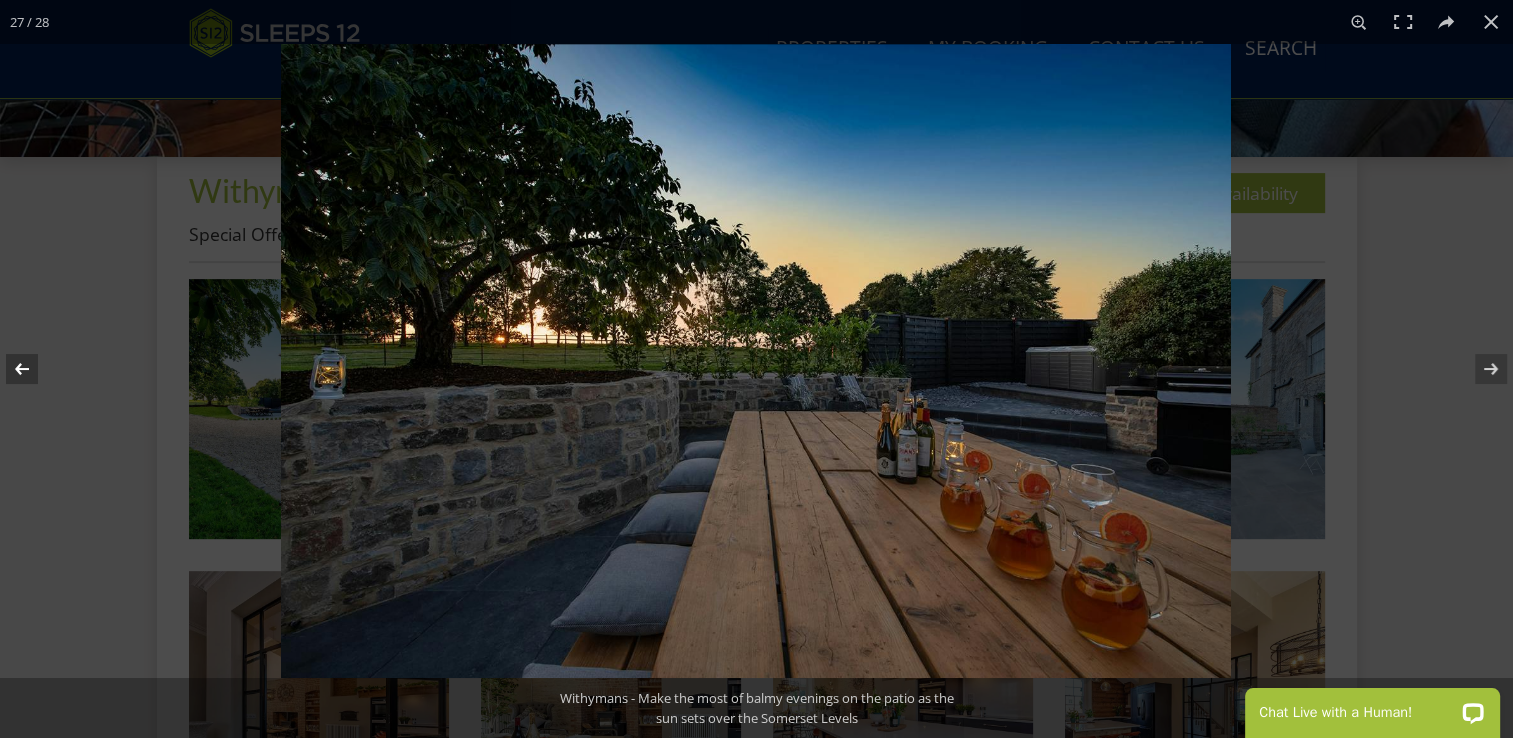 click at bounding box center (35, 369) 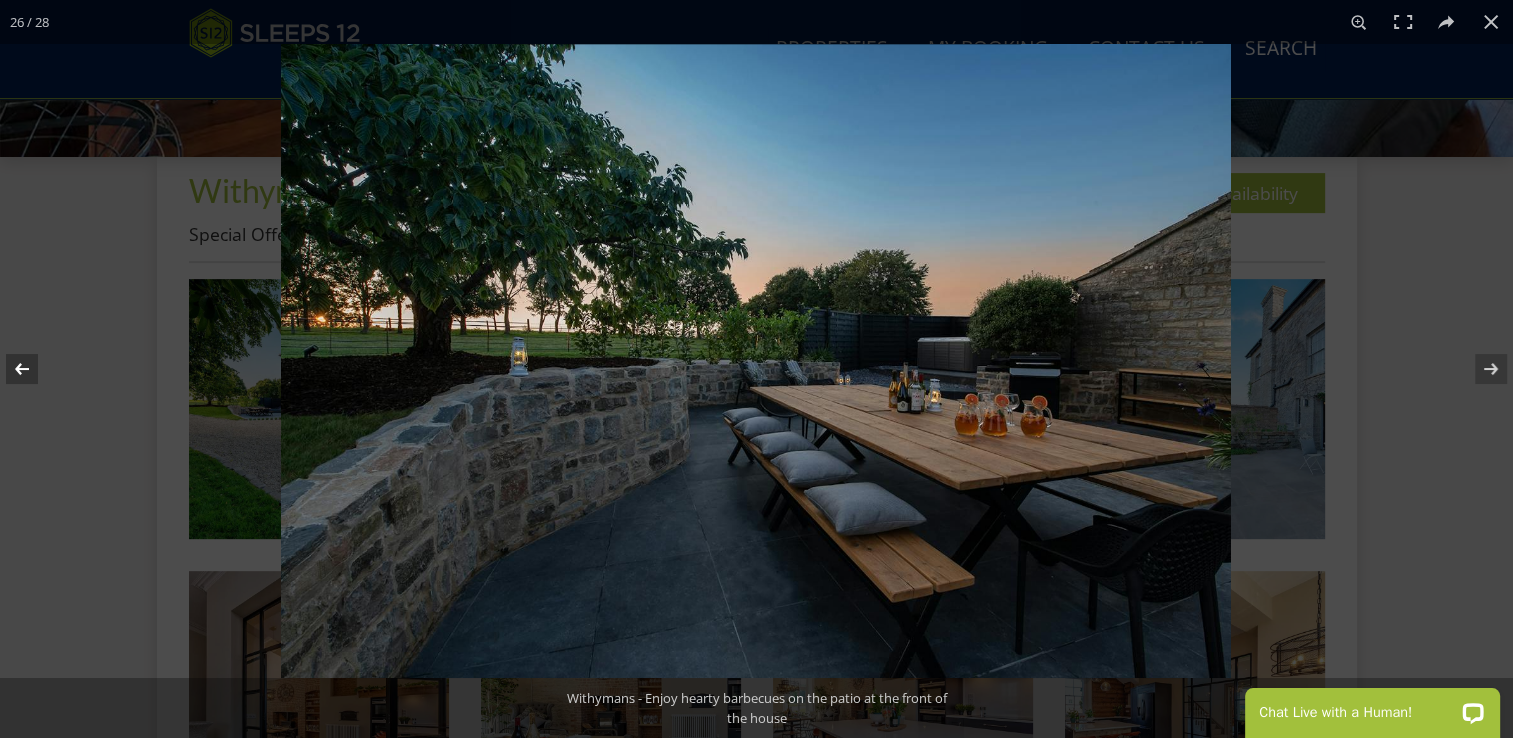 click at bounding box center (35, 369) 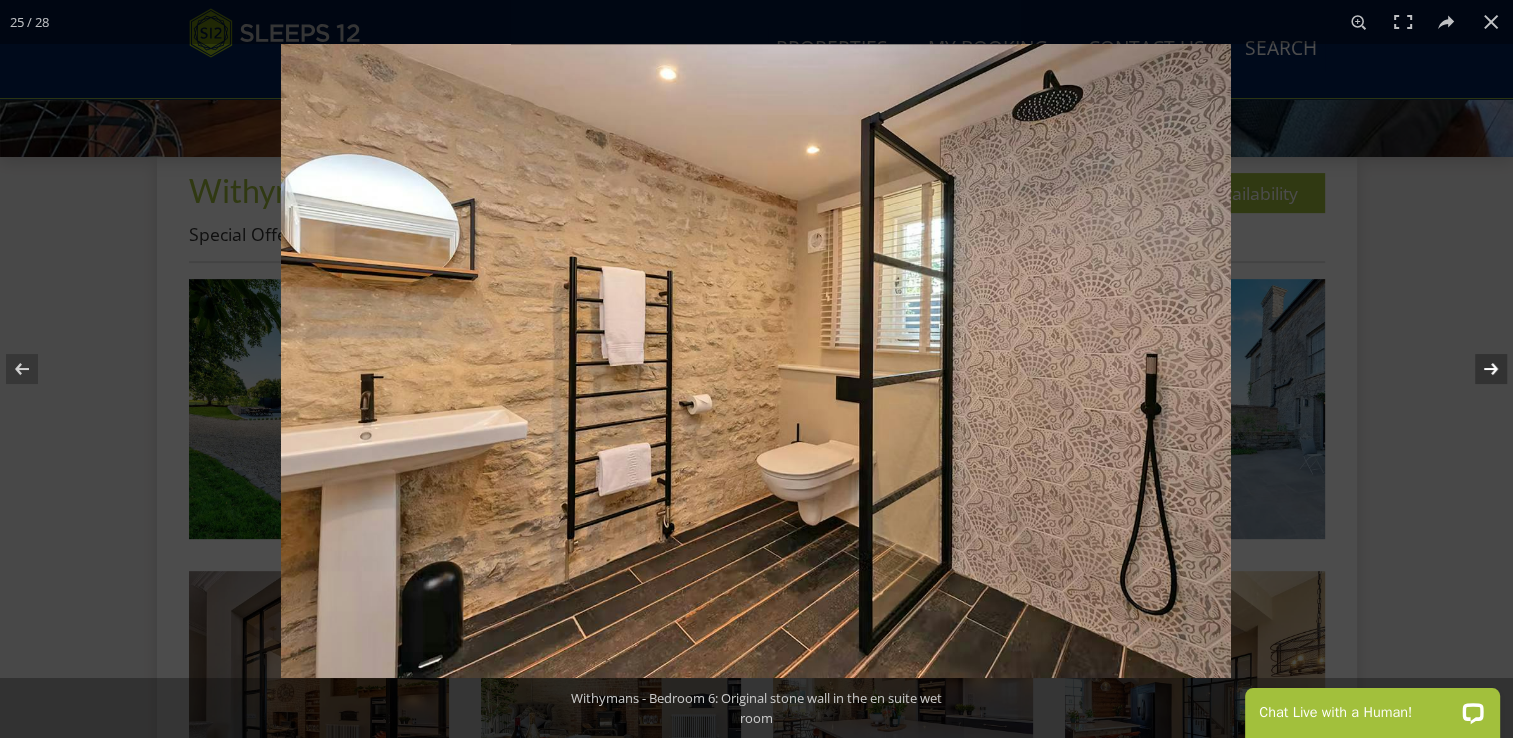 click at bounding box center [1478, 369] 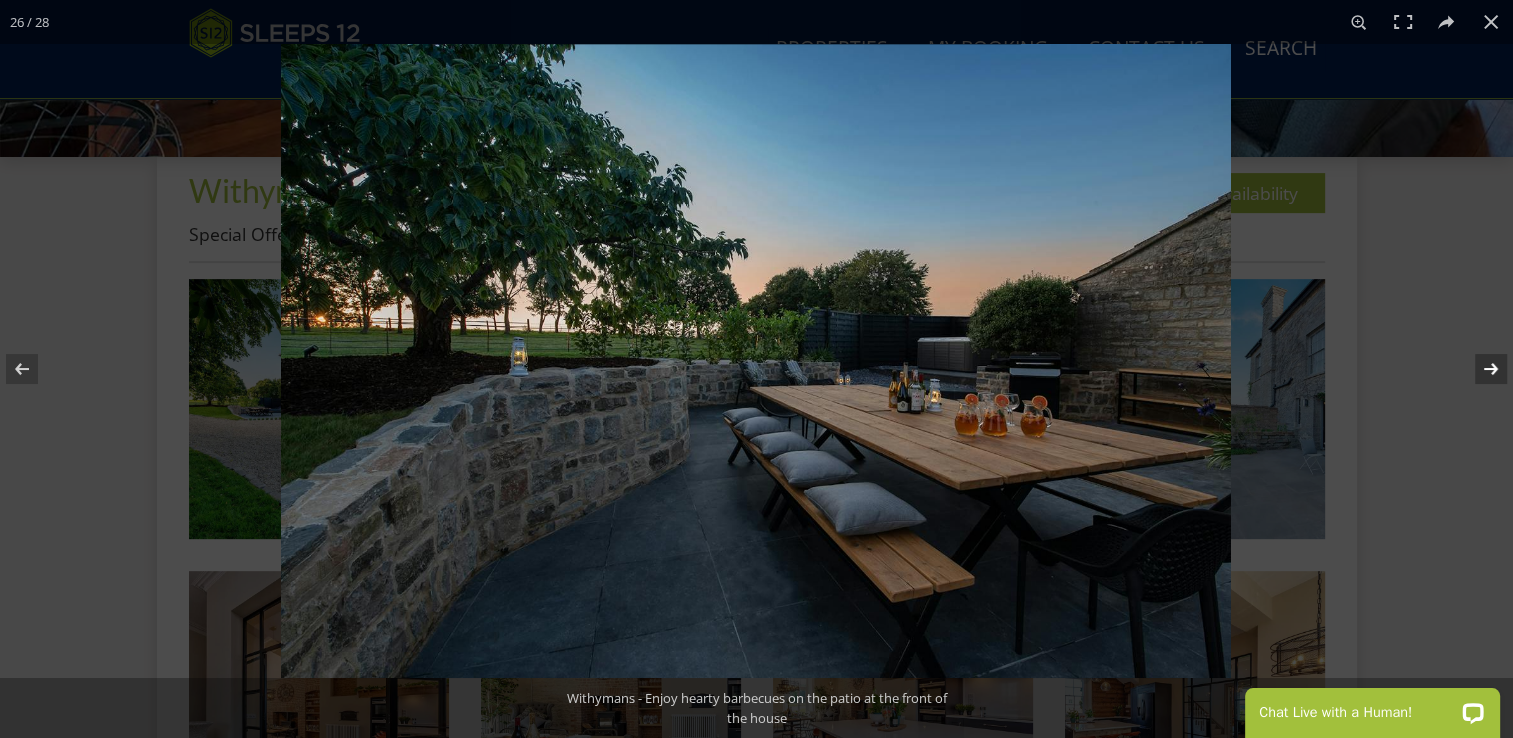 click at bounding box center (1478, 369) 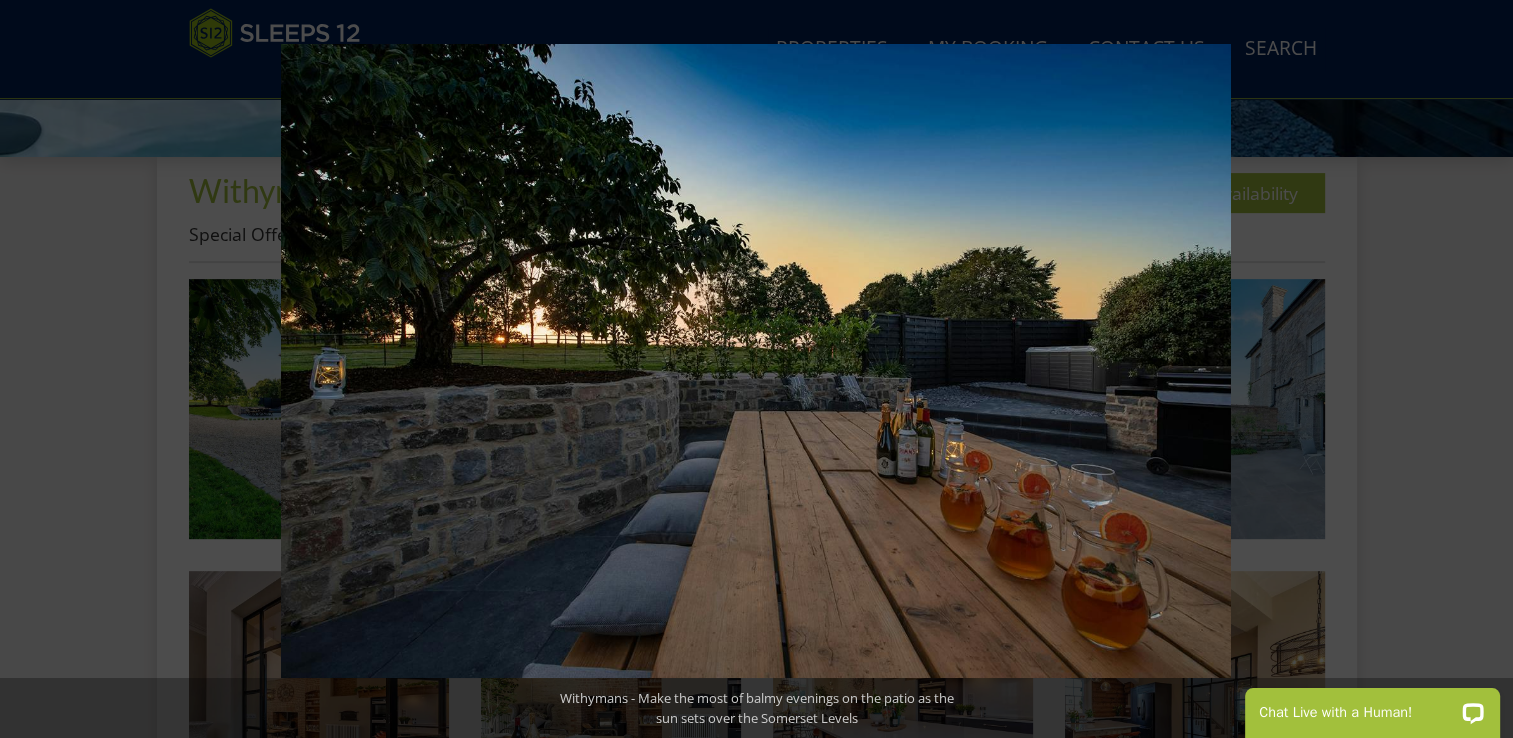 click at bounding box center [1478, 369] 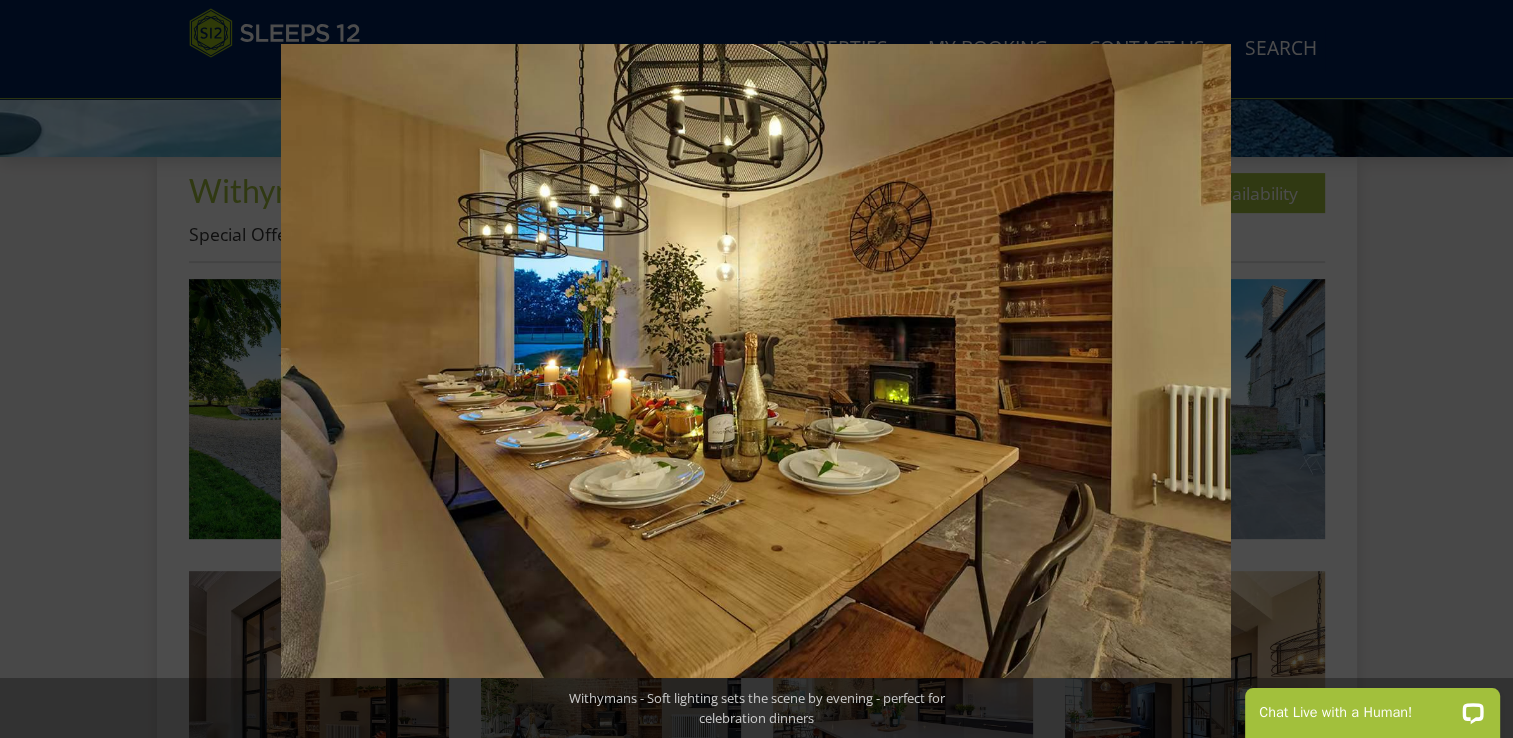 click at bounding box center (1478, 369) 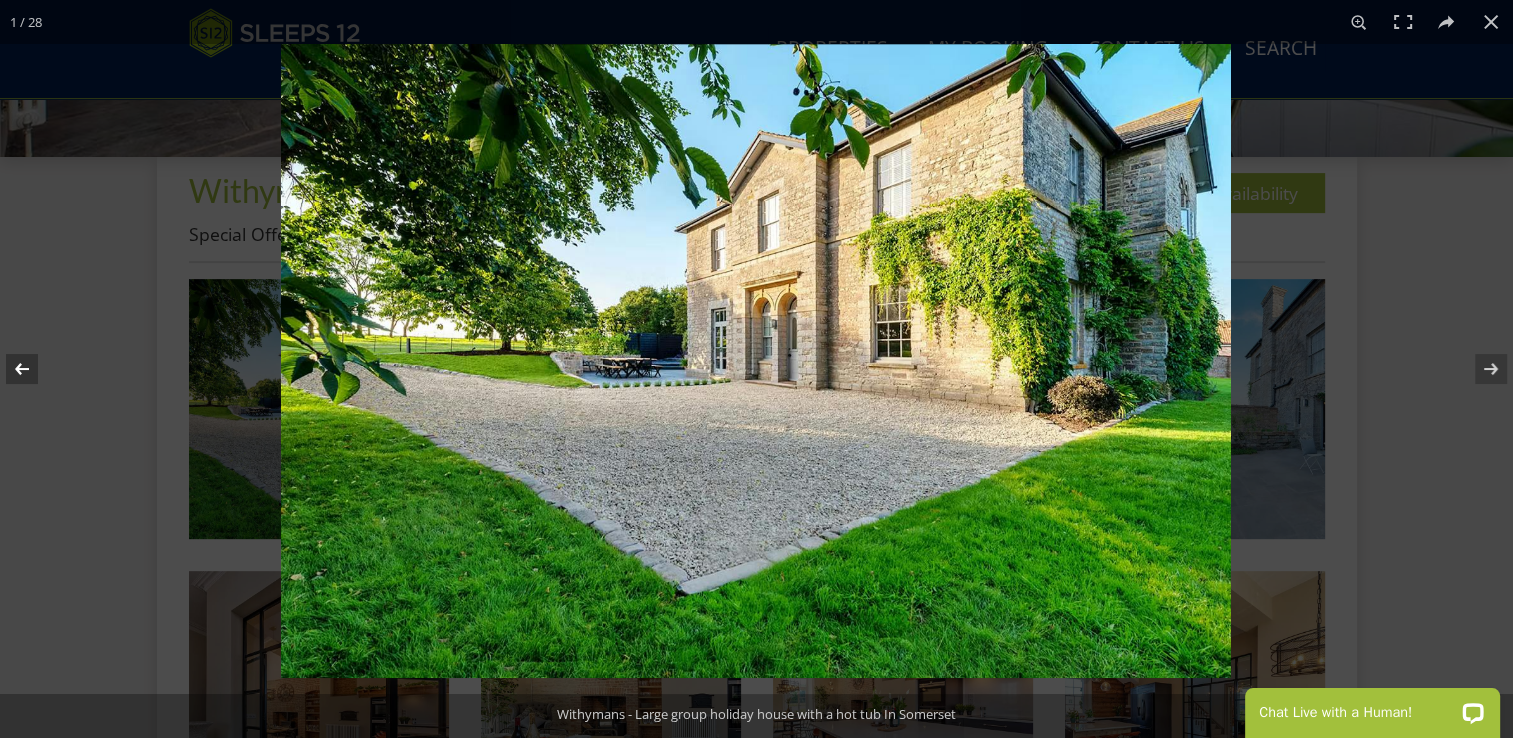 click at bounding box center (35, 369) 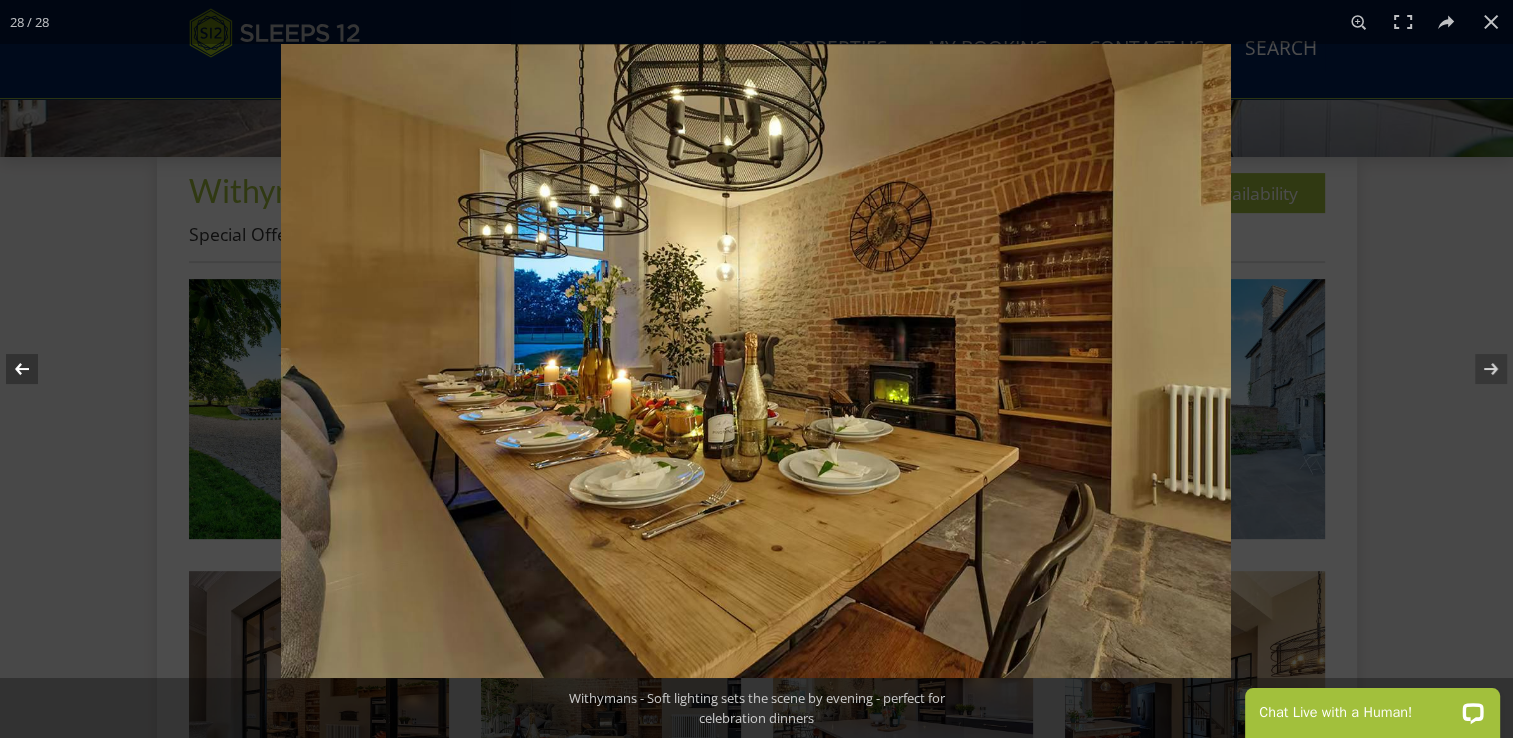 click at bounding box center [35, 369] 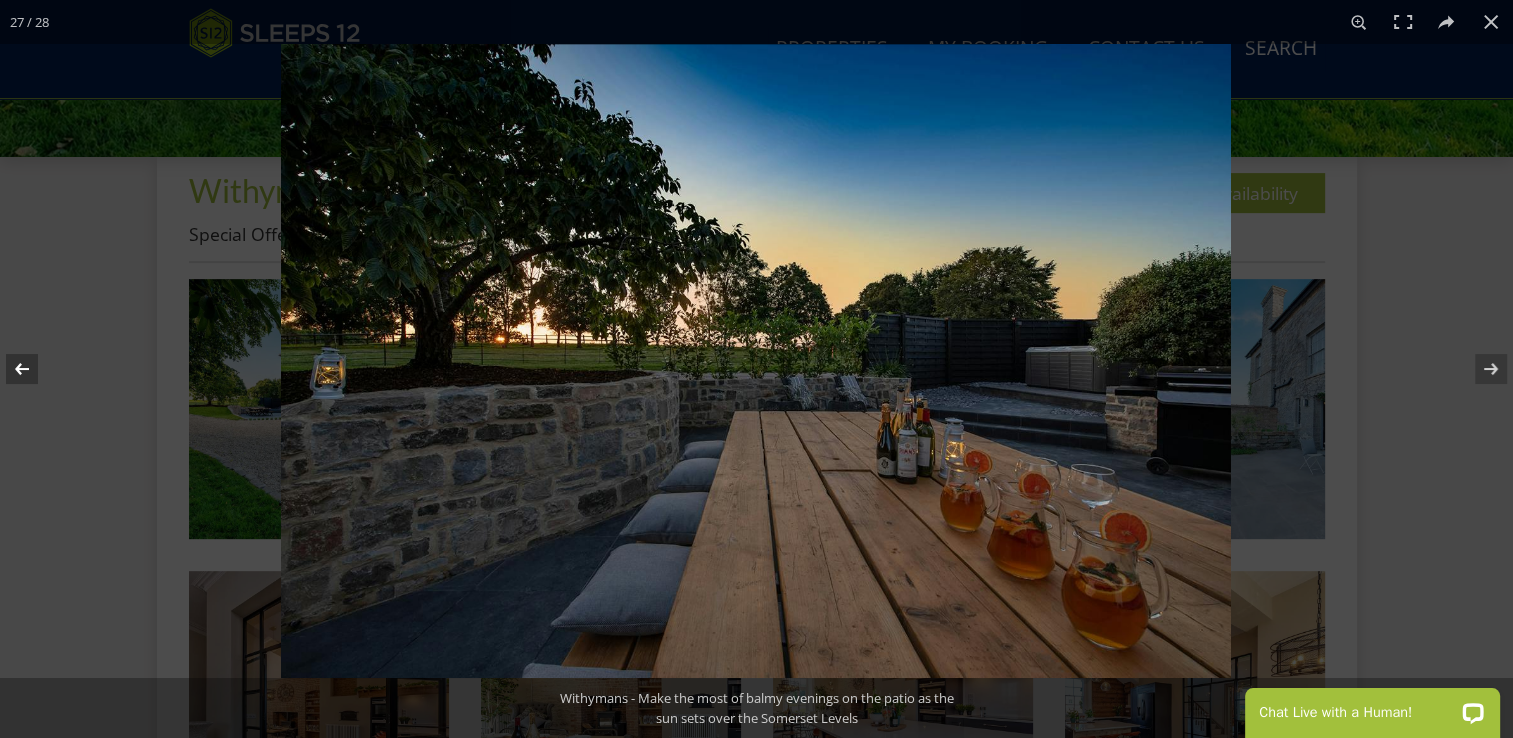 click at bounding box center (35, 369) 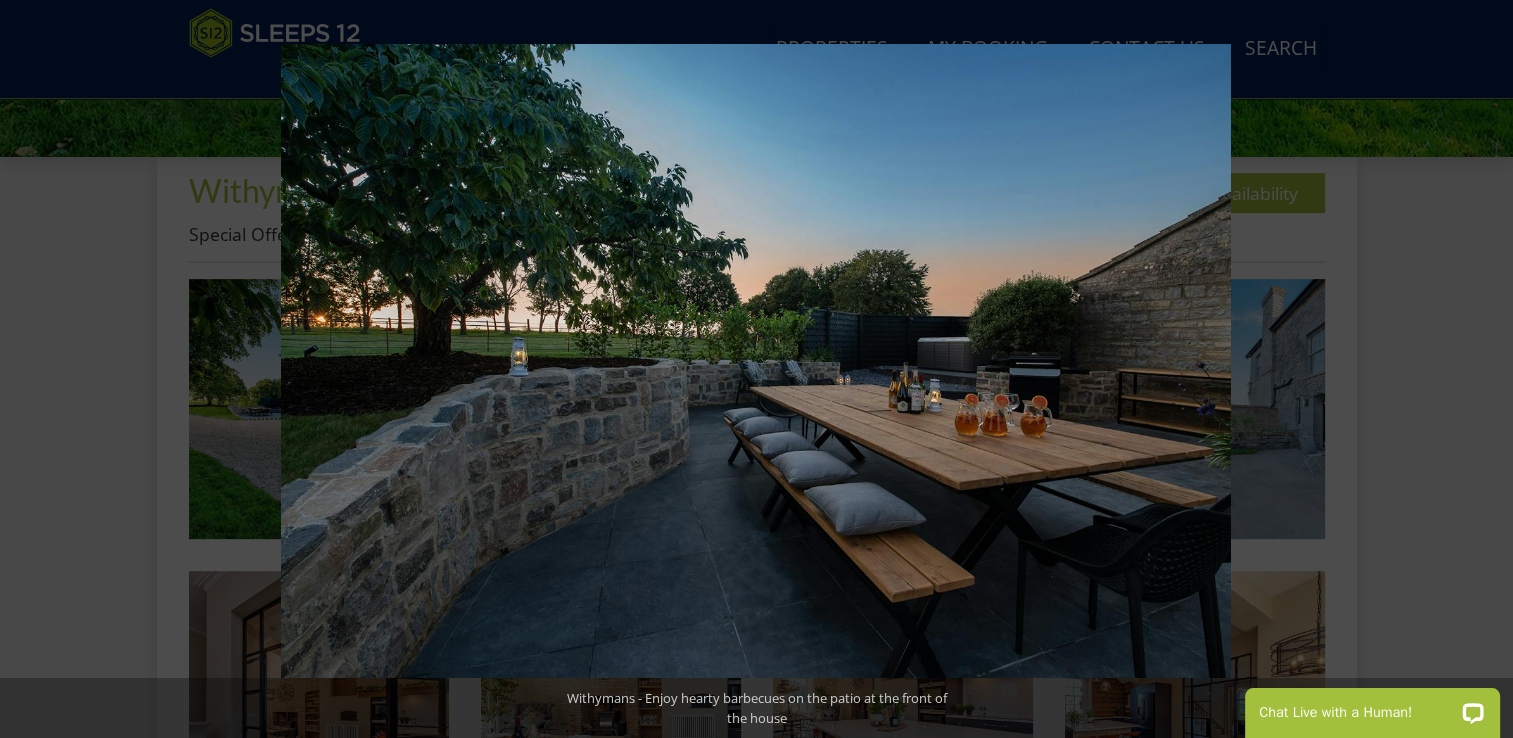 click at bounding box center (35, 369) 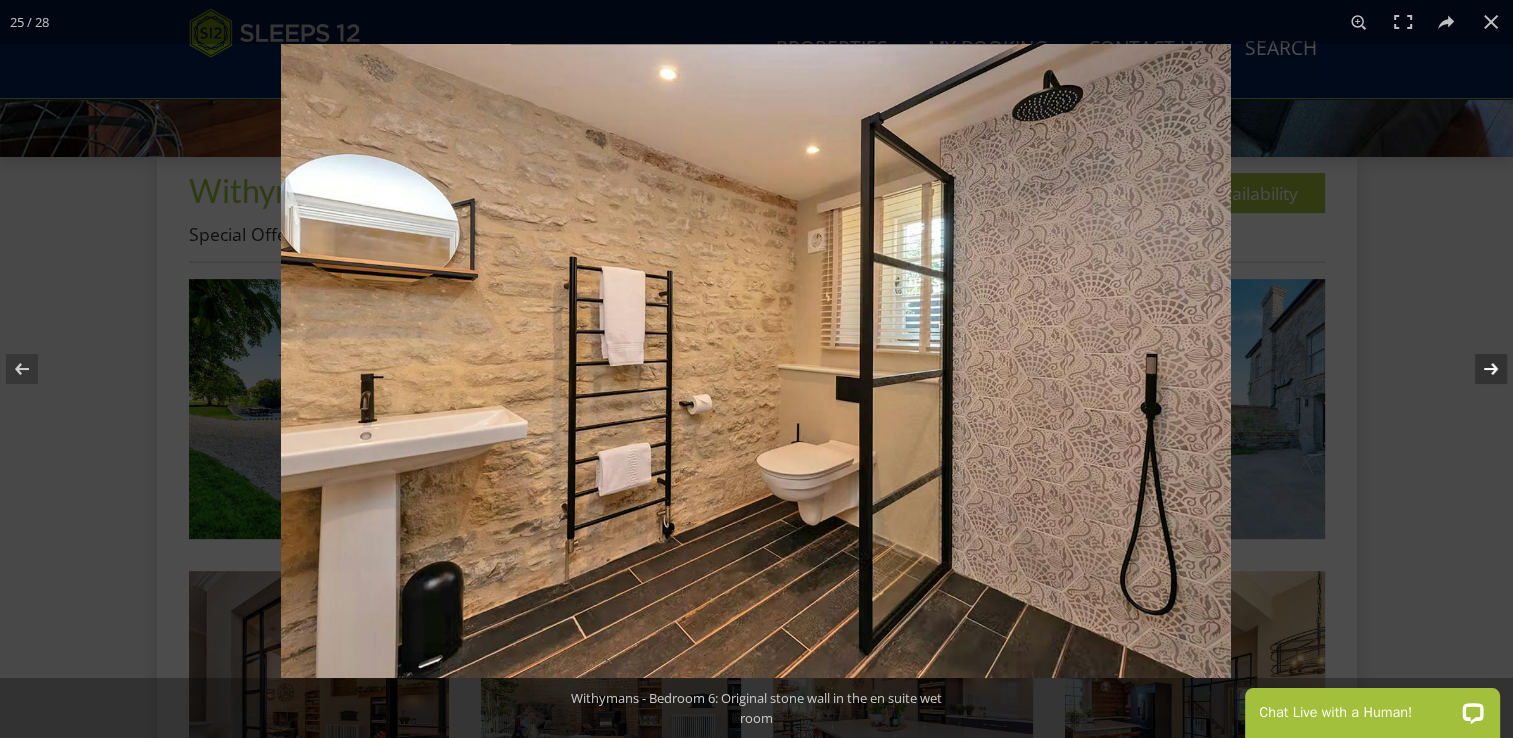 click at bounding box center (1478, 369) 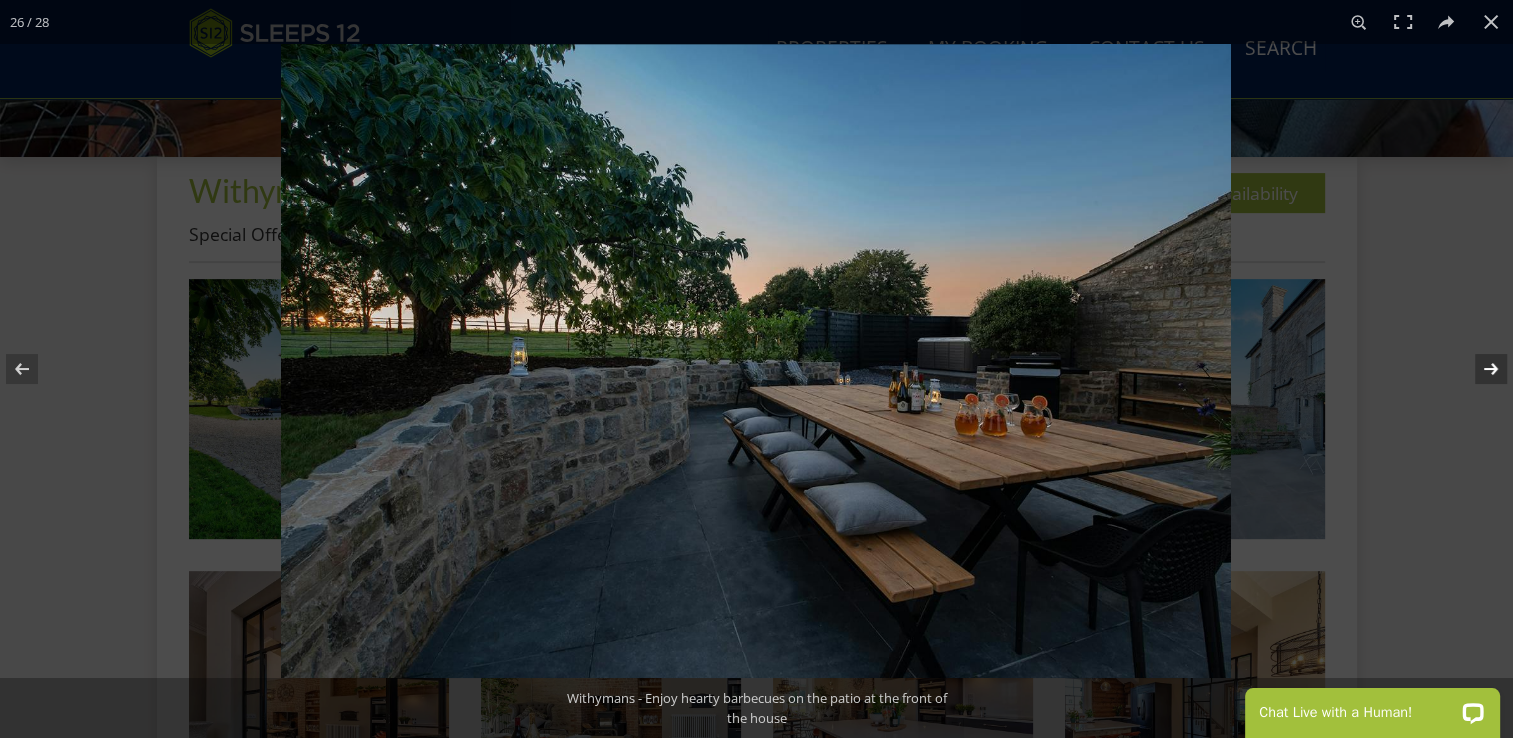 click at bounding box center [1478, 369] 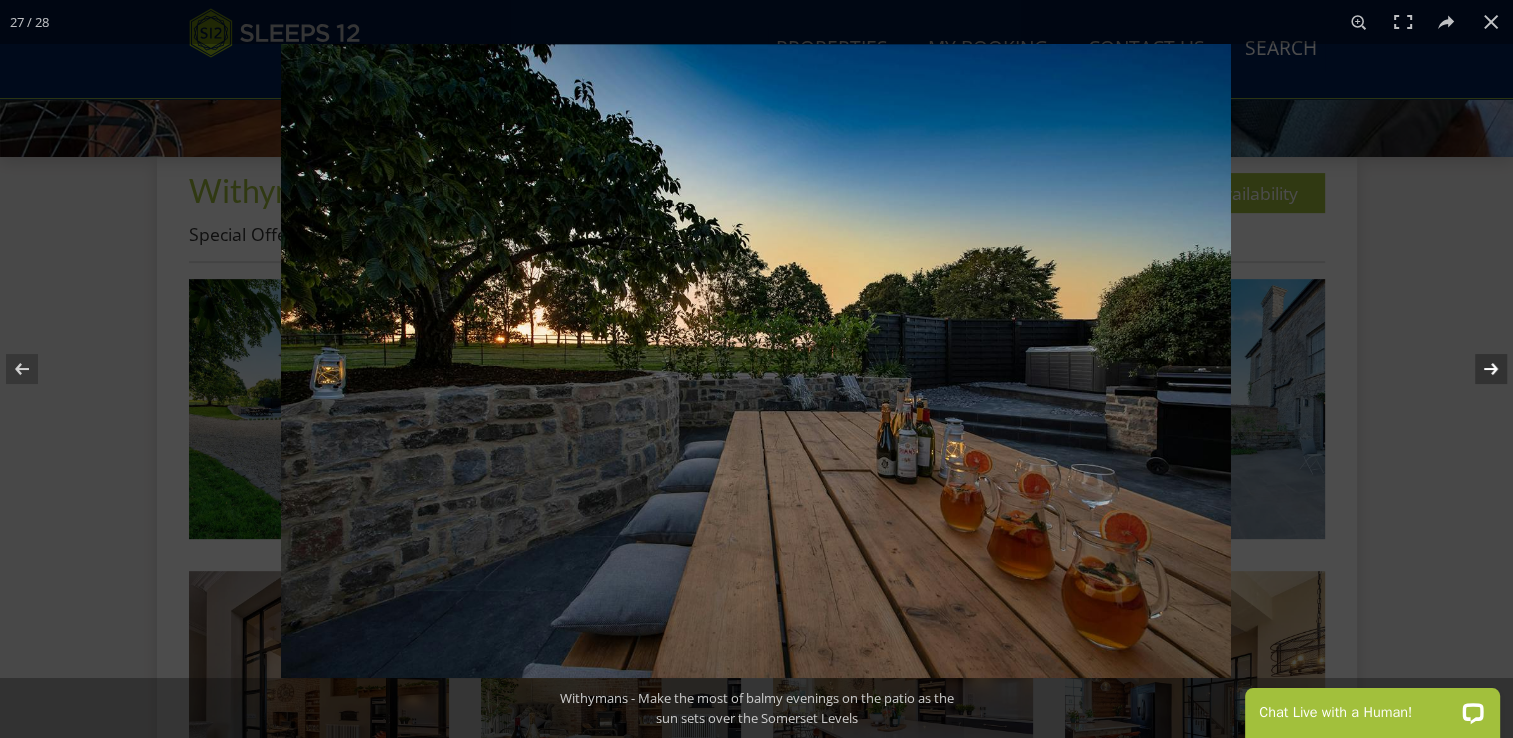 click at bounding box center [1478, 369] 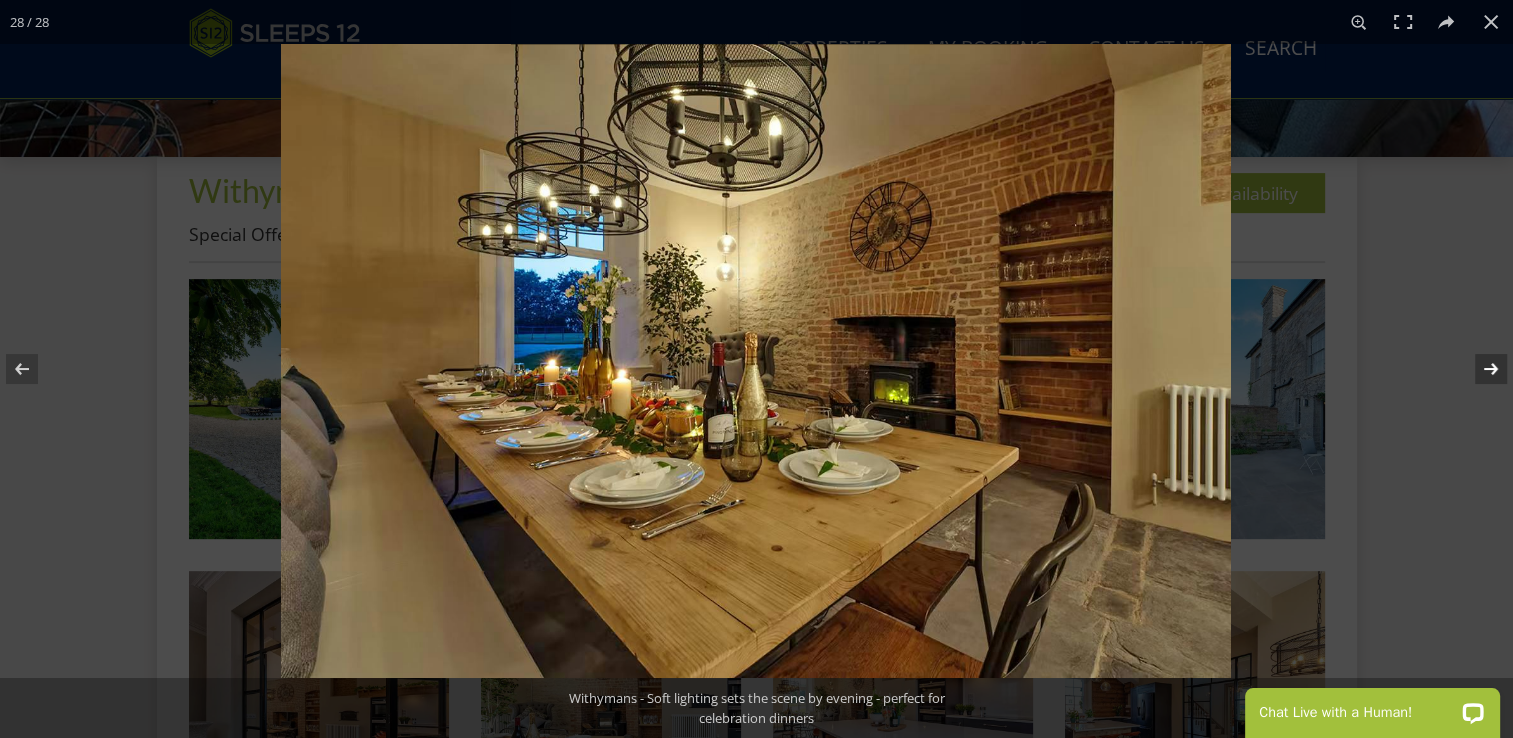click at bounding box center (1478, 369) 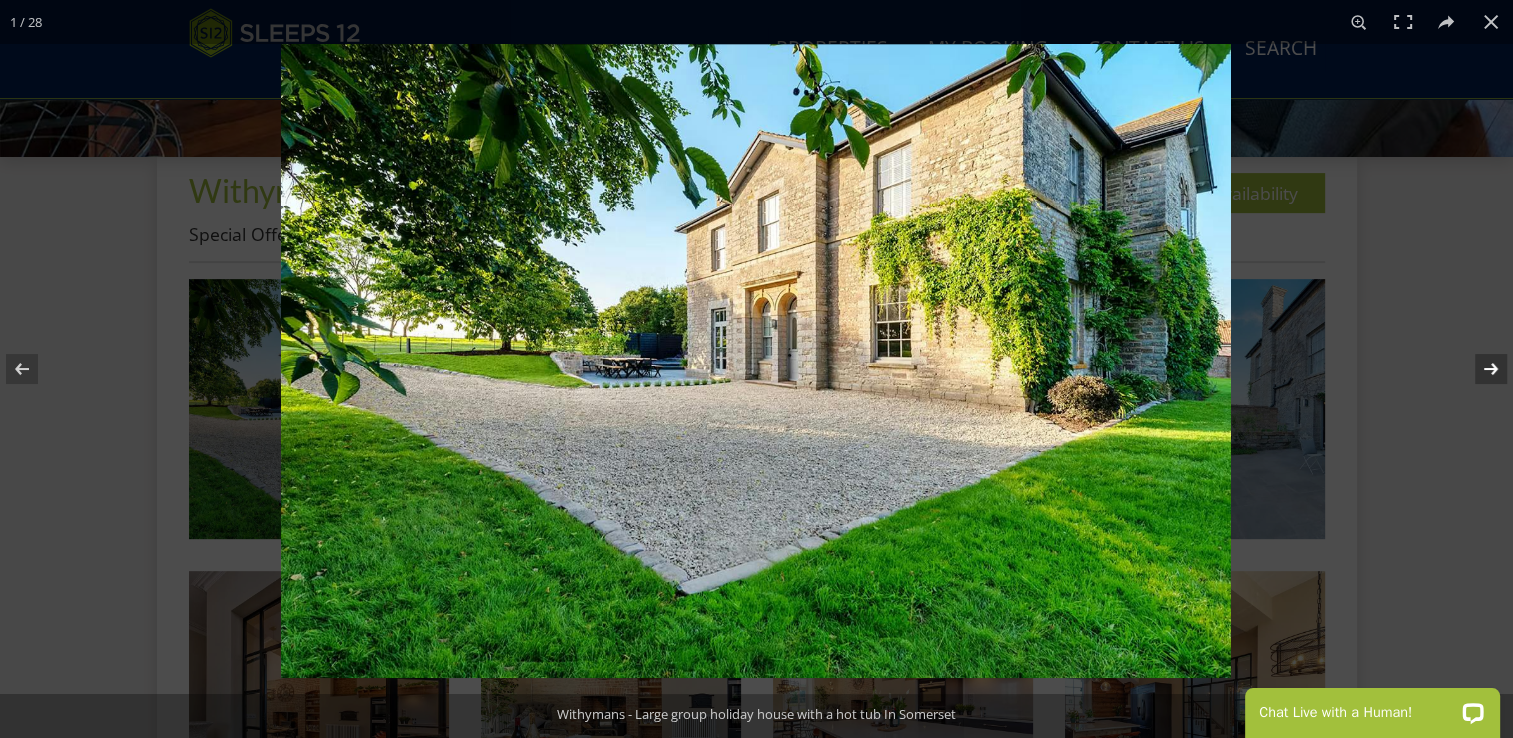 click at bounding box center [1478, 369] 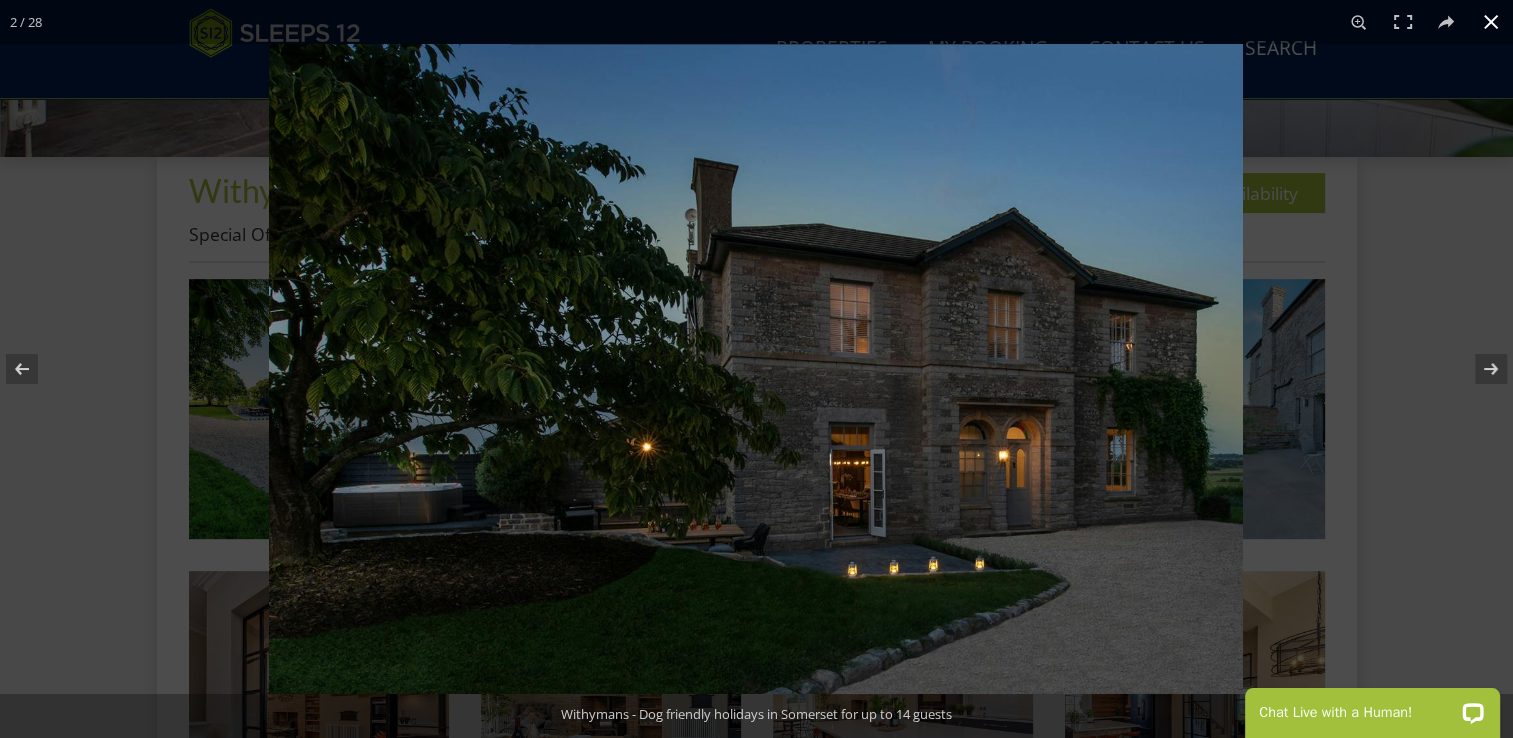 click at bounding box center [1491, 22] 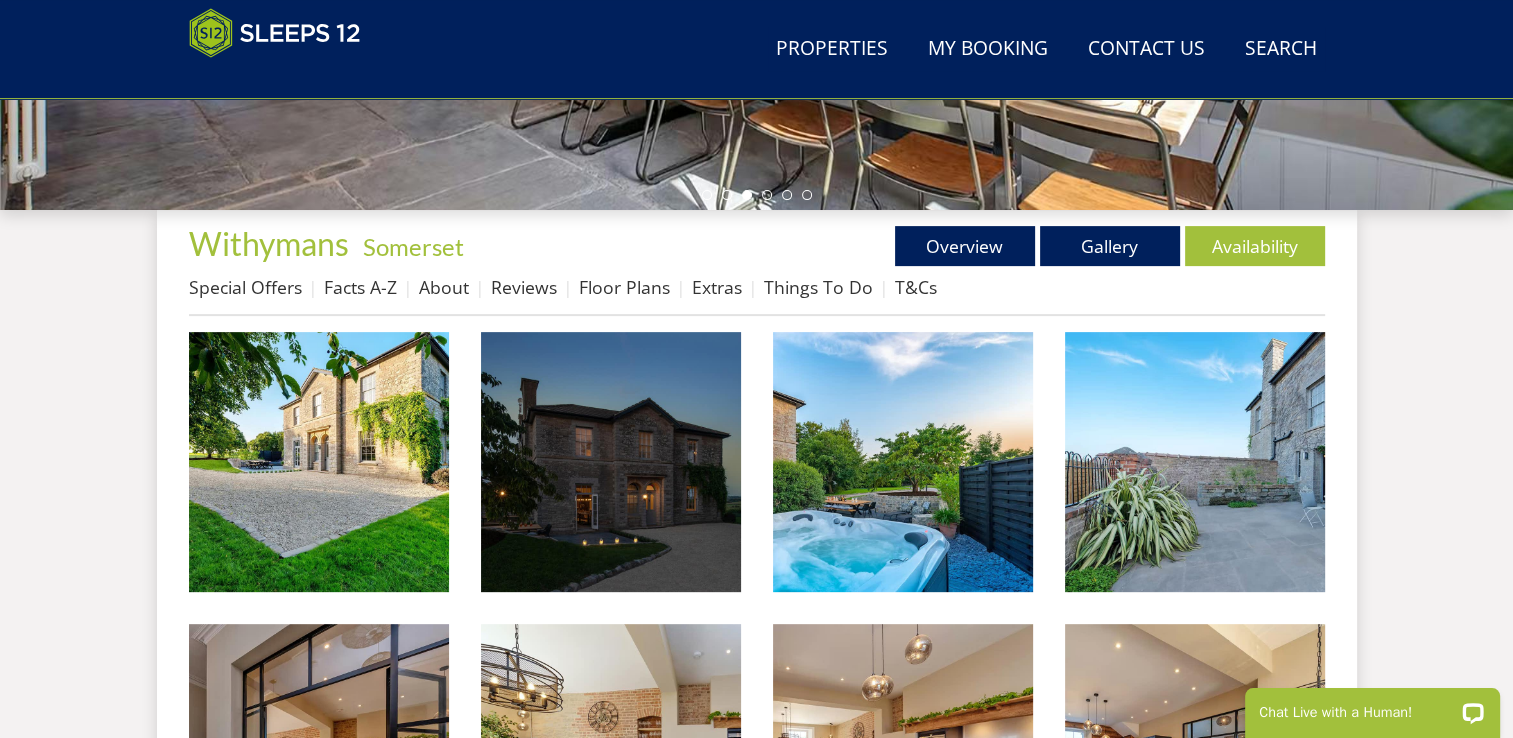 scroll, scrollTop: 646, scrollLeft: 0, axis: vertical 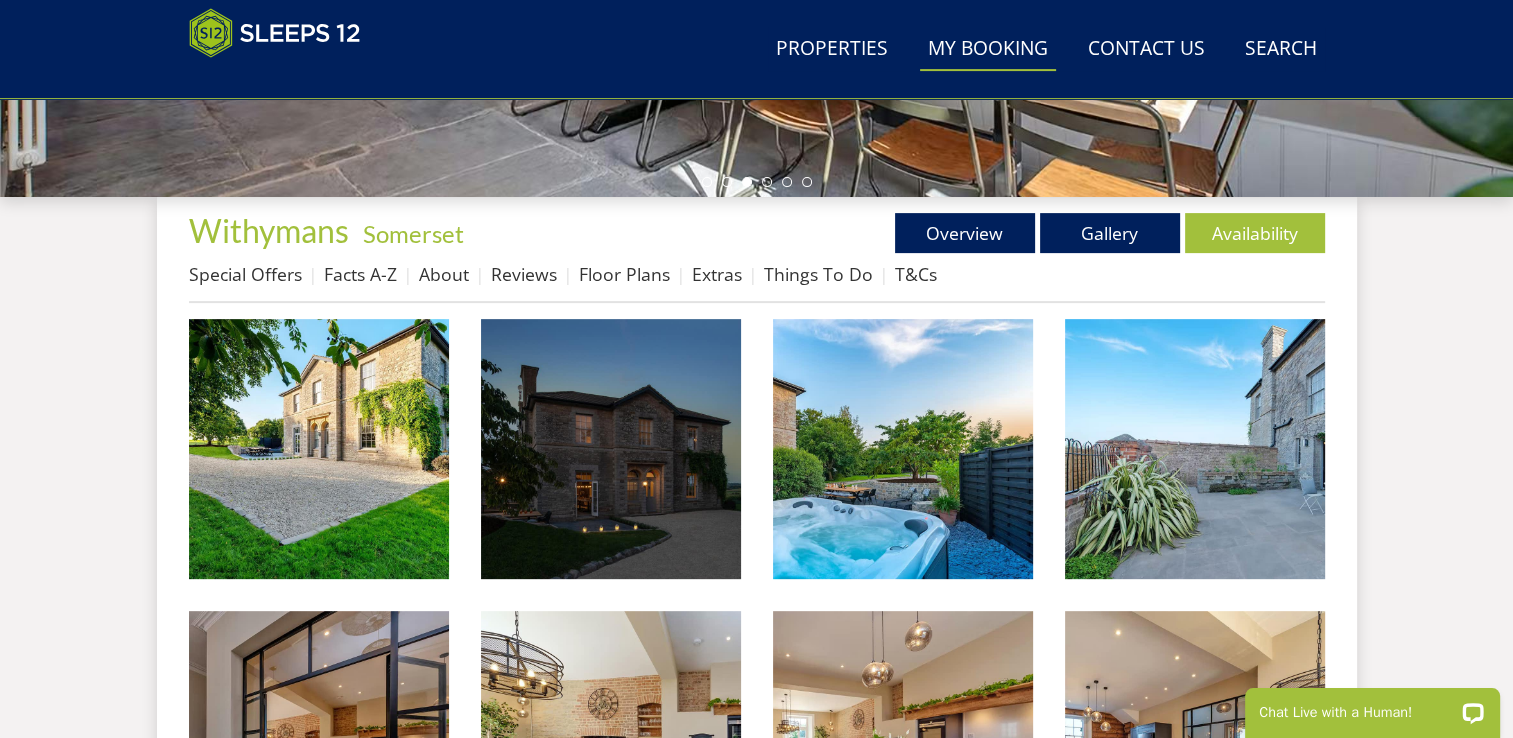 click on "My Booking" at bounding box center (988, 49) 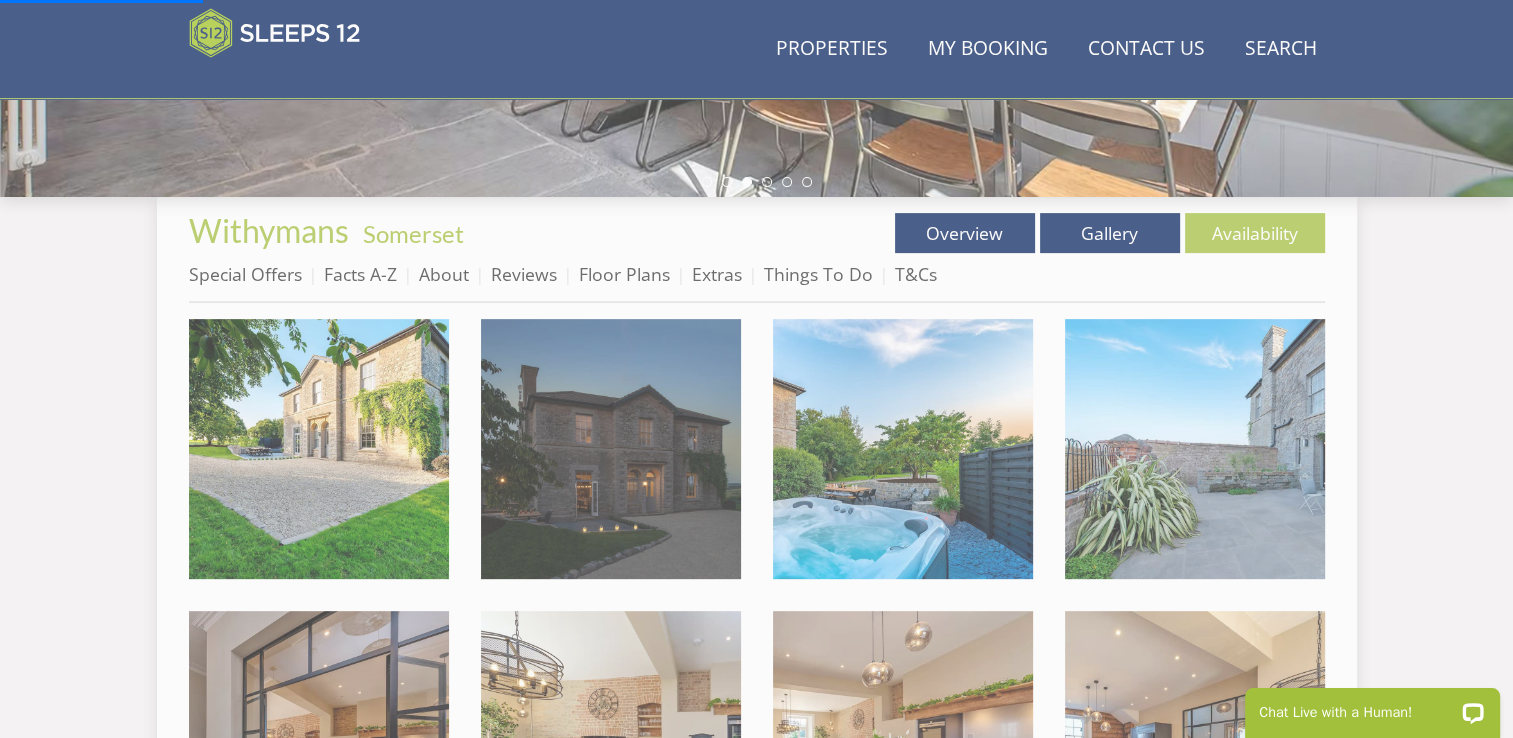 scroll, scrollTop: 0, scrollLeft: 0, axis: both 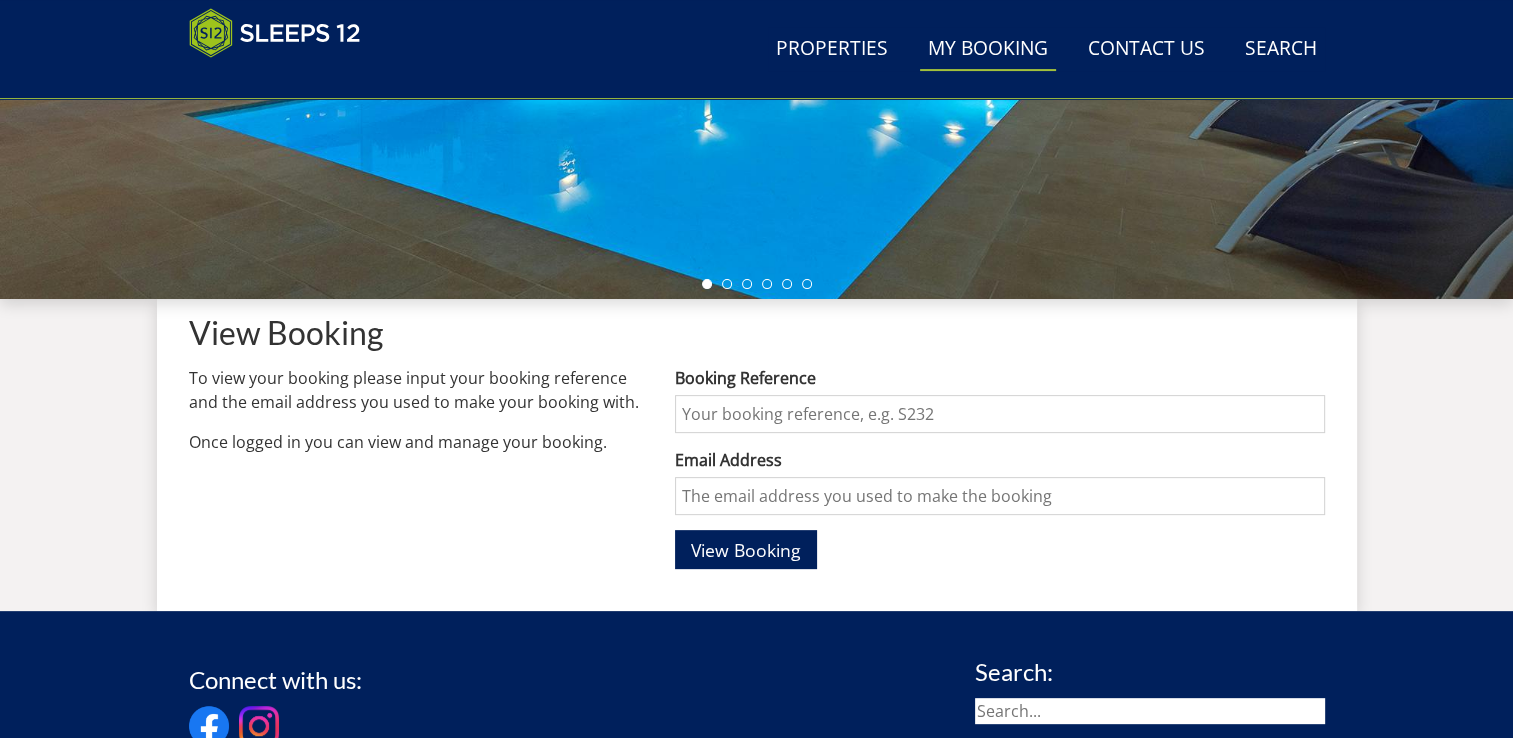 click on "Booking Reference" at bounding box center [999, 414] 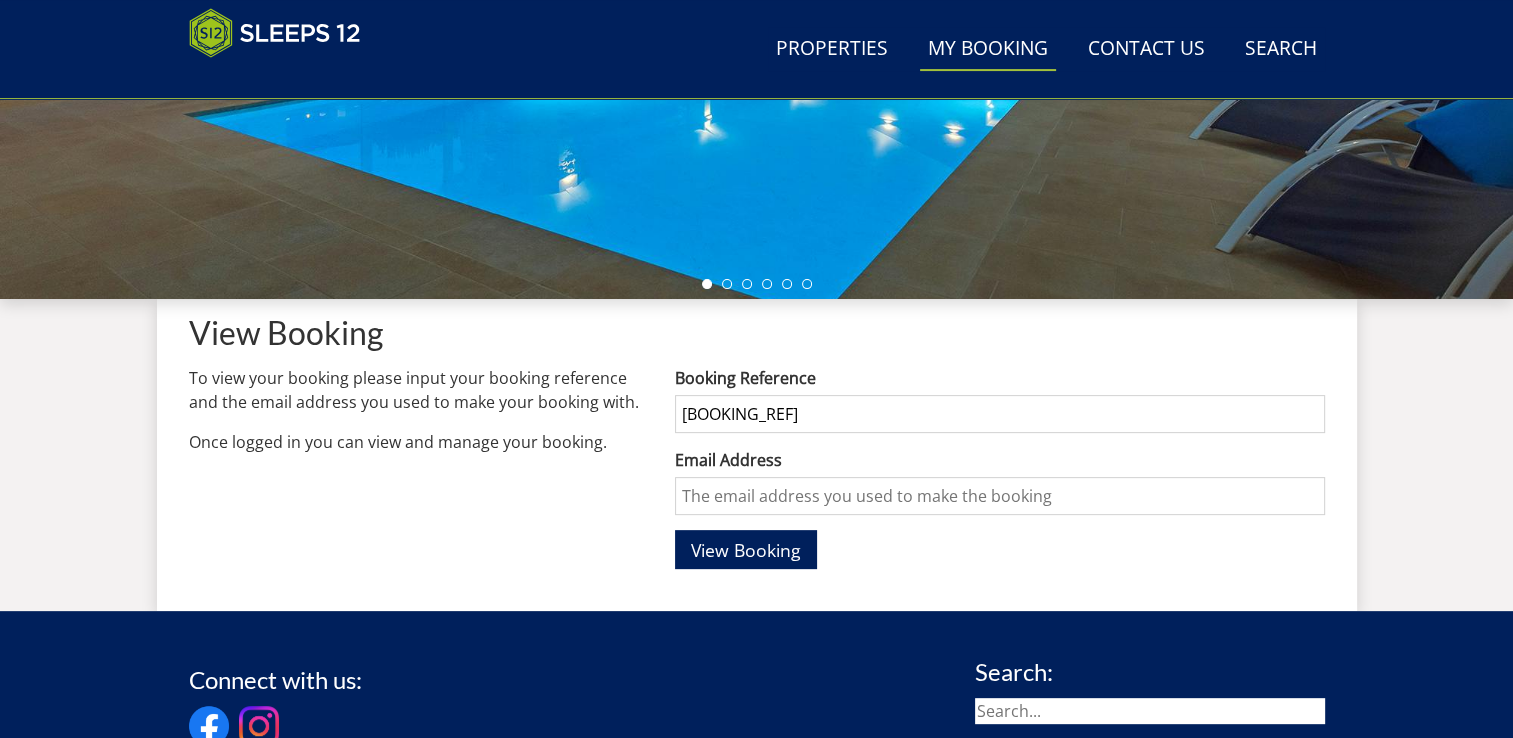 type on "[EMAIL]" 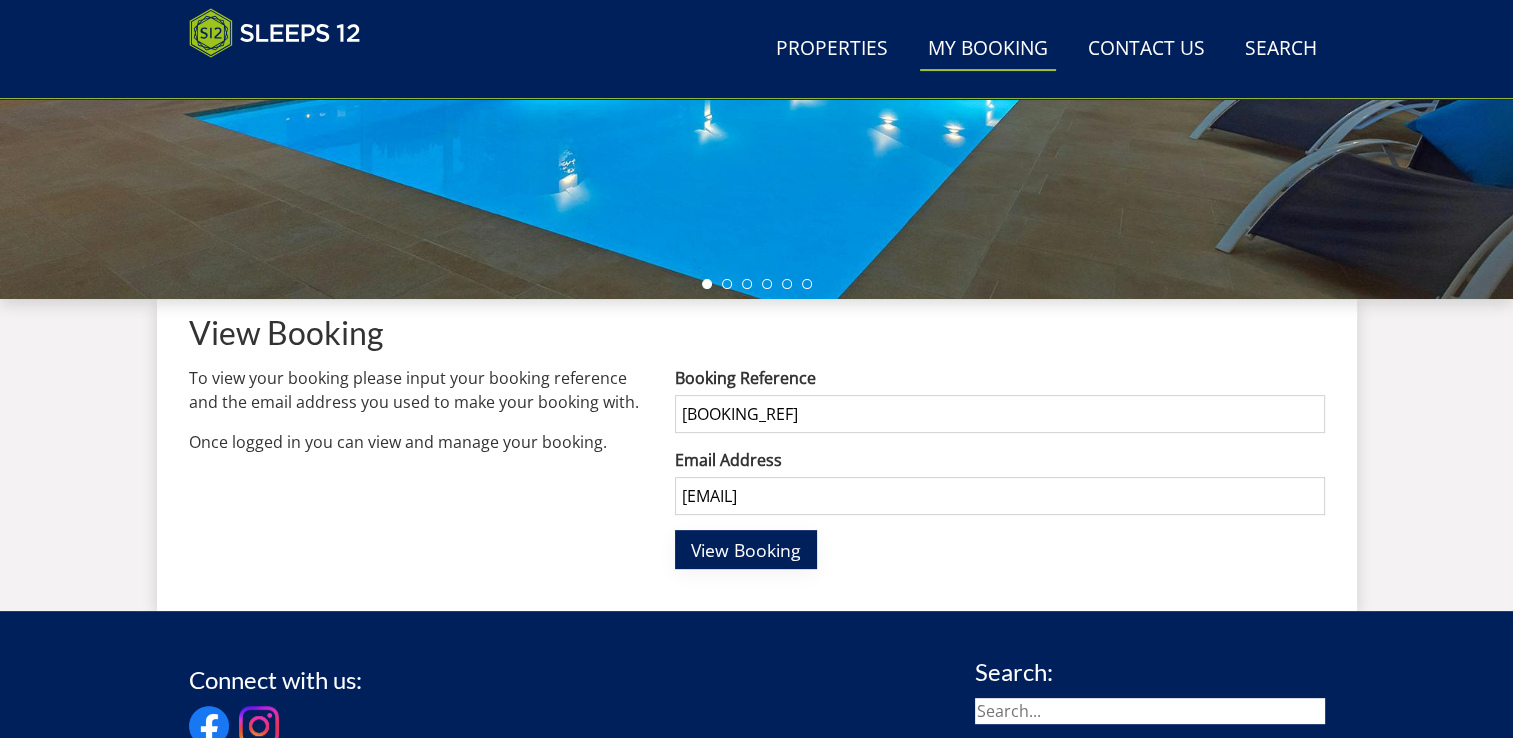 click on "View Booking" at bounding box center (746, 550) 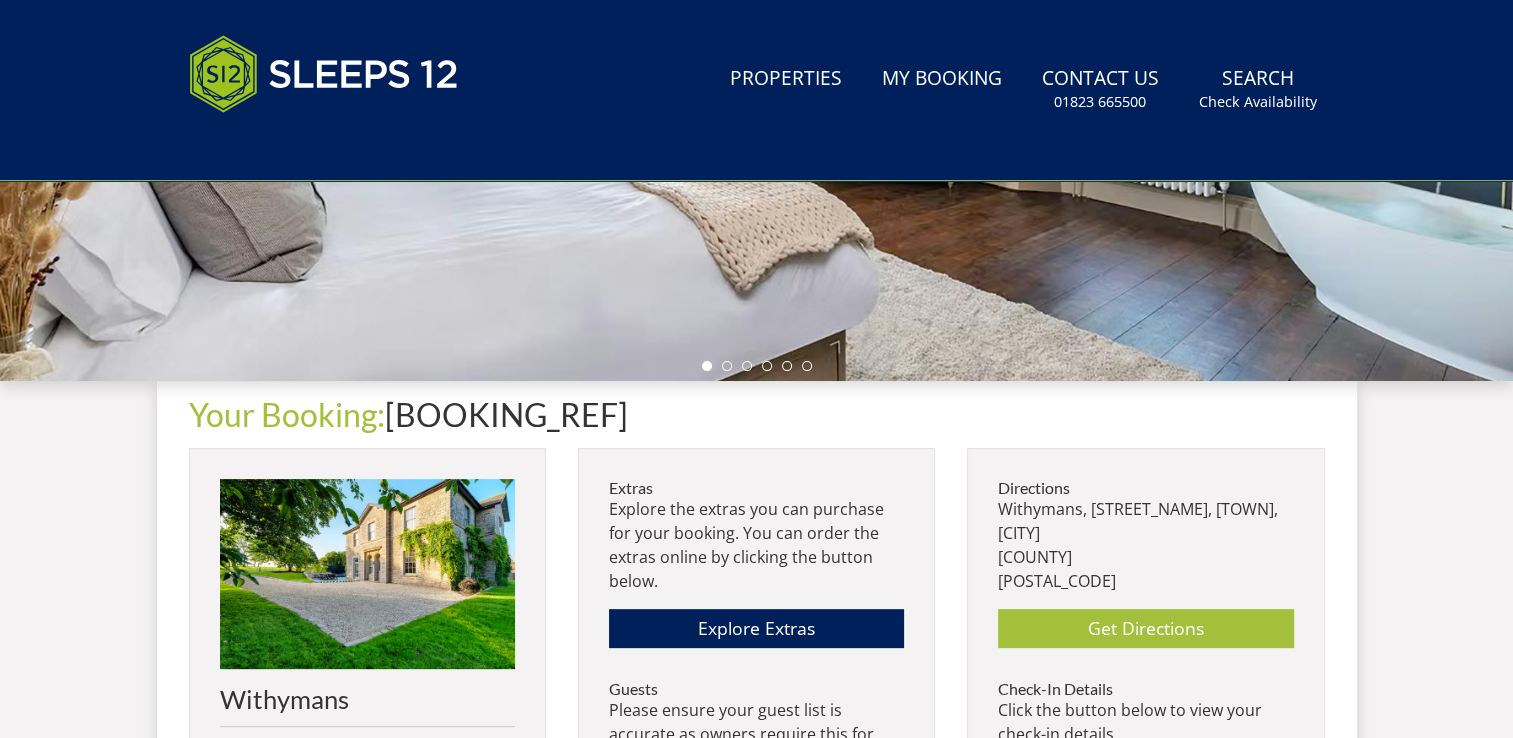 scroll, scrollTop: 0, scrollLeft: 0, axis: both 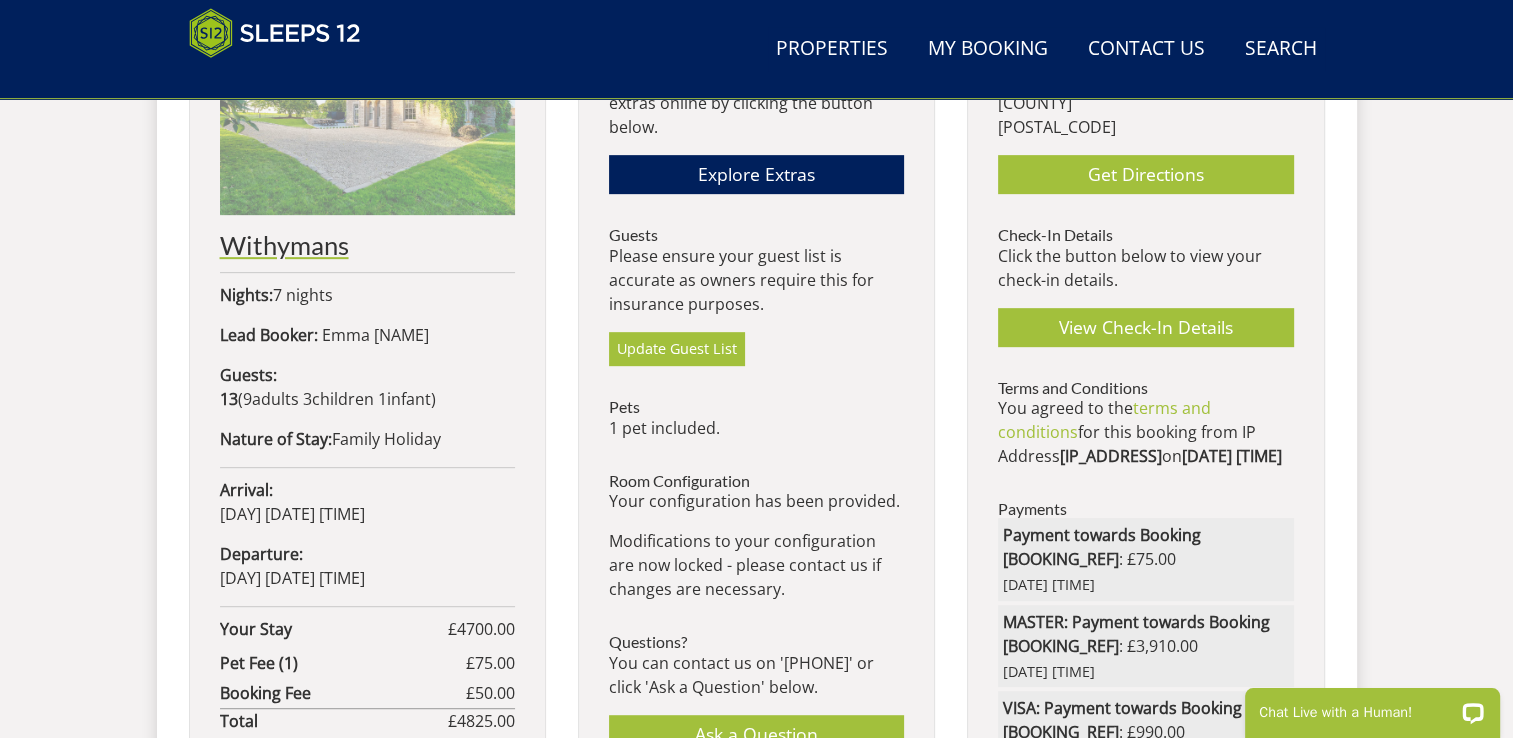 click on "Withymans" at bounding box center [367, 245] 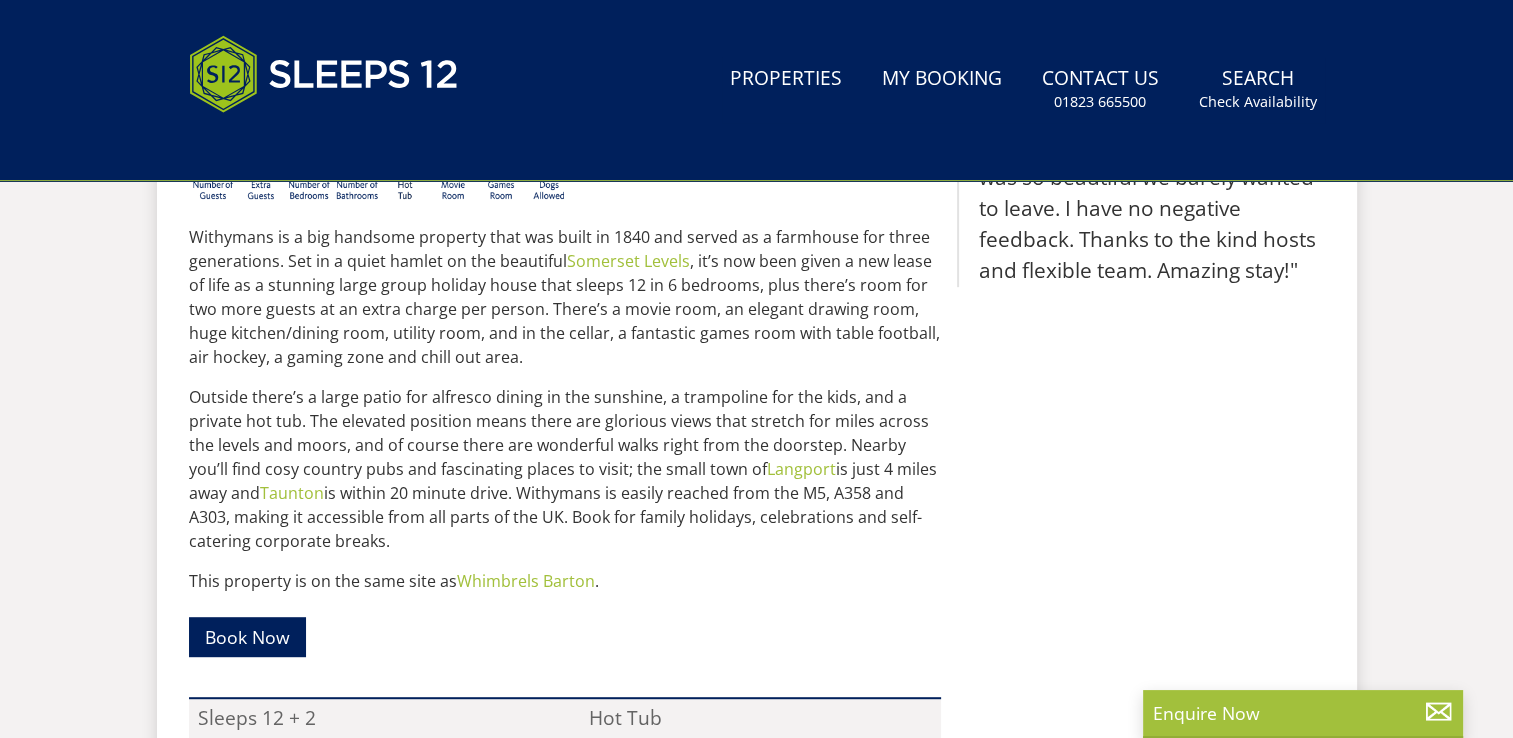 scroll, scrollTop: 0, scrollLeft: 0, axis: both 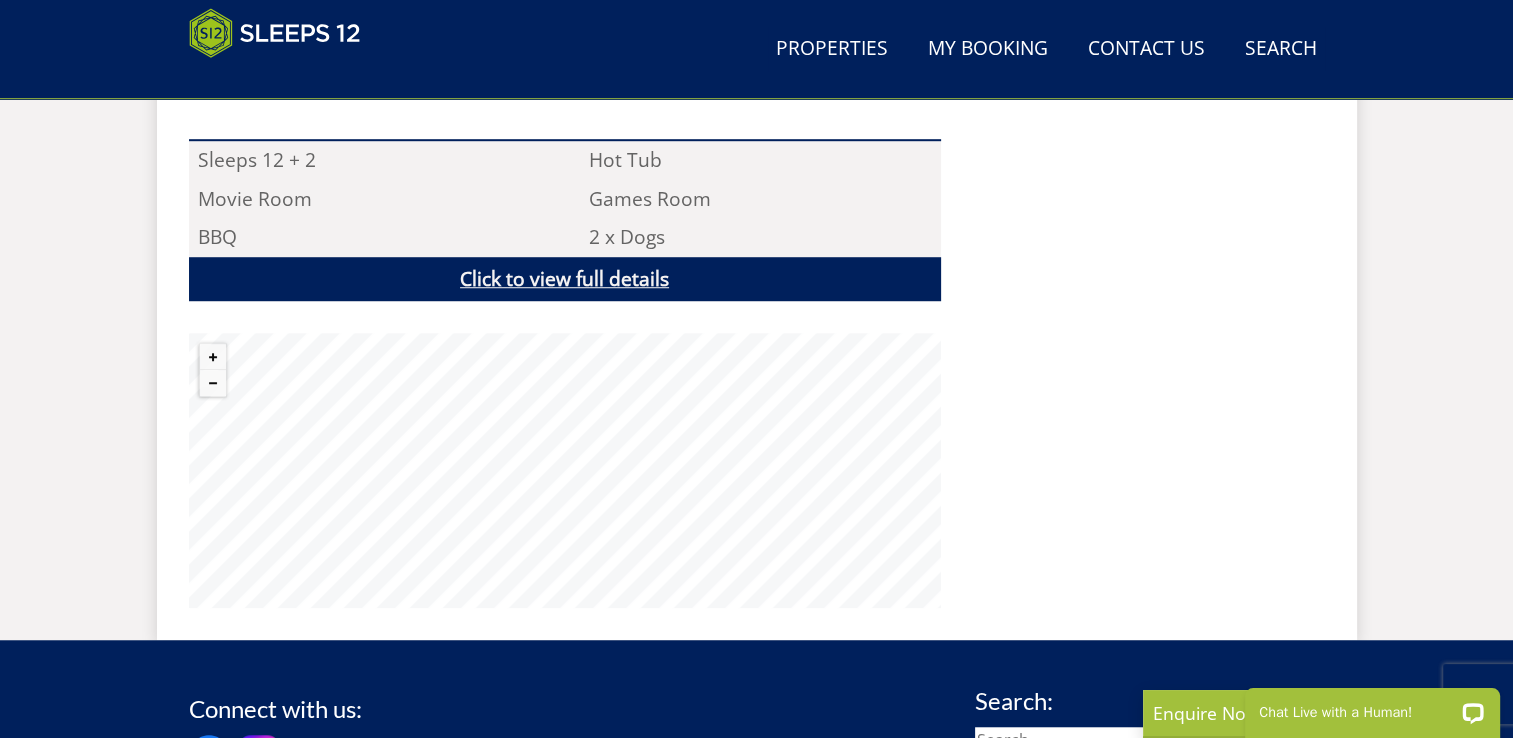 click on "Click to view full details" at bounding box center (565, 279) 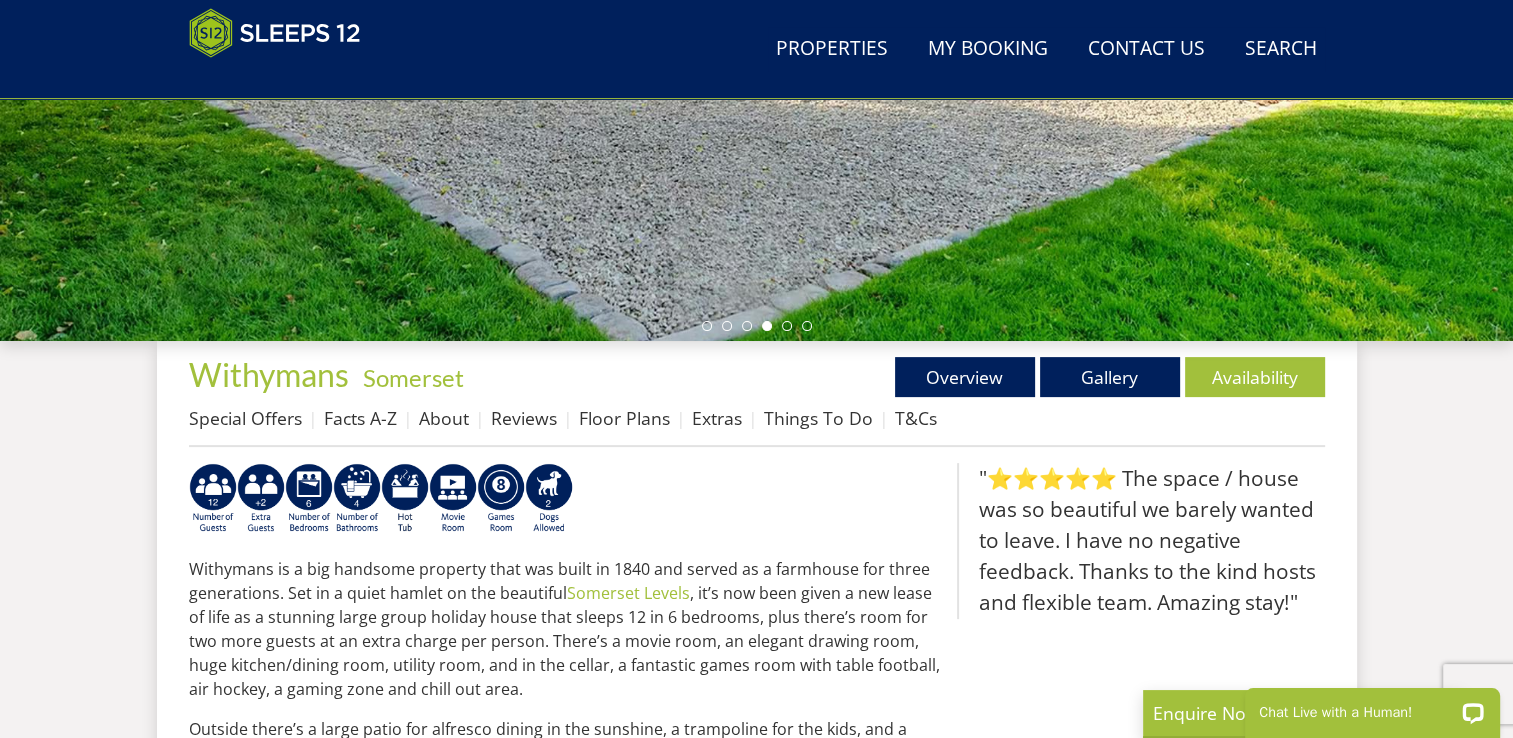 scroll, scrollTop: 491, scrollLeft: 0, axis: vertical 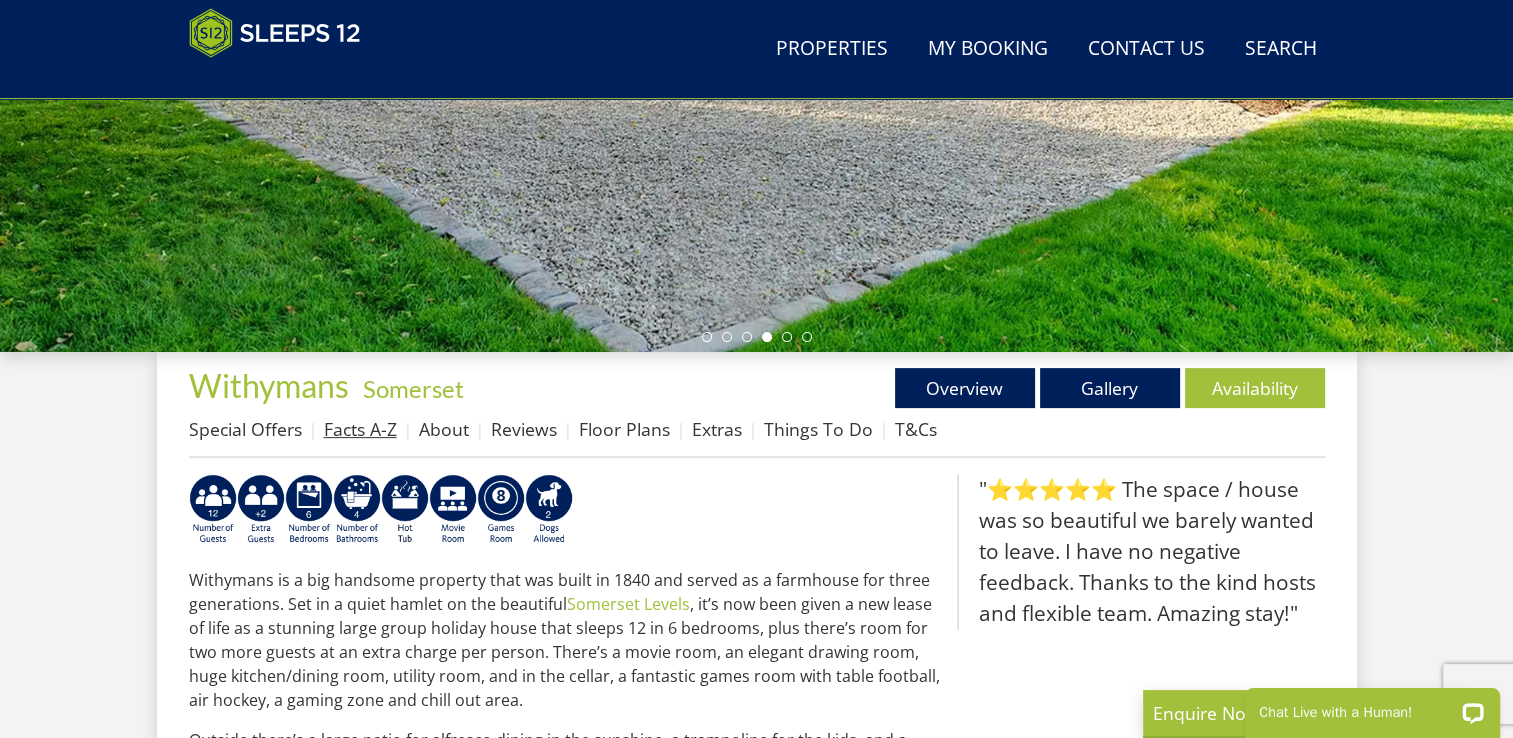 click on "Facts A-Z" at bounding box center (360, 429) 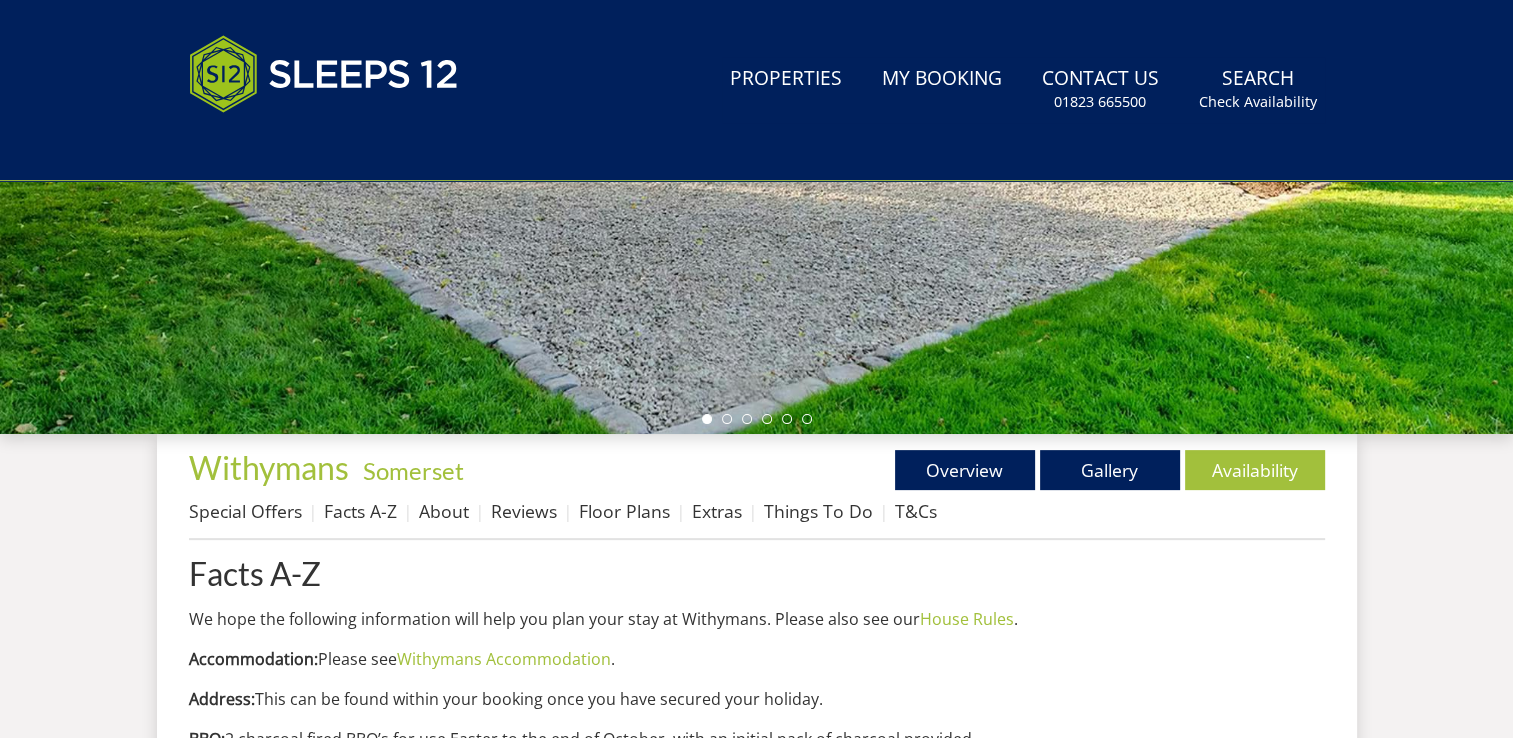 scroll, scrollTop: 0, scrollLeft: 0, axis: both 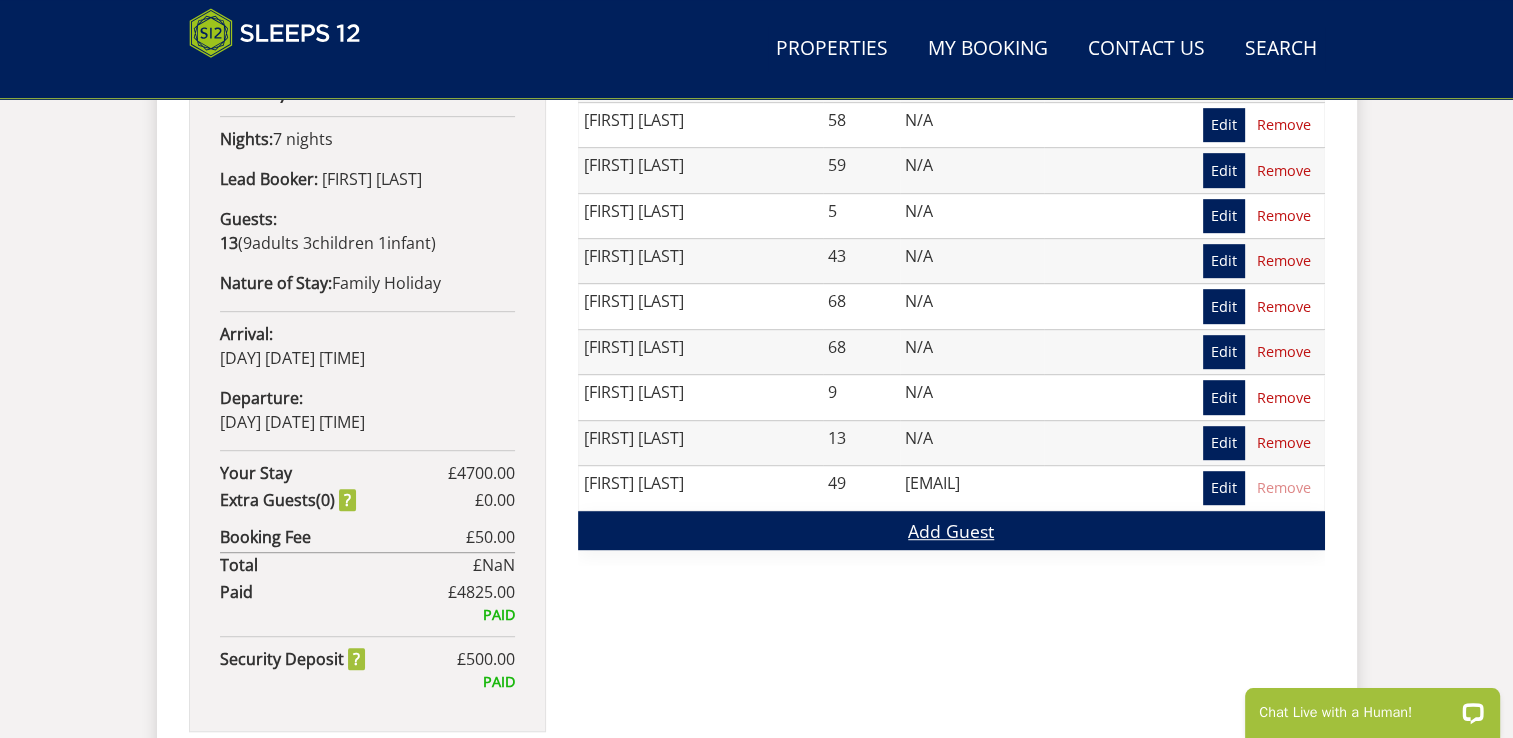 click on "Add Guest" at bounding box center [951, 530] 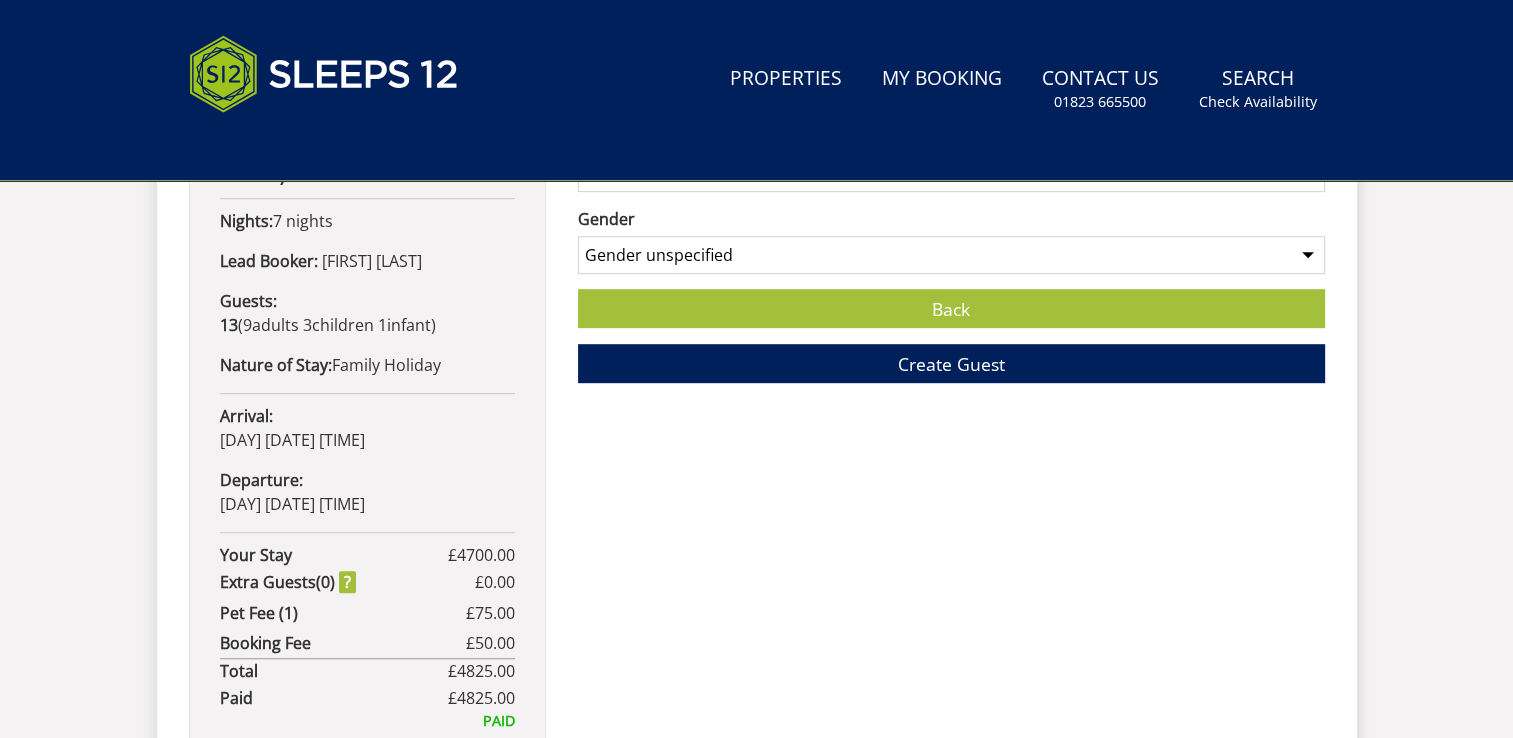 scroll, scrollTop: 0, scrollLeft: 0, axis: both 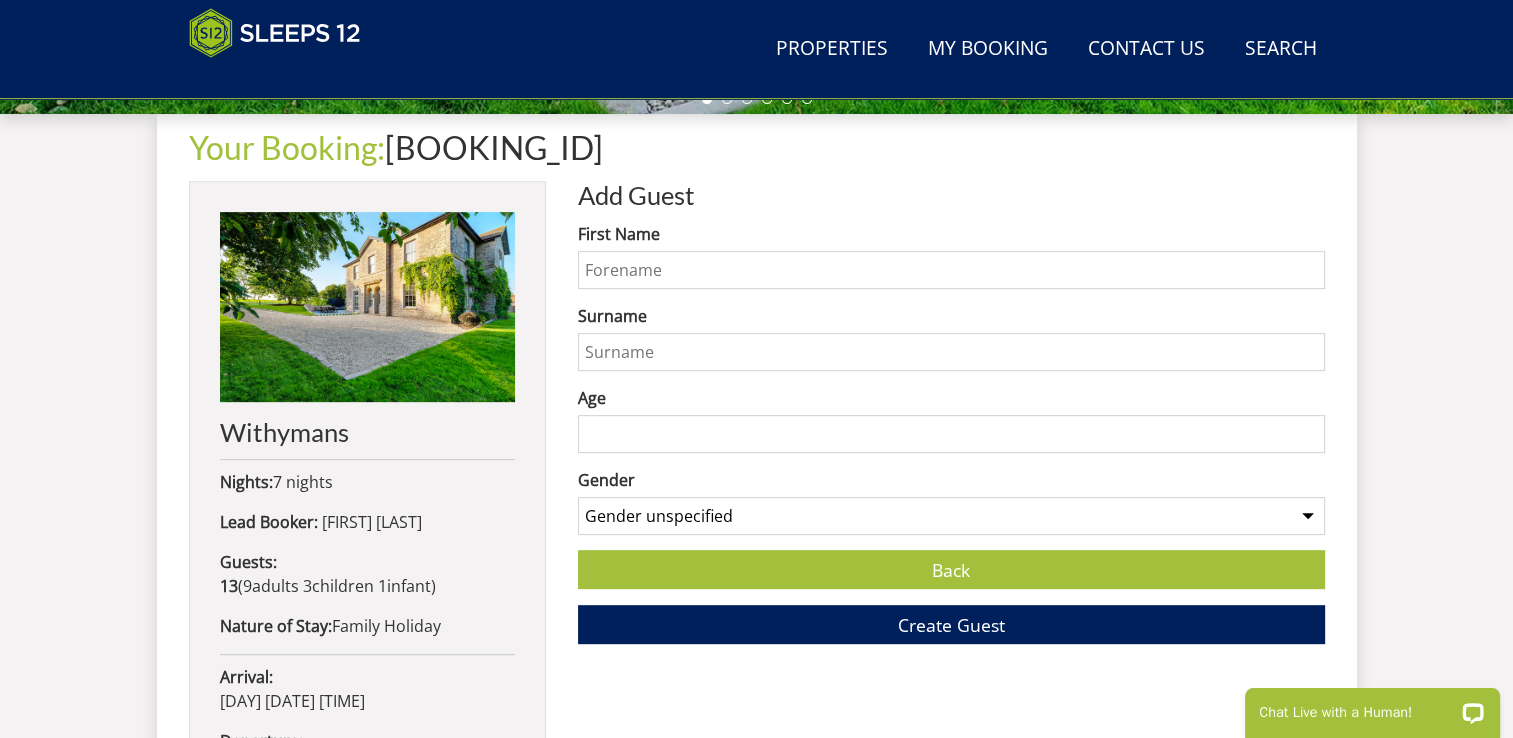 click on "First Name" at bounding box center [951, 270] 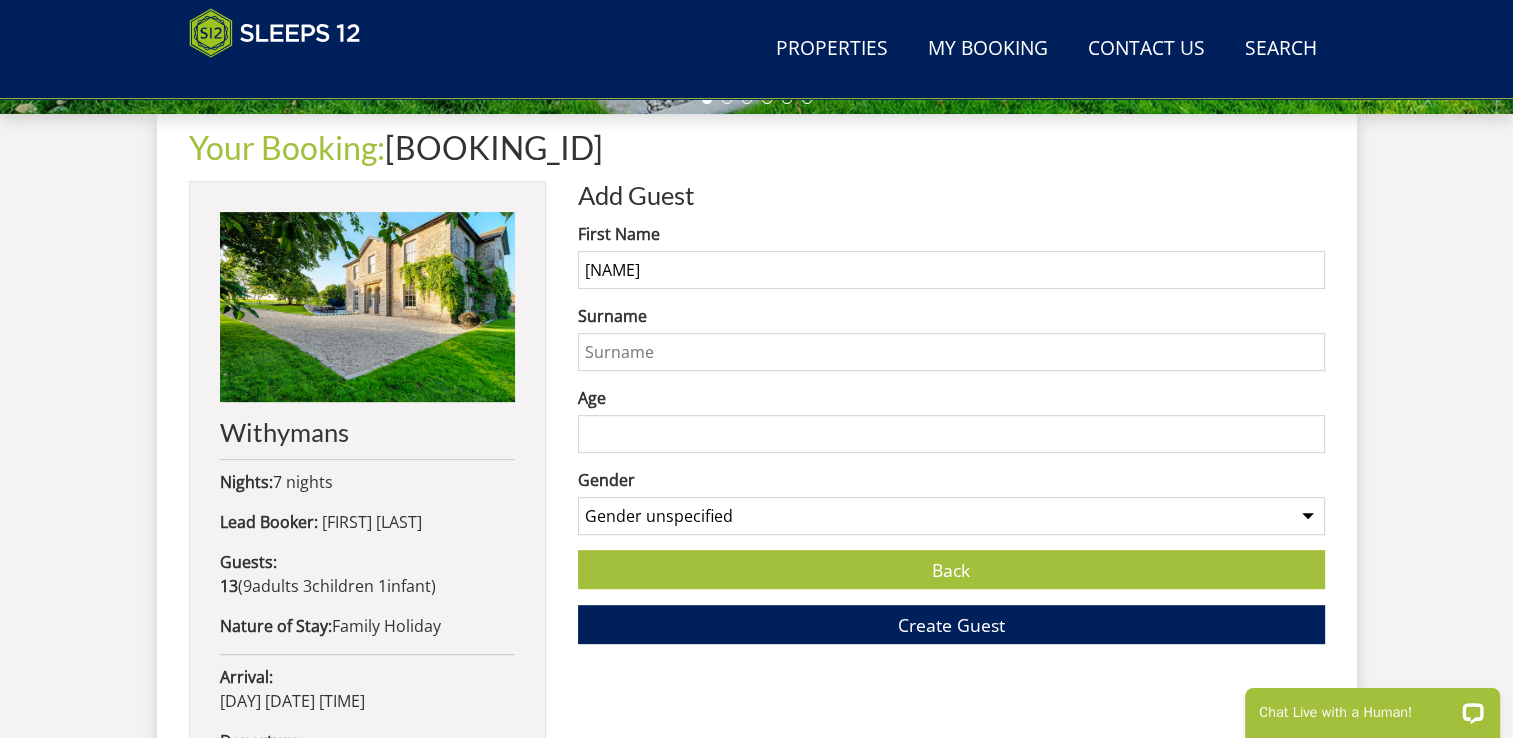 type on "Connor" 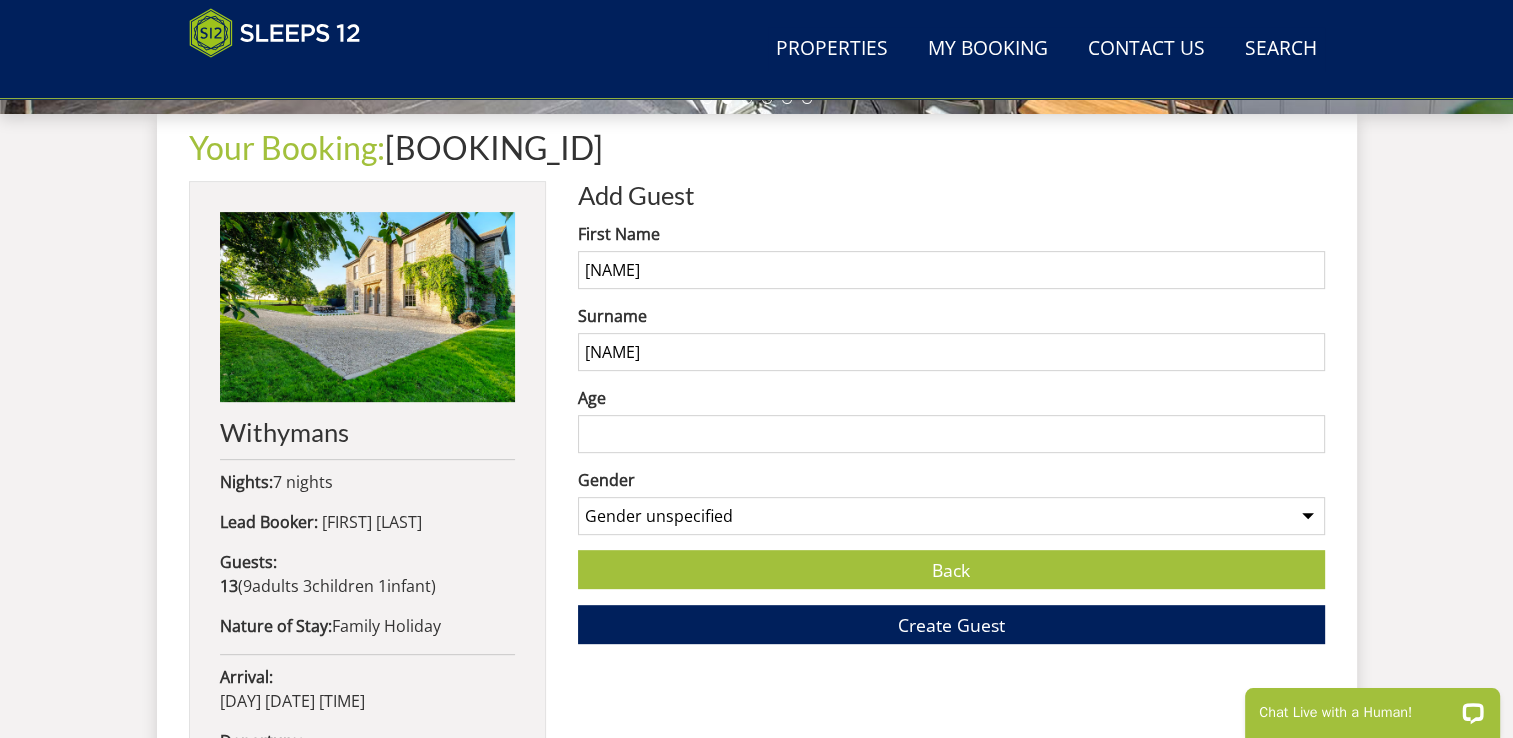 type on "[LAST]" 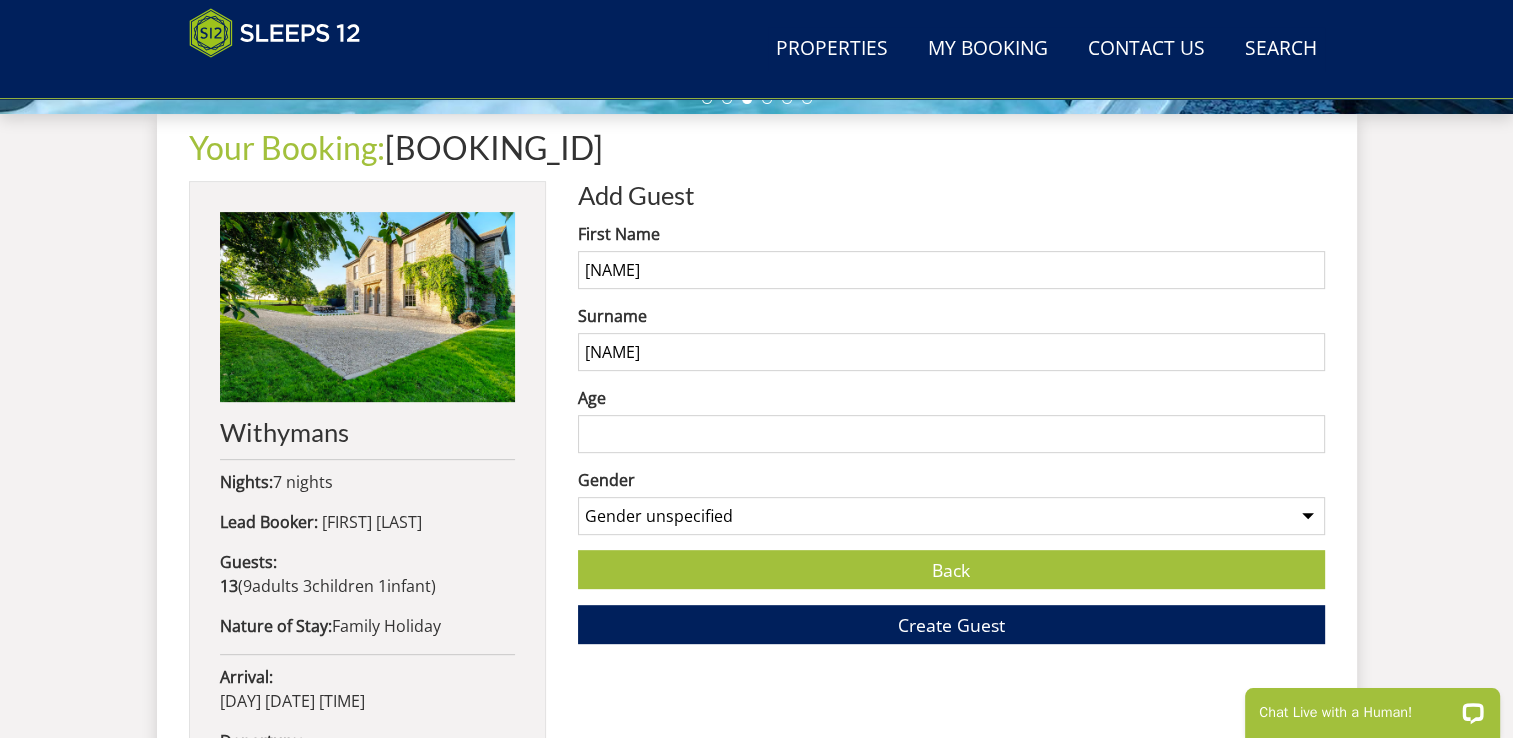 click on "Age" at bounding box center (951, 434) 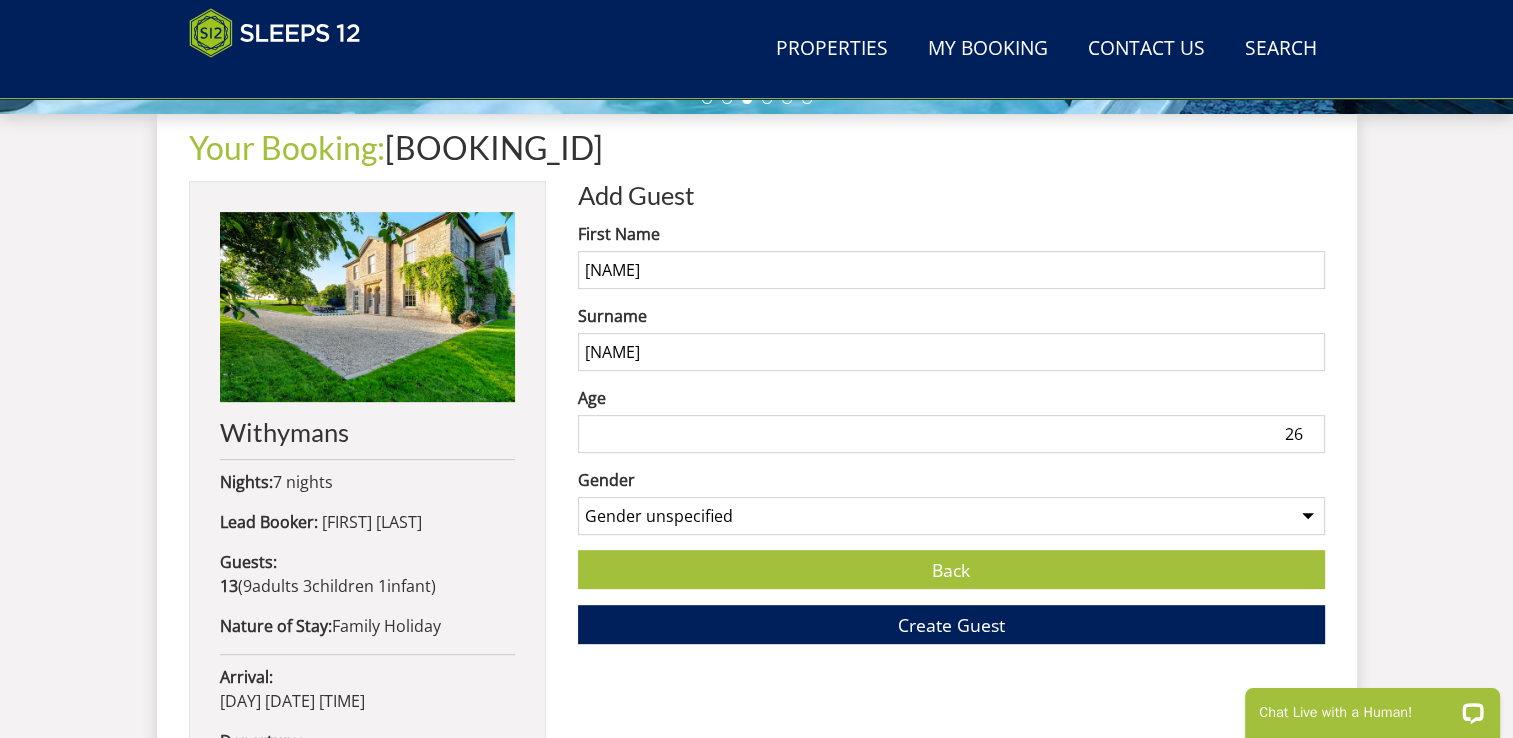 type on "26" 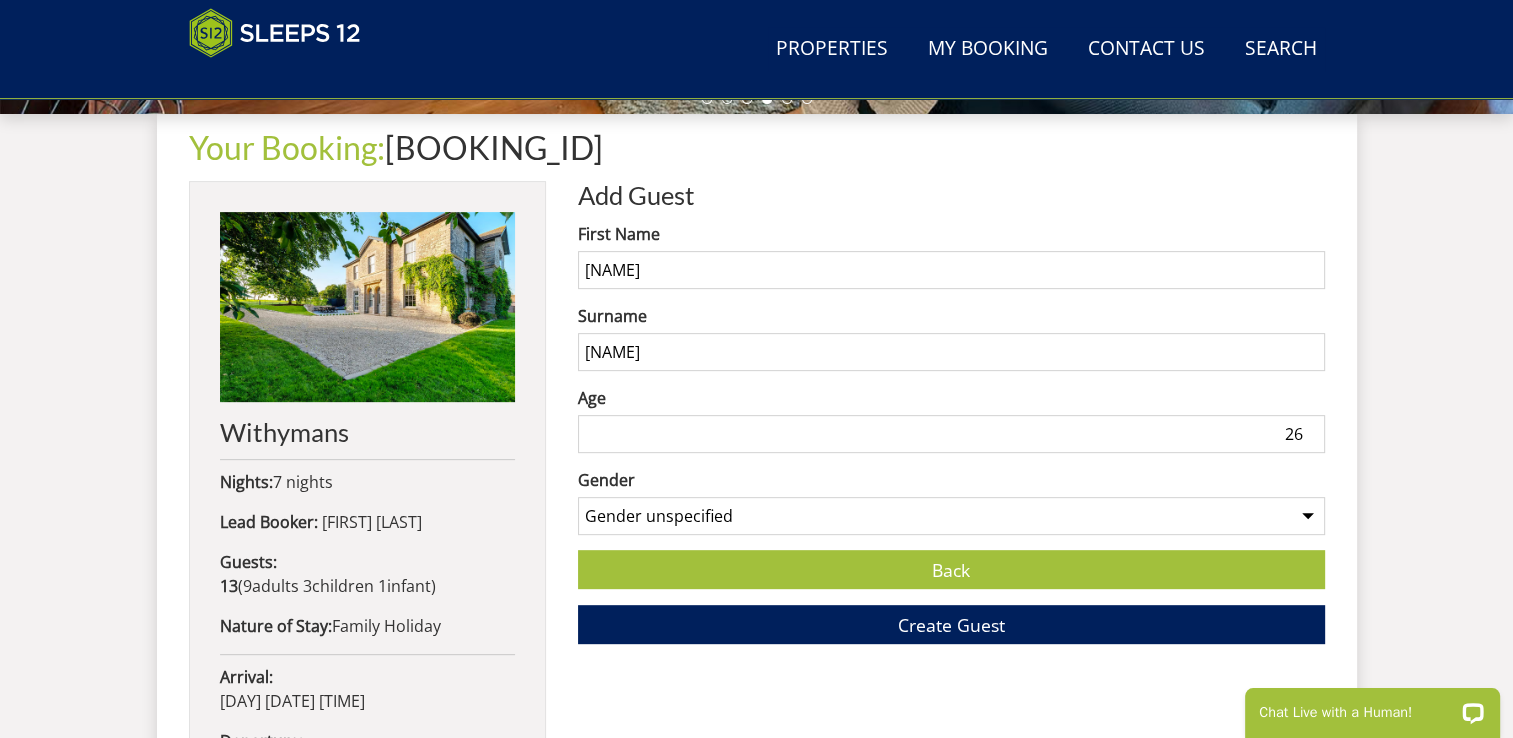 select on "gender_male" 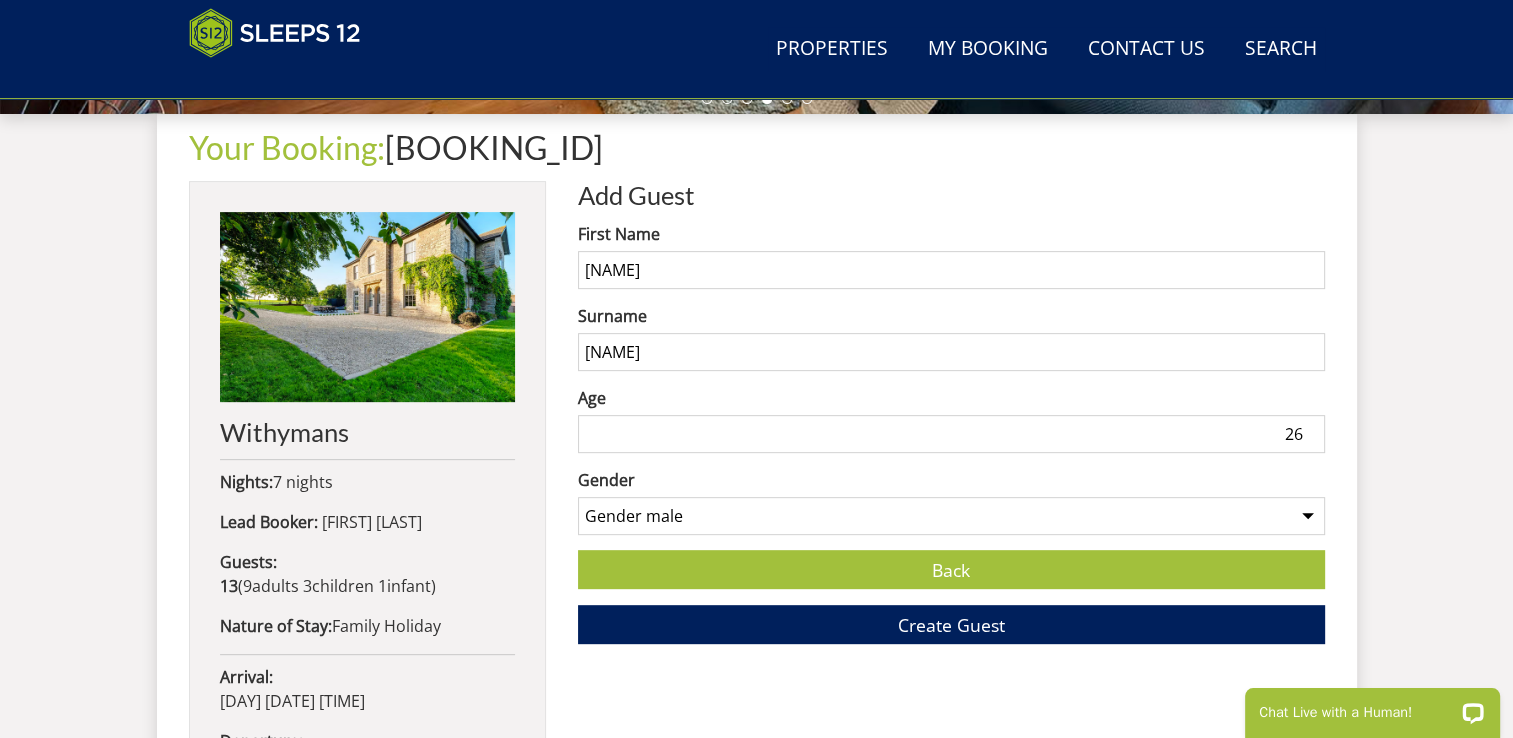 click on "Gender unspecified
Gender male
Gender female" at bounding box center (951, 516) 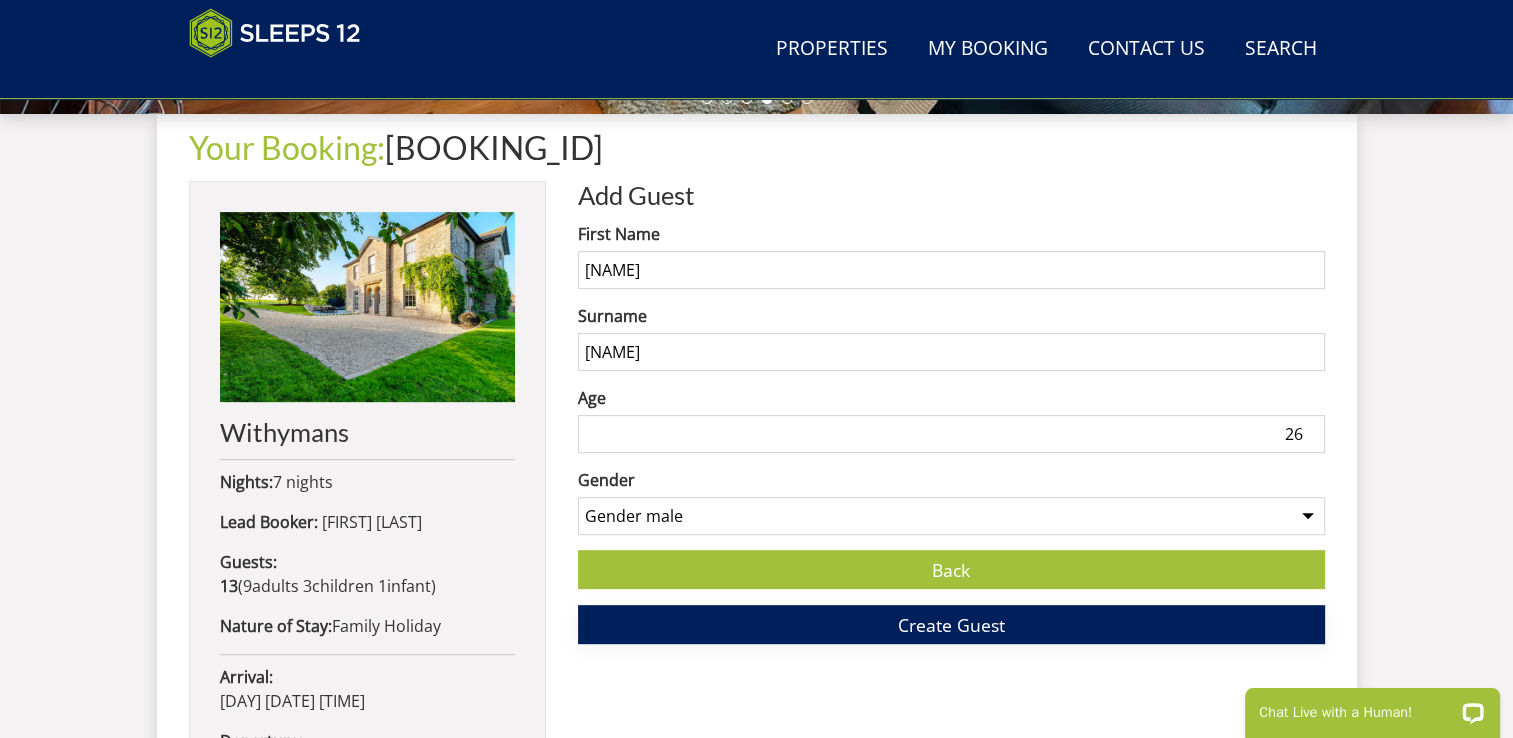 click on "Create Guest" at bounding box center (951, 624) 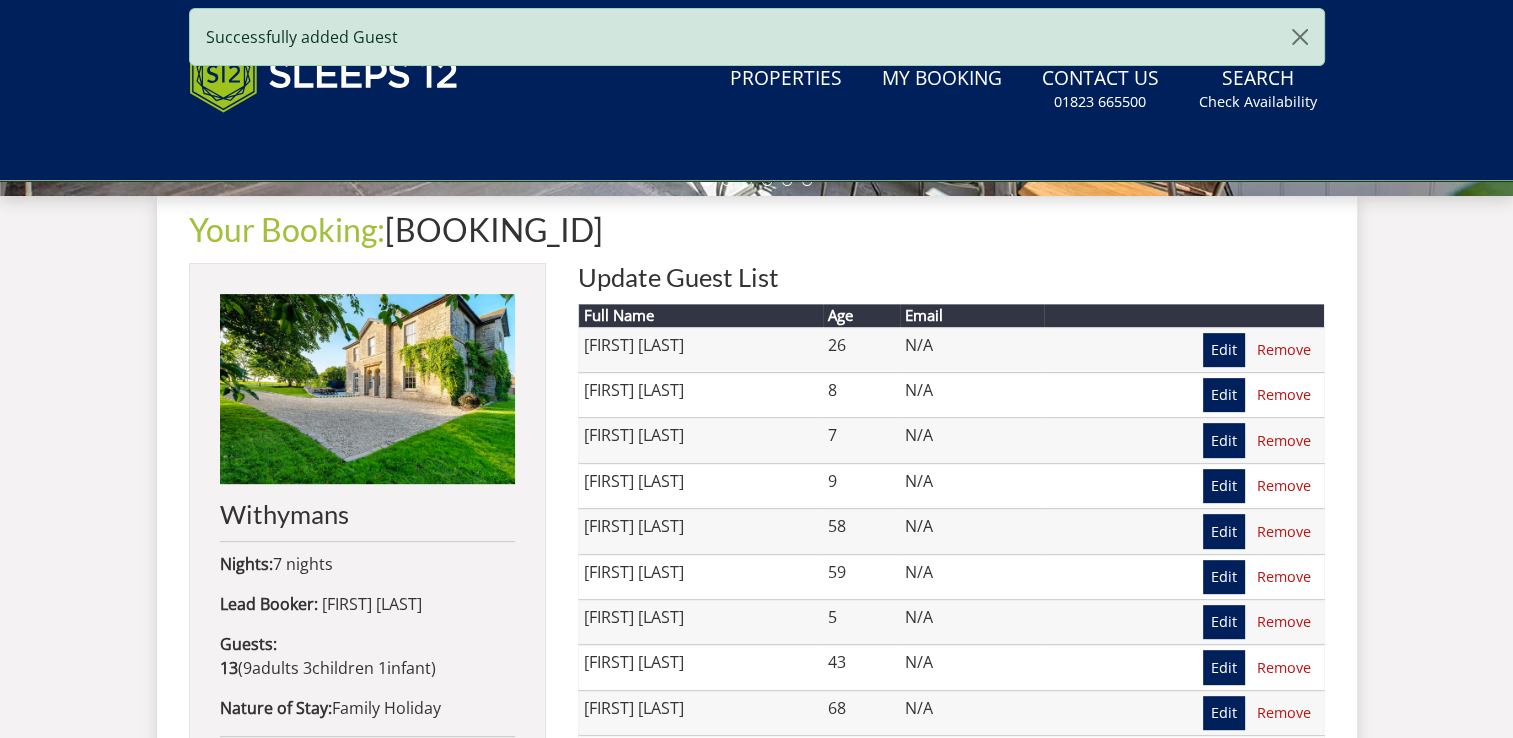 scroll, scrollTop: 0, scrollLeft: 0, axis: both 